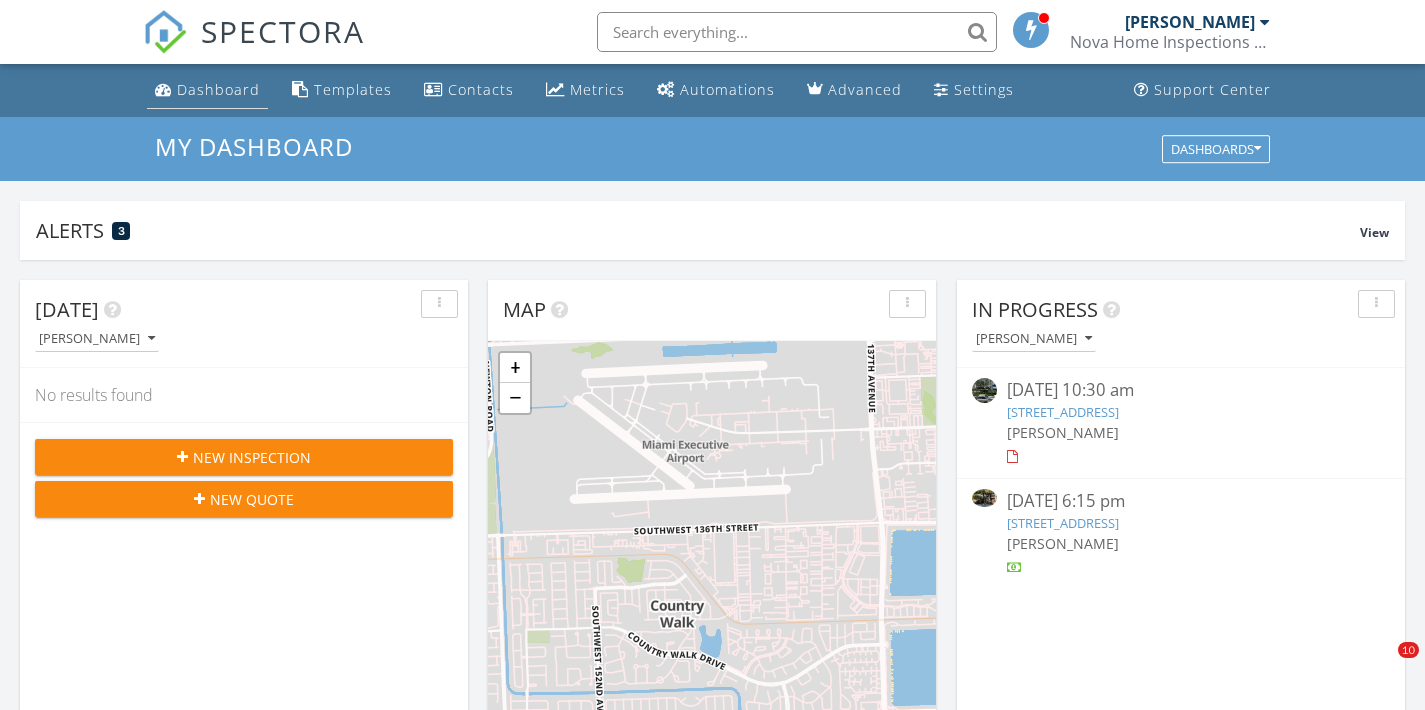 scroll, scrollTop: 0, scrollLeft: 0, axis: both 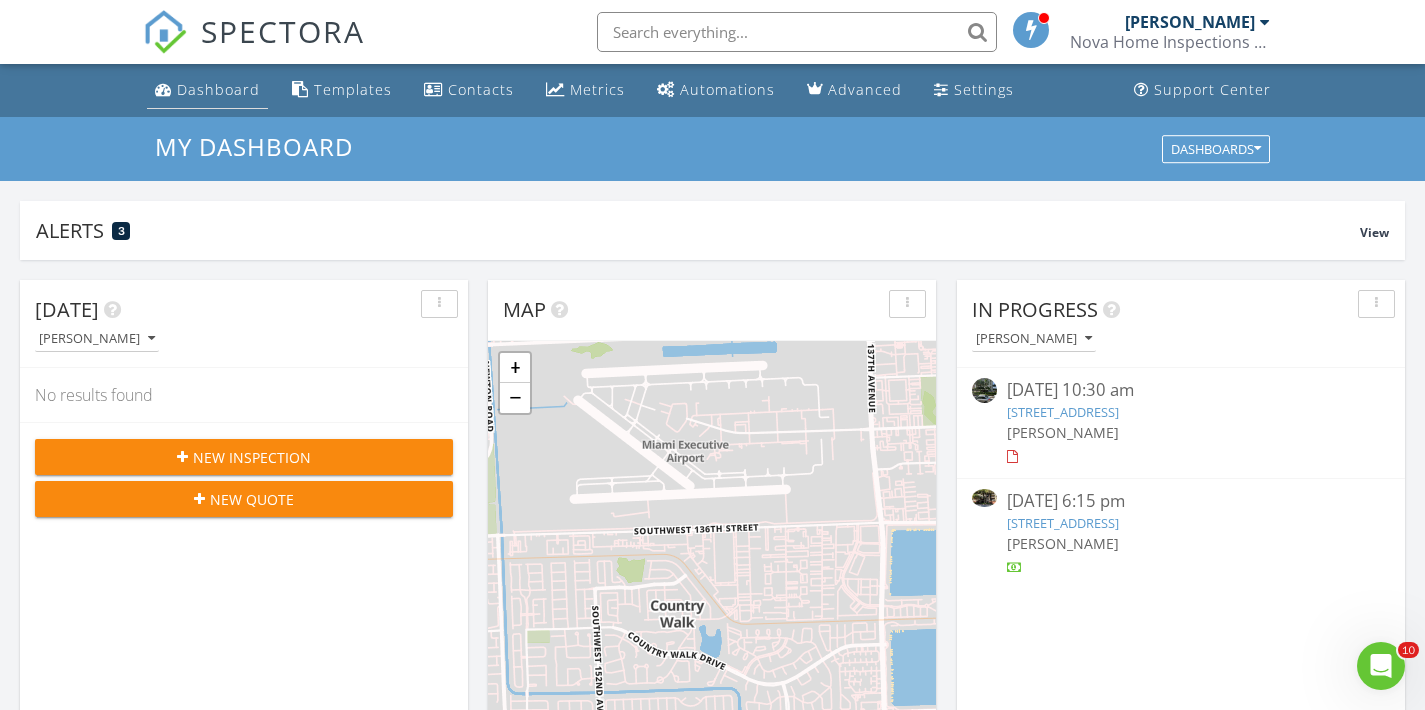 click on "Dashboard" at bounding box center (207, 90) 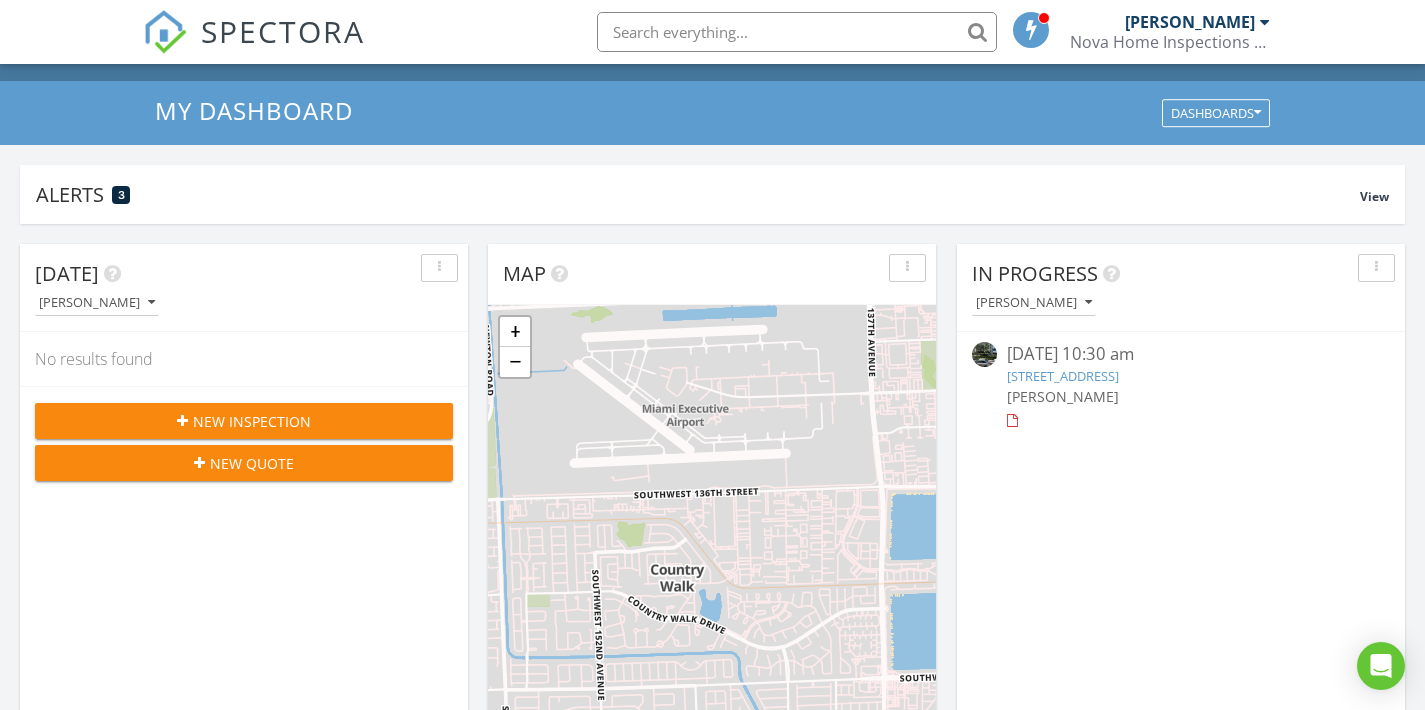 scroll, scrollTop: 212, scrollLeft: 0, axis: vertical 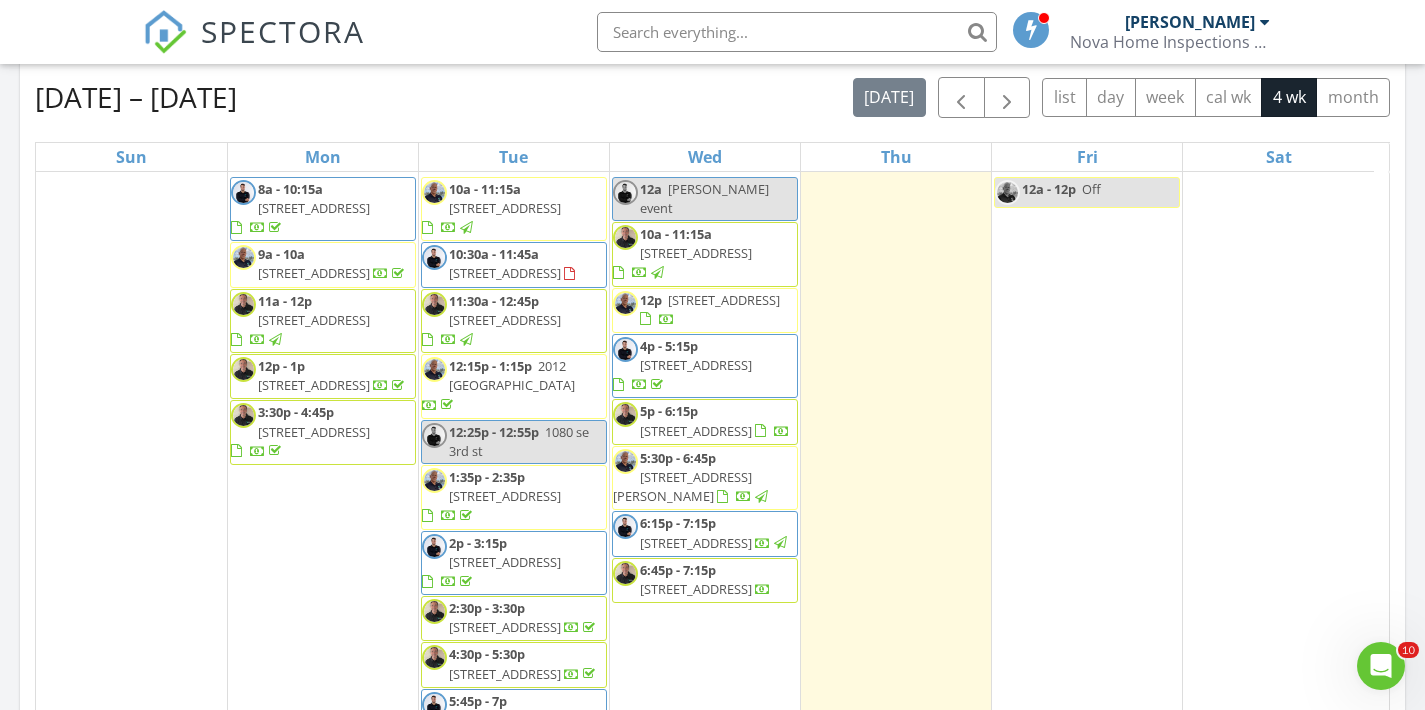 click on "1590 Canary Island Dr, Weston 33327" at bounding box center [696, 589] 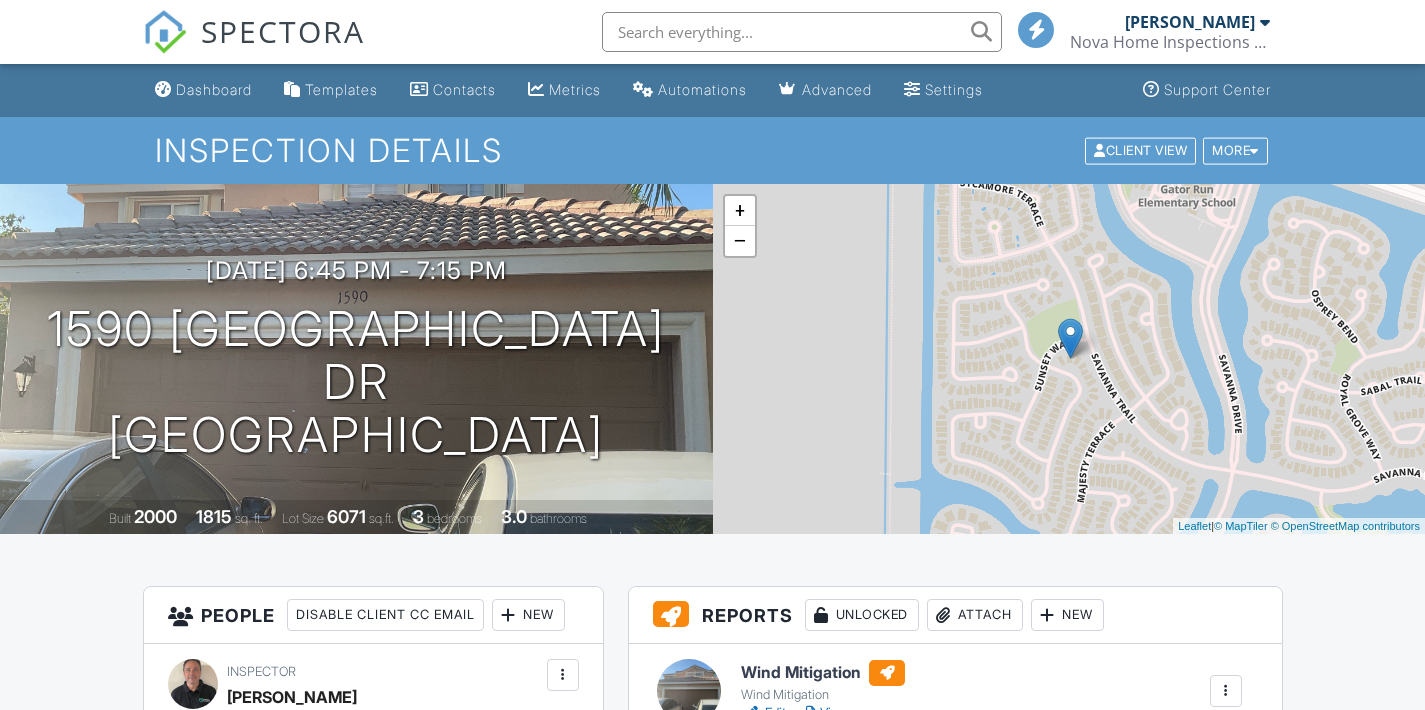 scroll, scrollTop: 231, scrollLeft: 0, axis: vertical 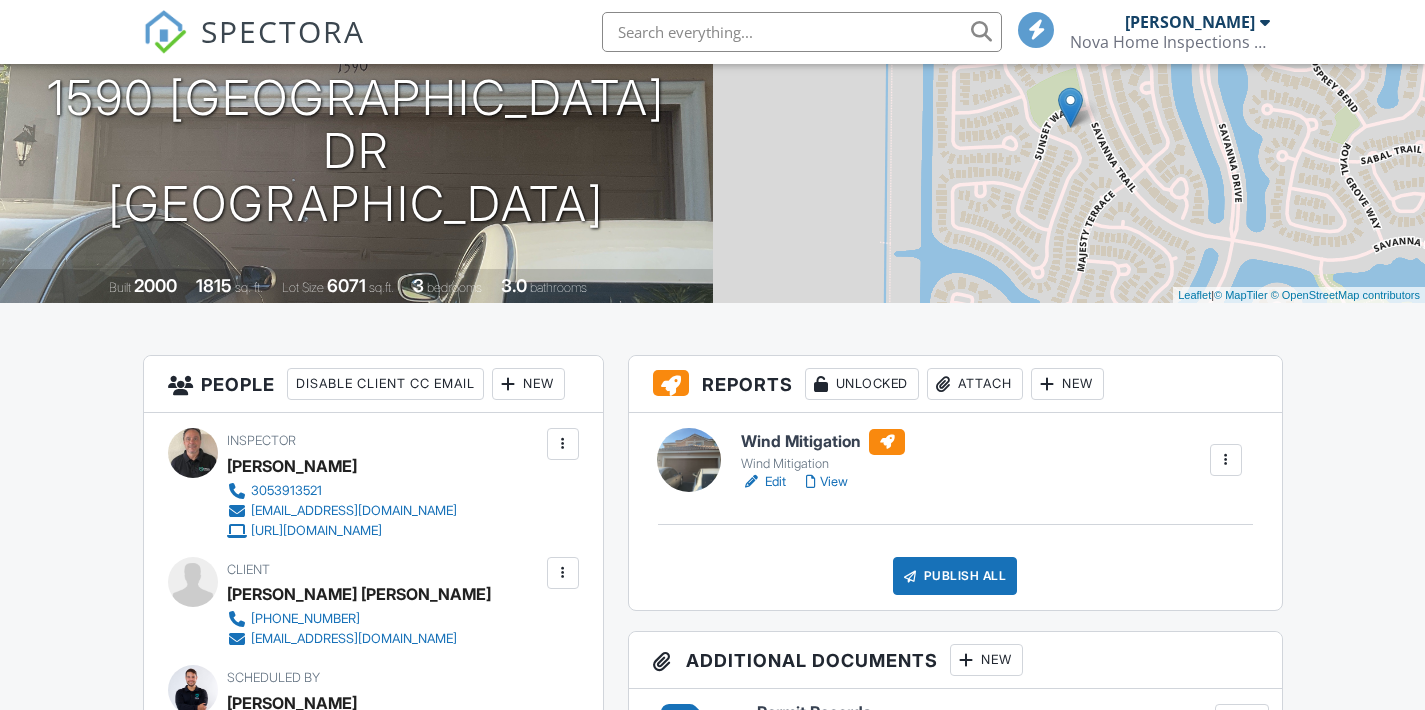 click on "View" at bounding box center [827, 482] 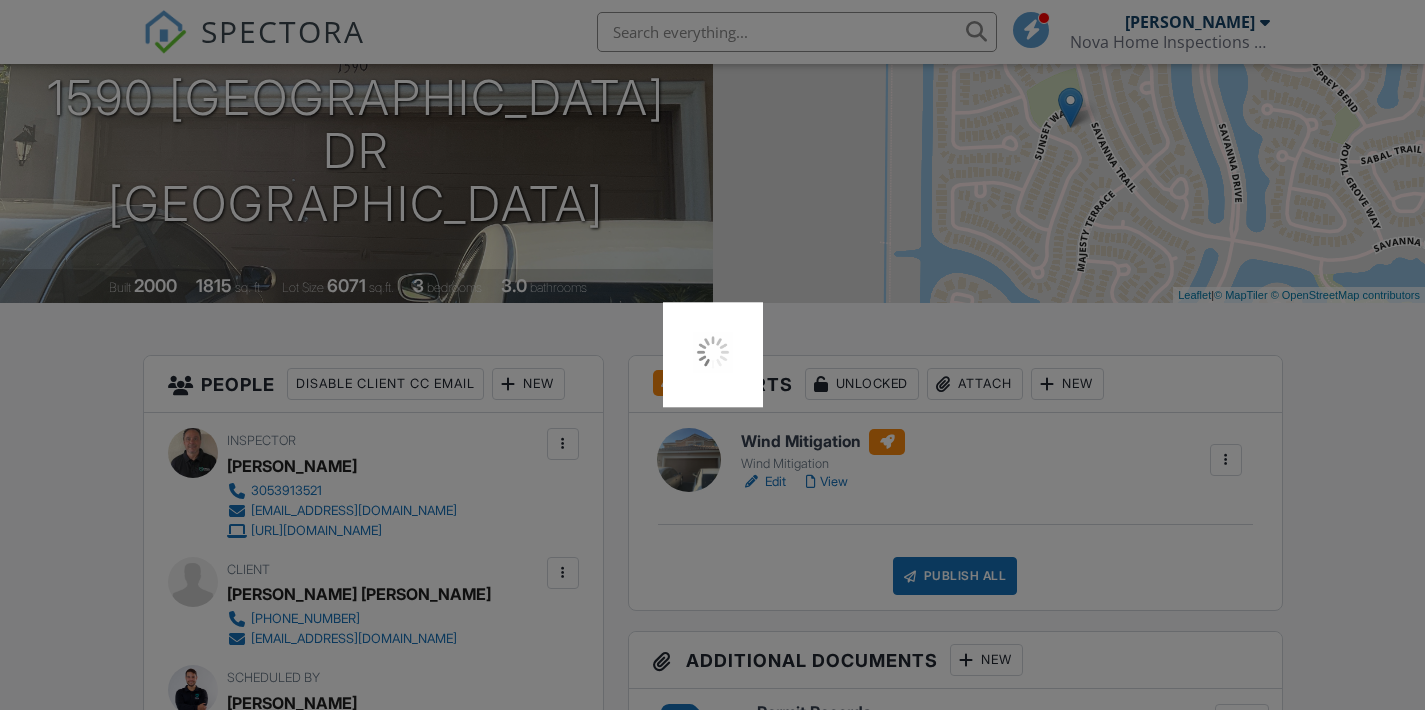 scroll, scrollTop: 231, scrollLeft: 0, axis: vertical 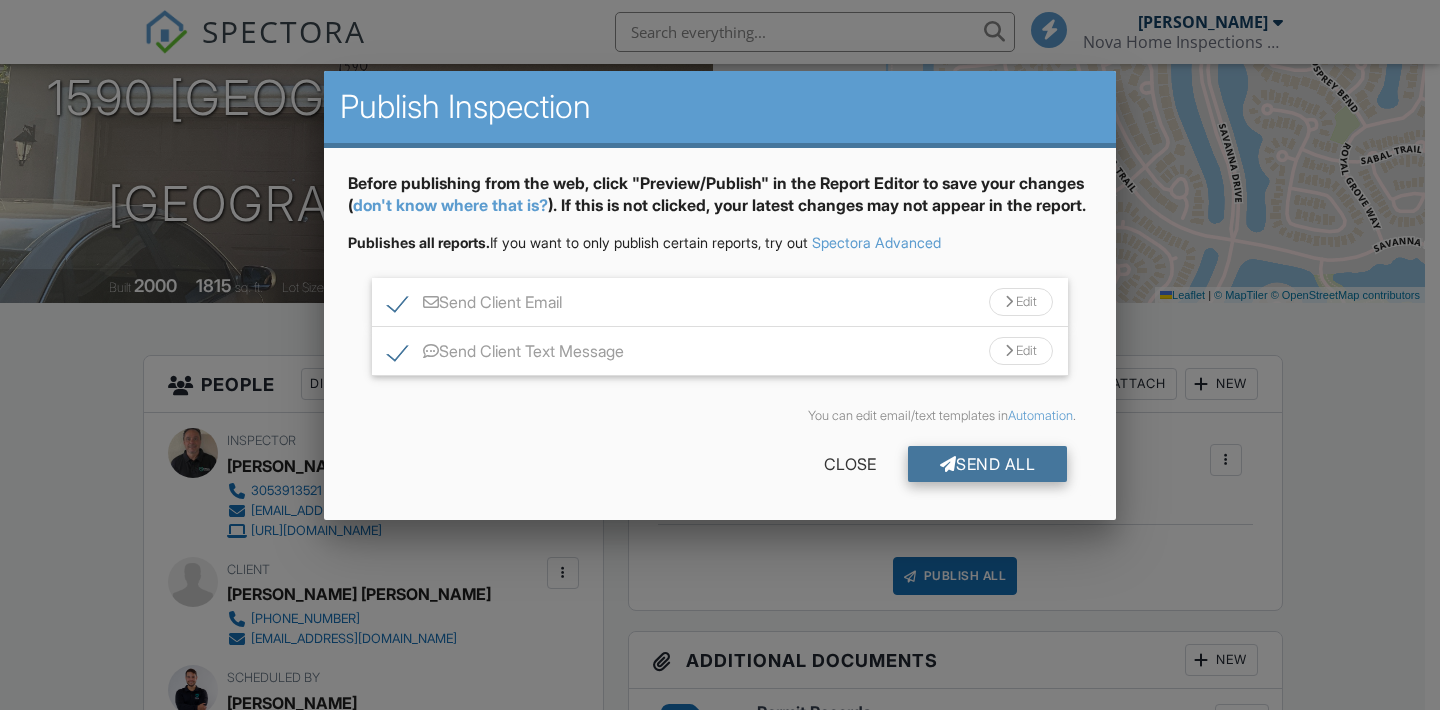 click on "Send All" at bounding box center (988, 464) 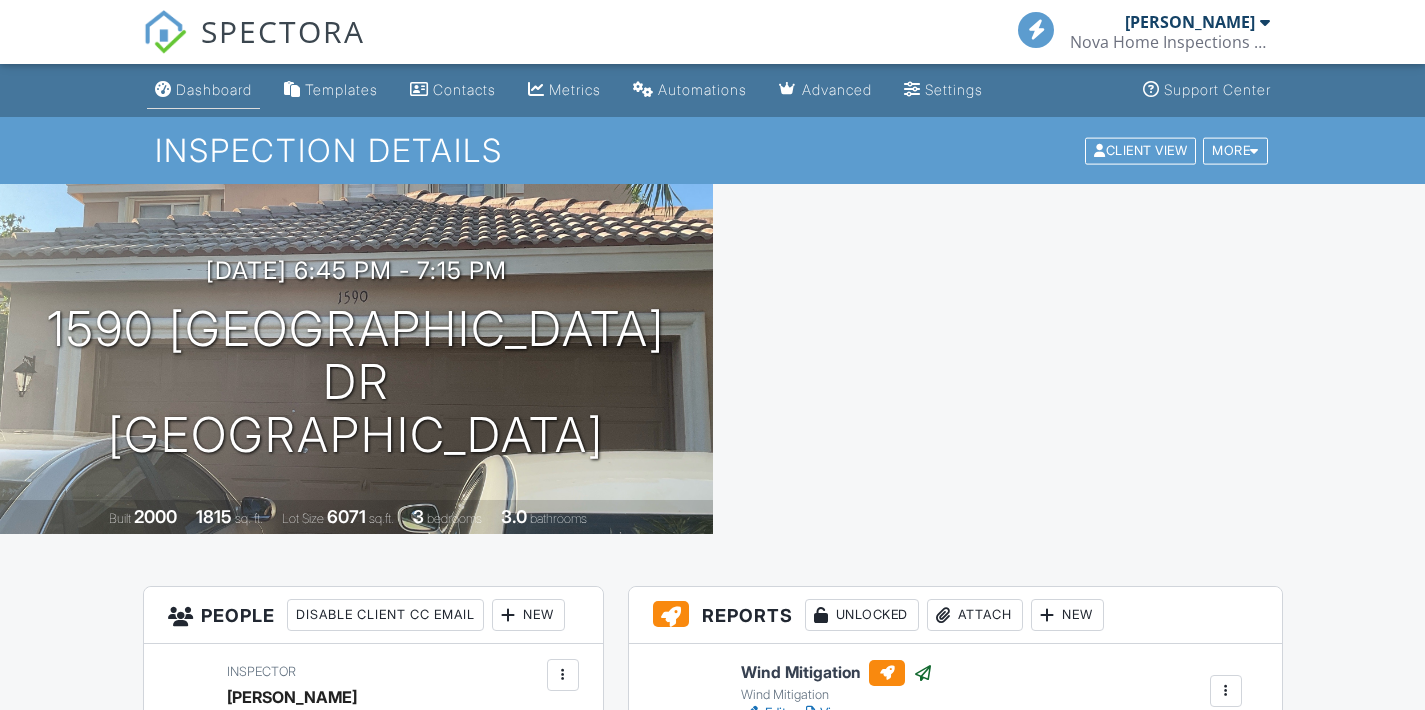 scroll, scrollTop: 0, scrollLeft: 0, axis: both 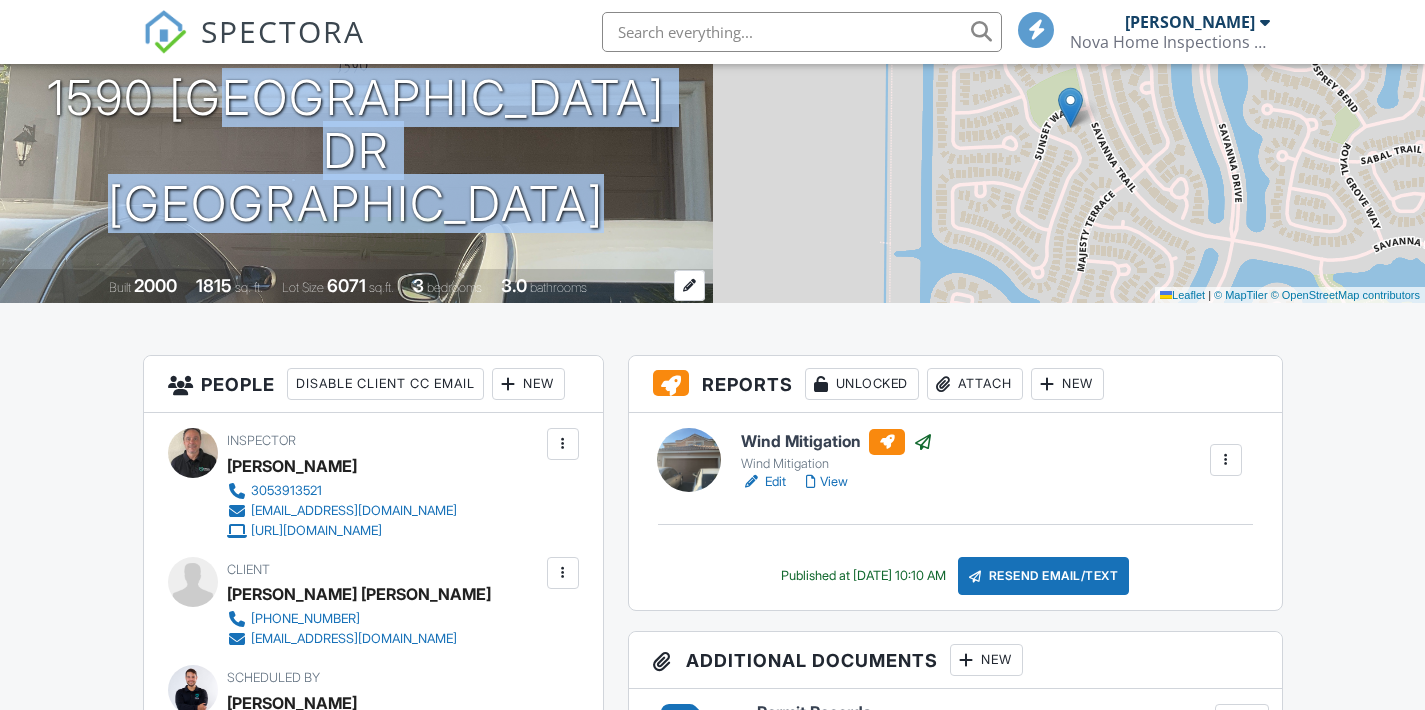 drag, startPoint x: 206, startPoint y: 99, endPoint x: 16, endPoint y: 293, distance: 271.54373 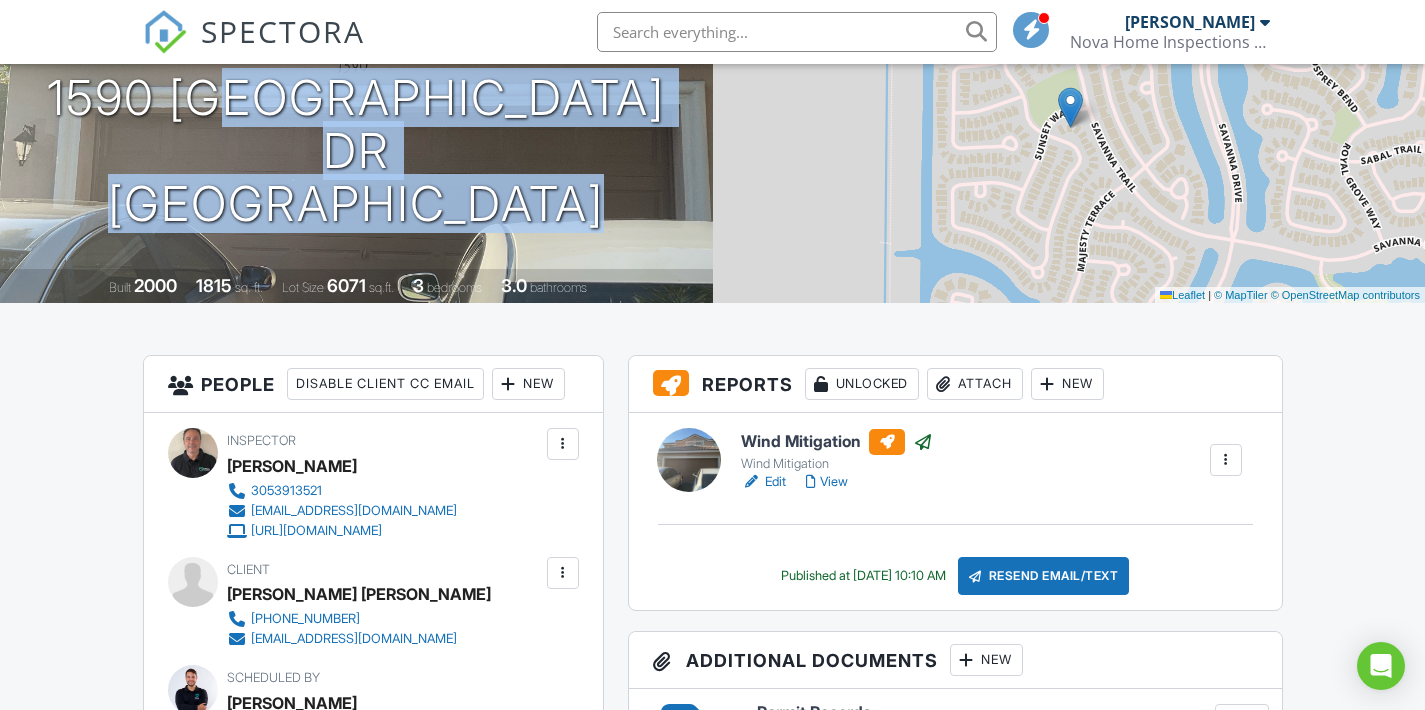 scroll, scrollTop: 0, scrollLeft: 0, axis: both 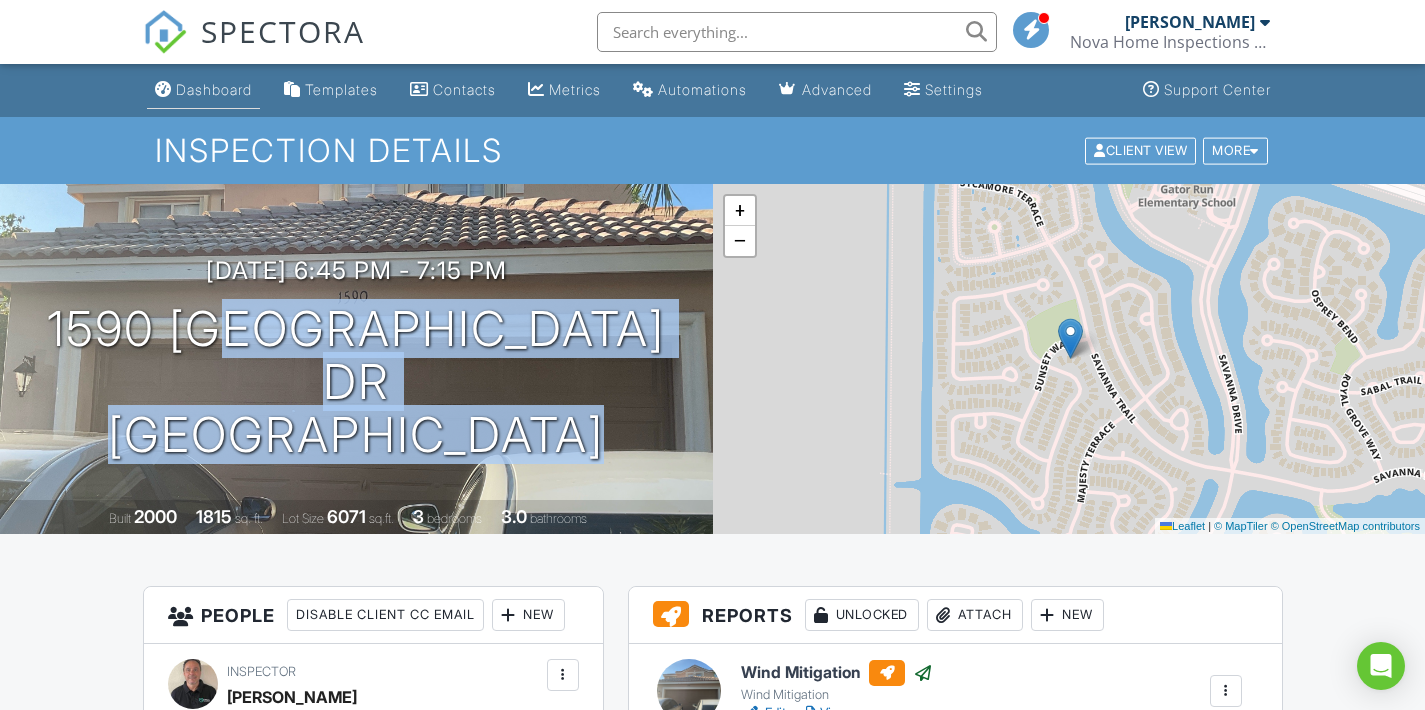 click on "Dashboard" at bounding box center (214, 89) 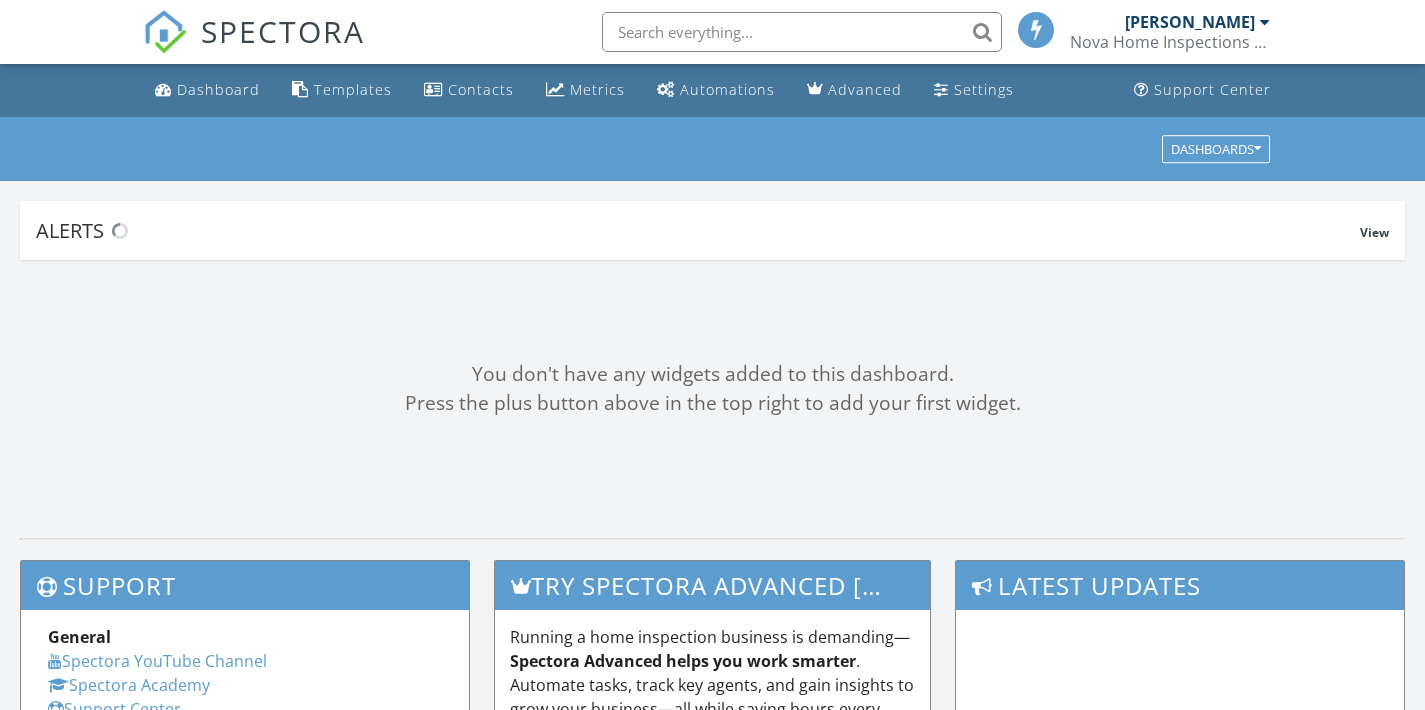 scroll, scrollTop: 0, scrollLeft: 0, axis: both 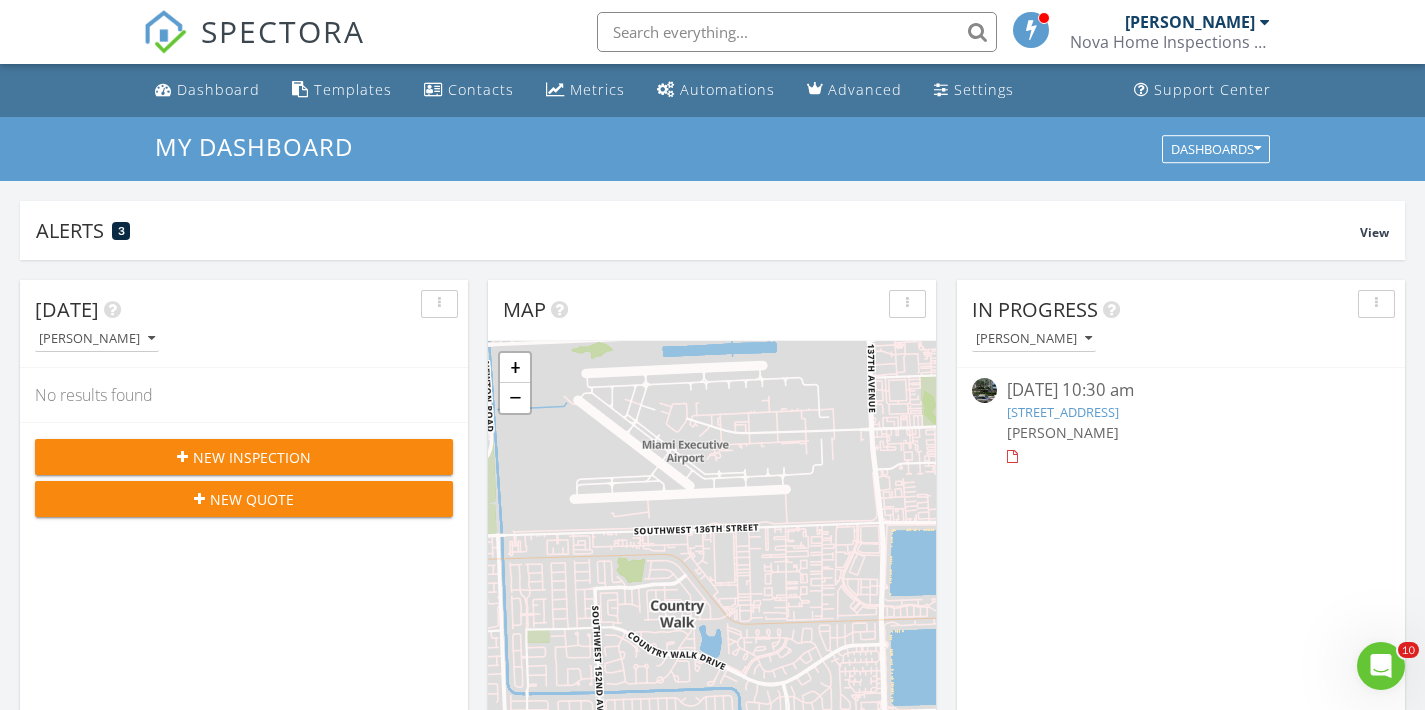 click at bounding box center [797, 32] 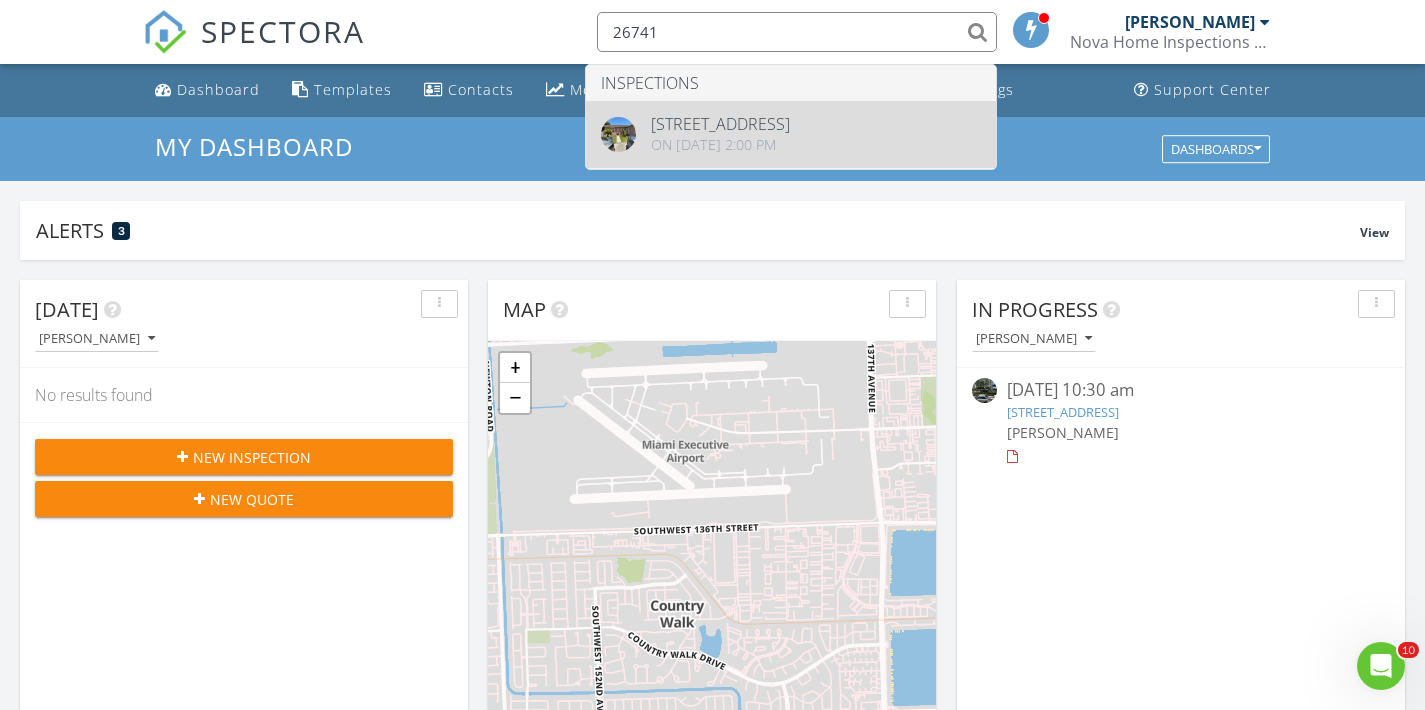 type on "26741" 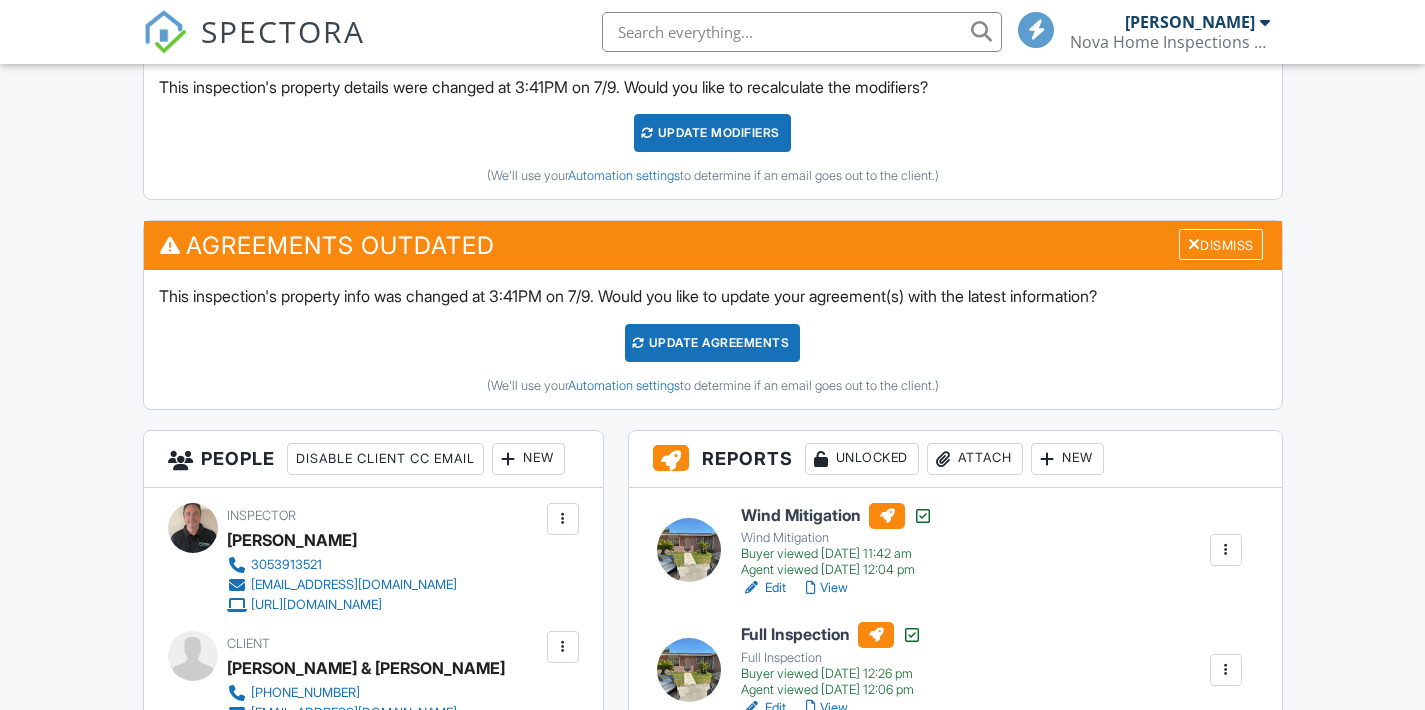 scroll, scrollTop: 898, scrollLeft: 0, axis: vertical 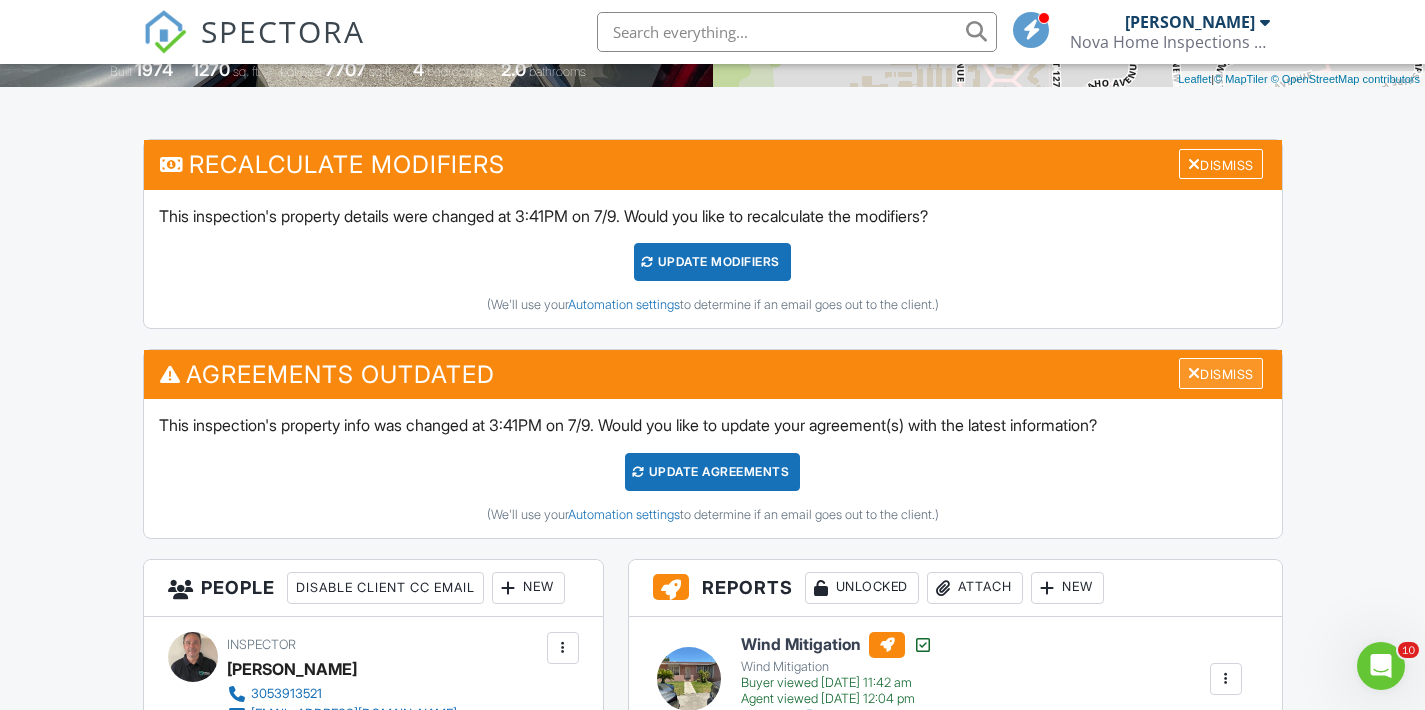 click on "Dismiss" at bounding box center (1221, 373) 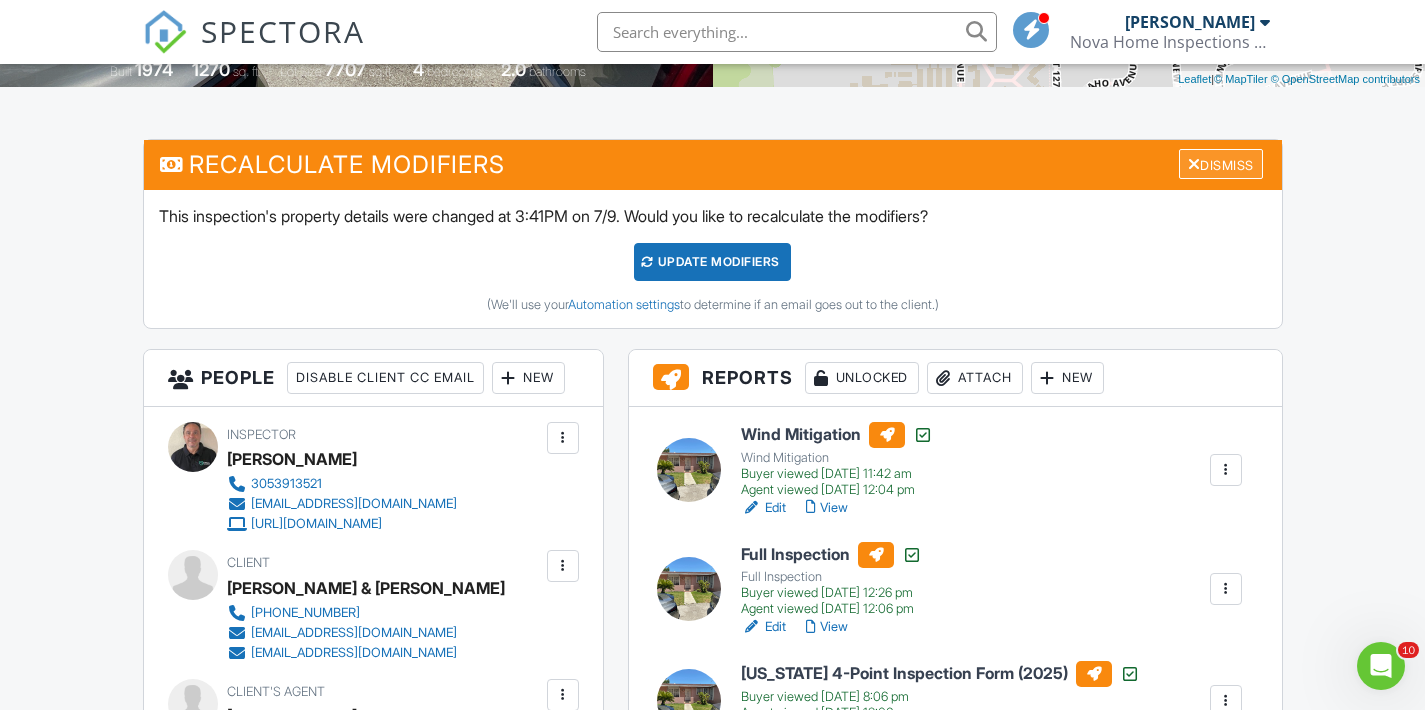 click on "Dismiss" at bounding box center (1221, 164) 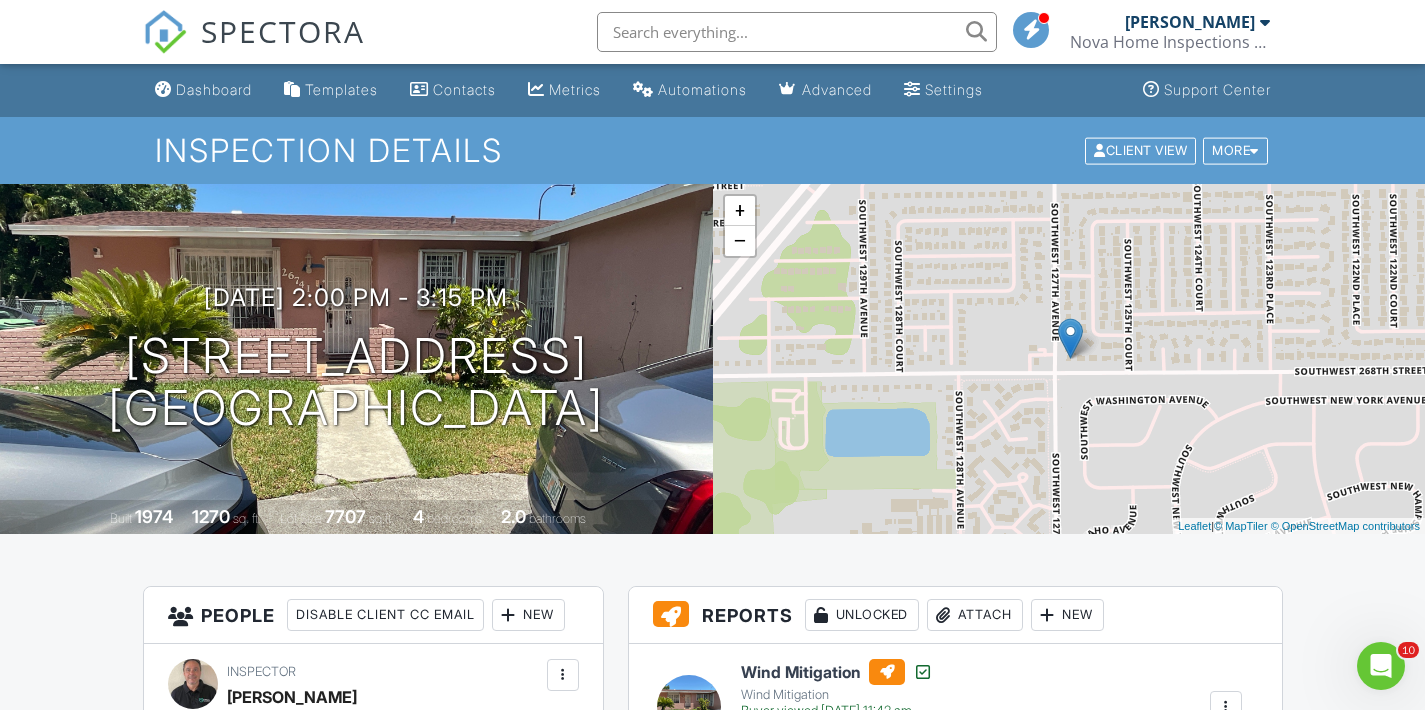 scroll, scrollTop: 0, scrollLeft: 0, axis: both 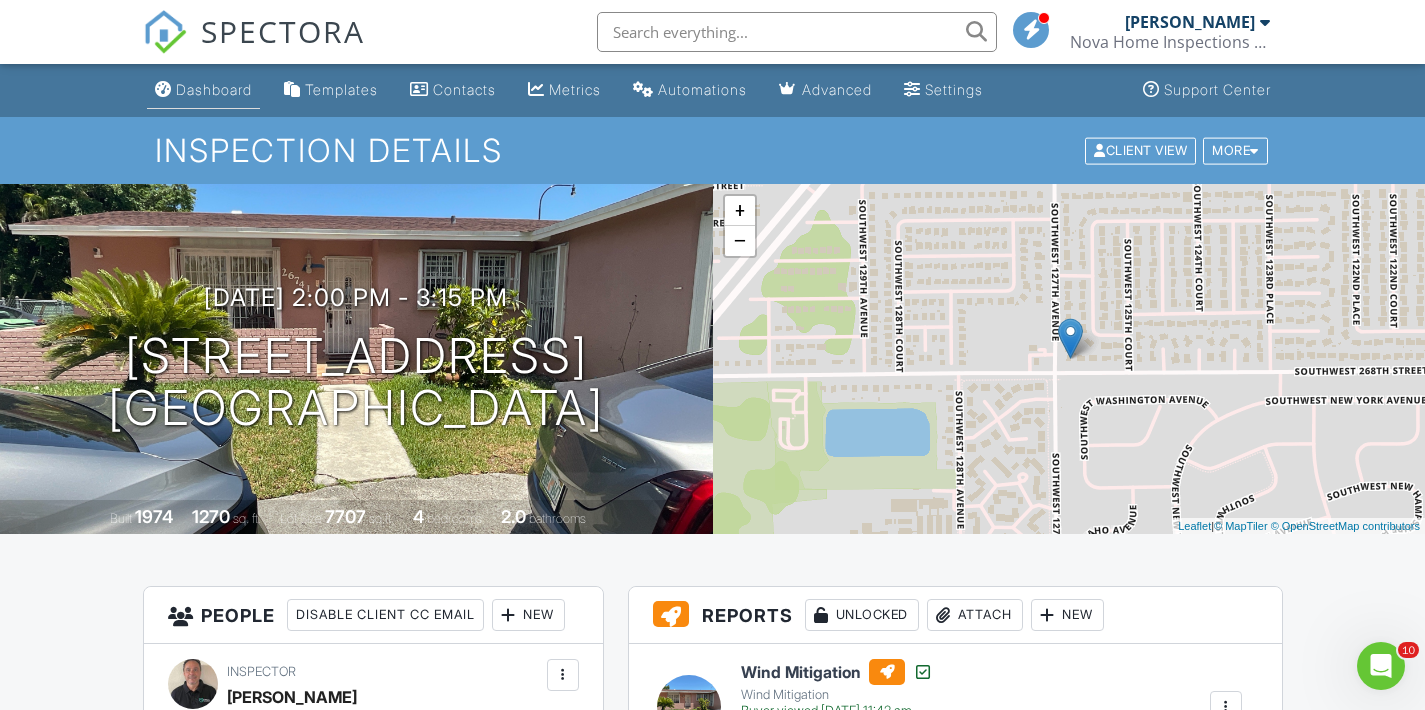 click on "Dashboard" at bounding box center (214, 89) 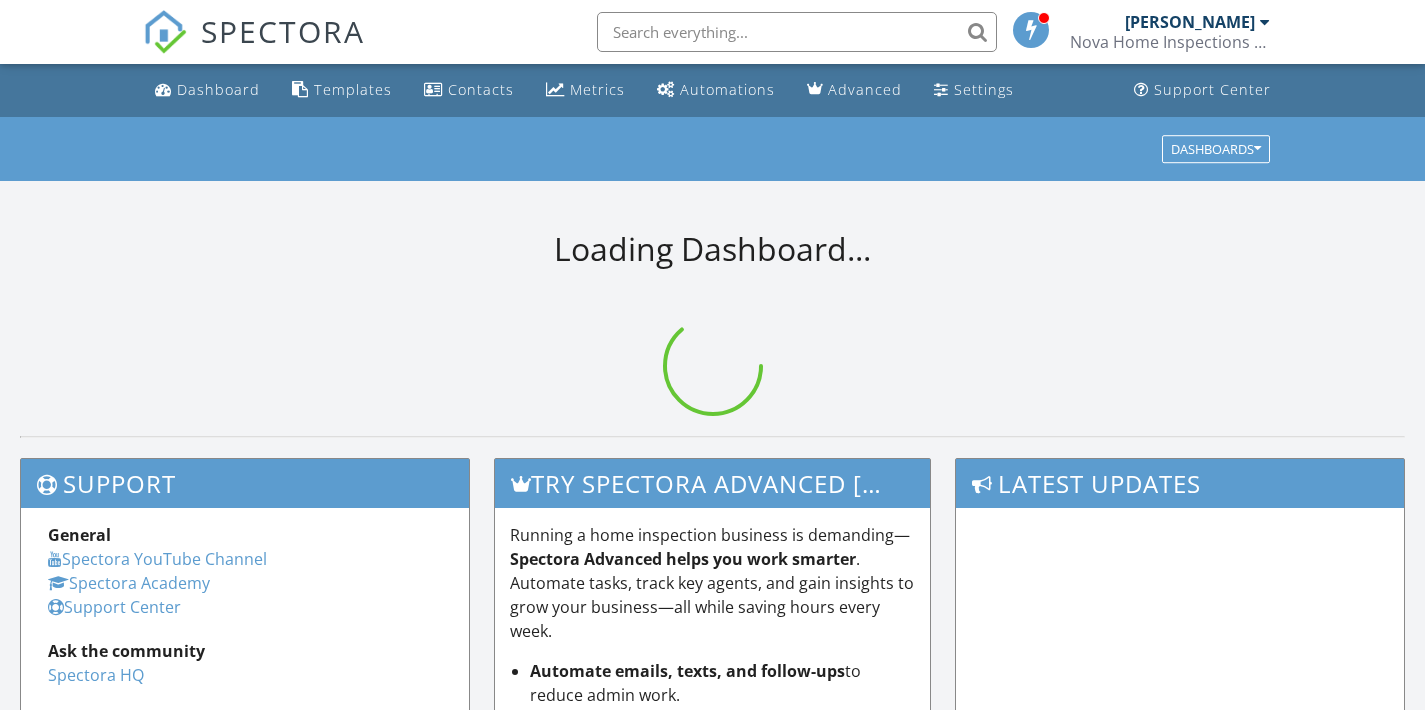 scroll, scrollTop: 0, scrollLeft: 0, axis: both 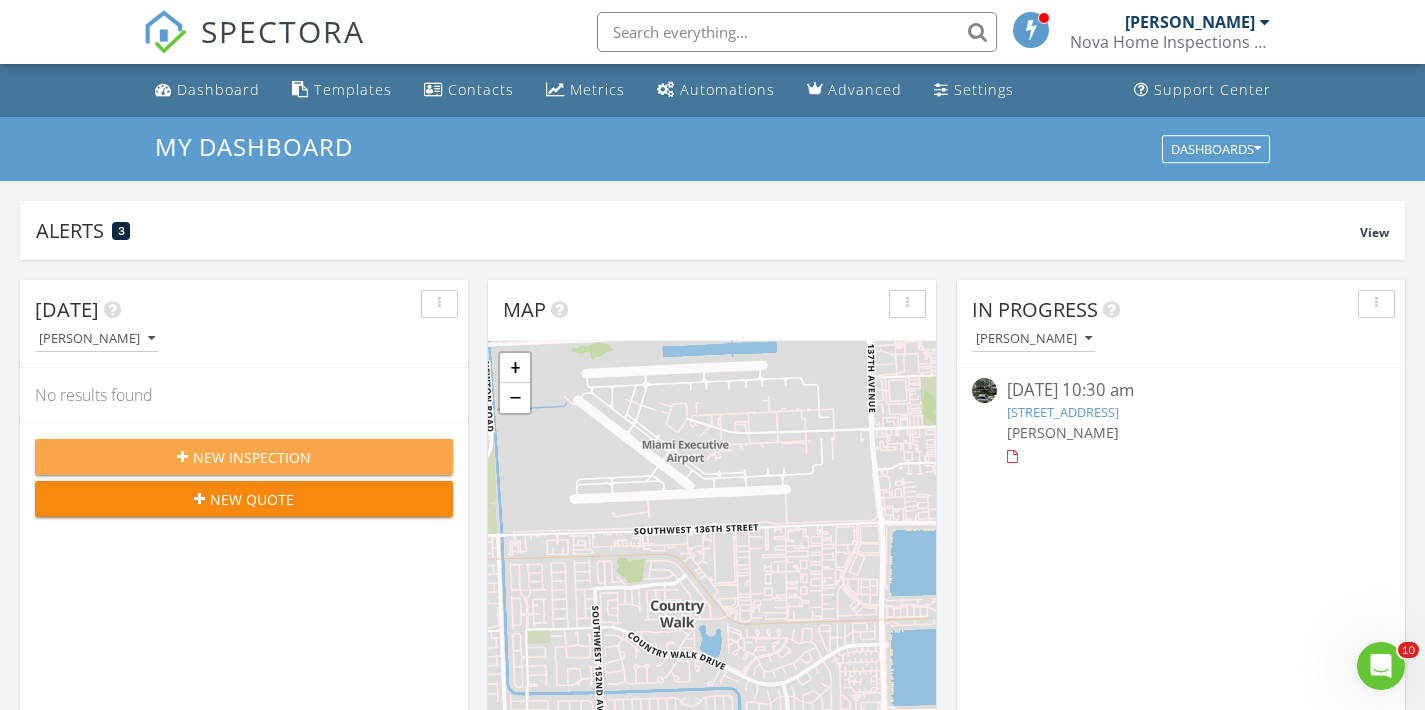 click on "New Inspection" at bounding box center (252, 457) 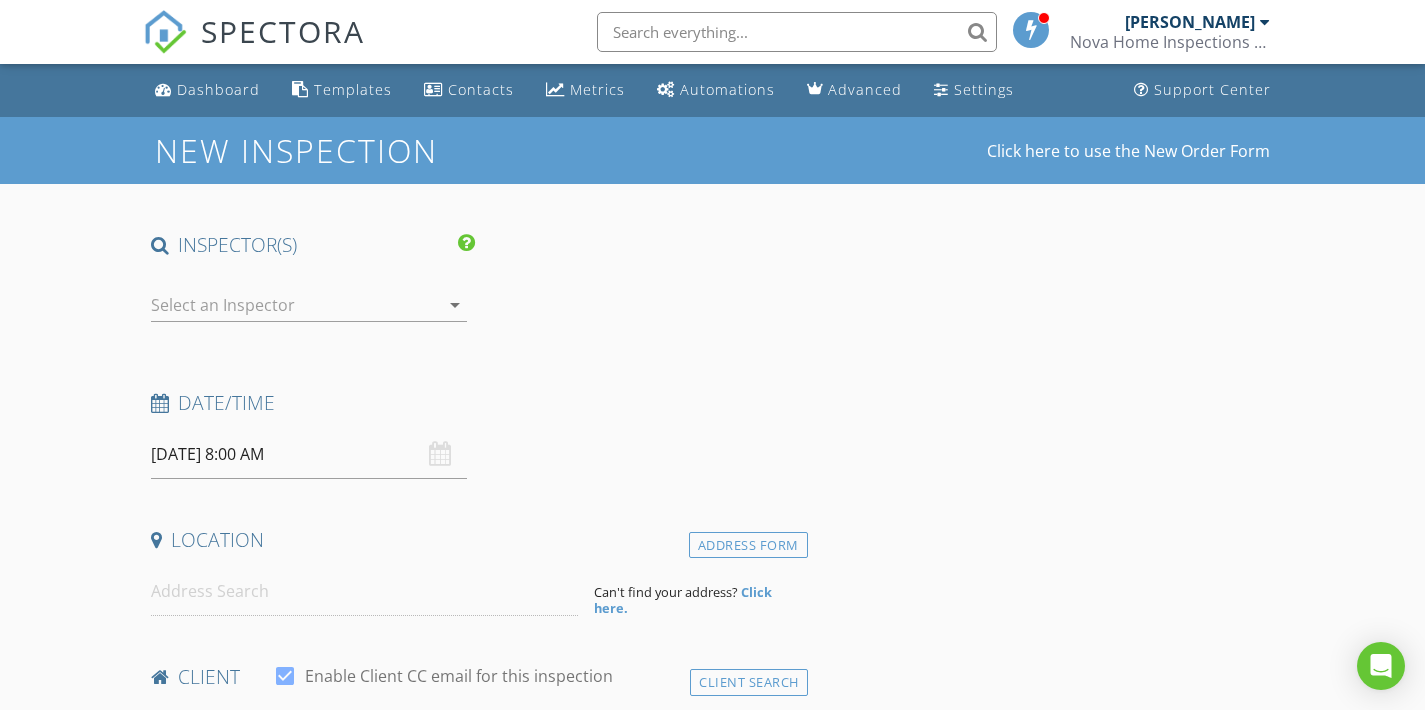scroll, scrollTop: 0, scrollLeft: 0, axis: both 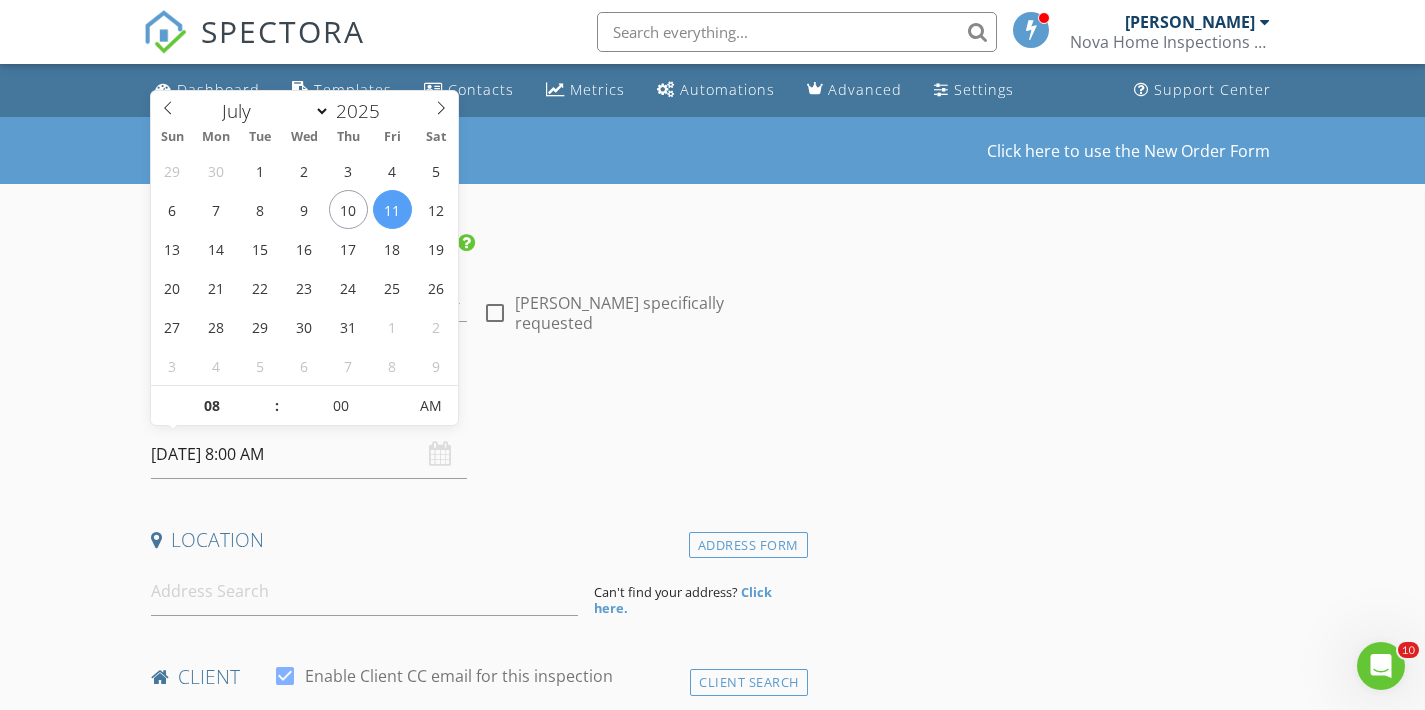 click on "[DATE] 8:00 AM" at bounding box center (309, 454) 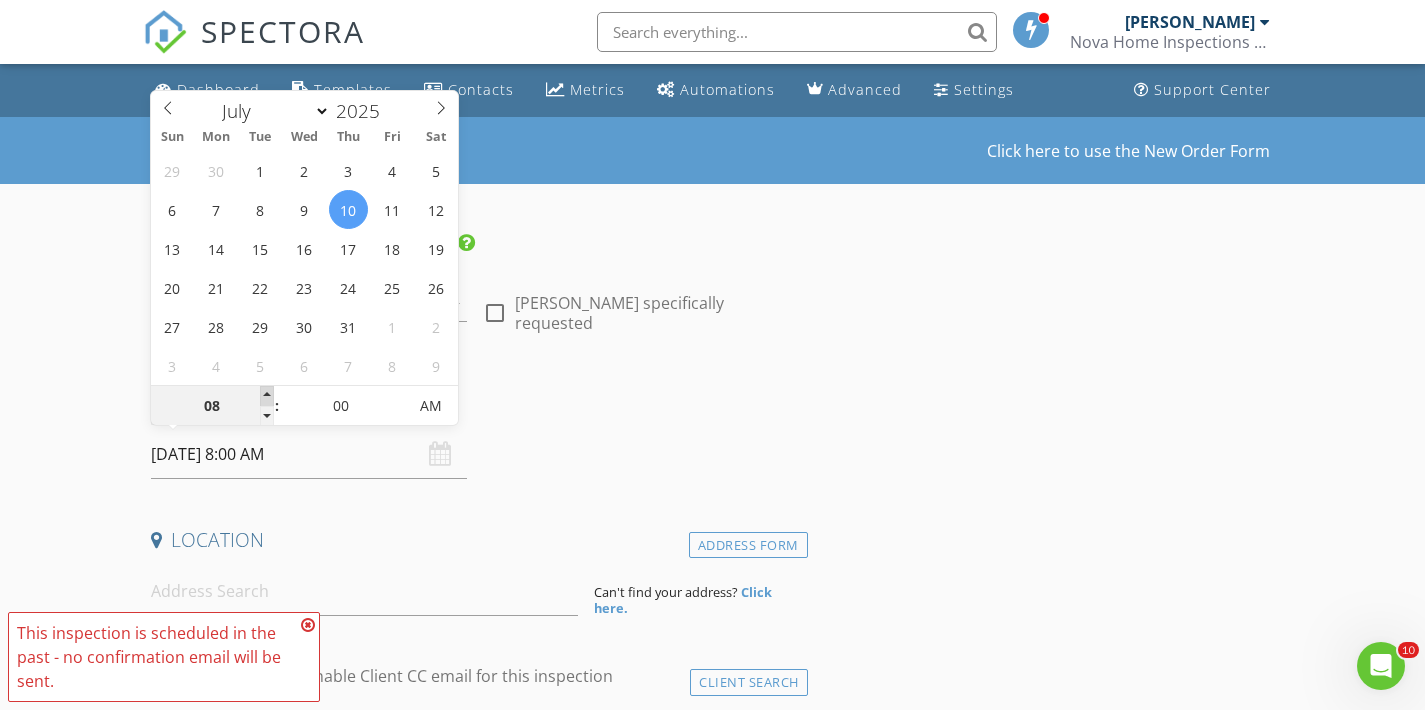 type on "07/10/2025 9:00 AM" 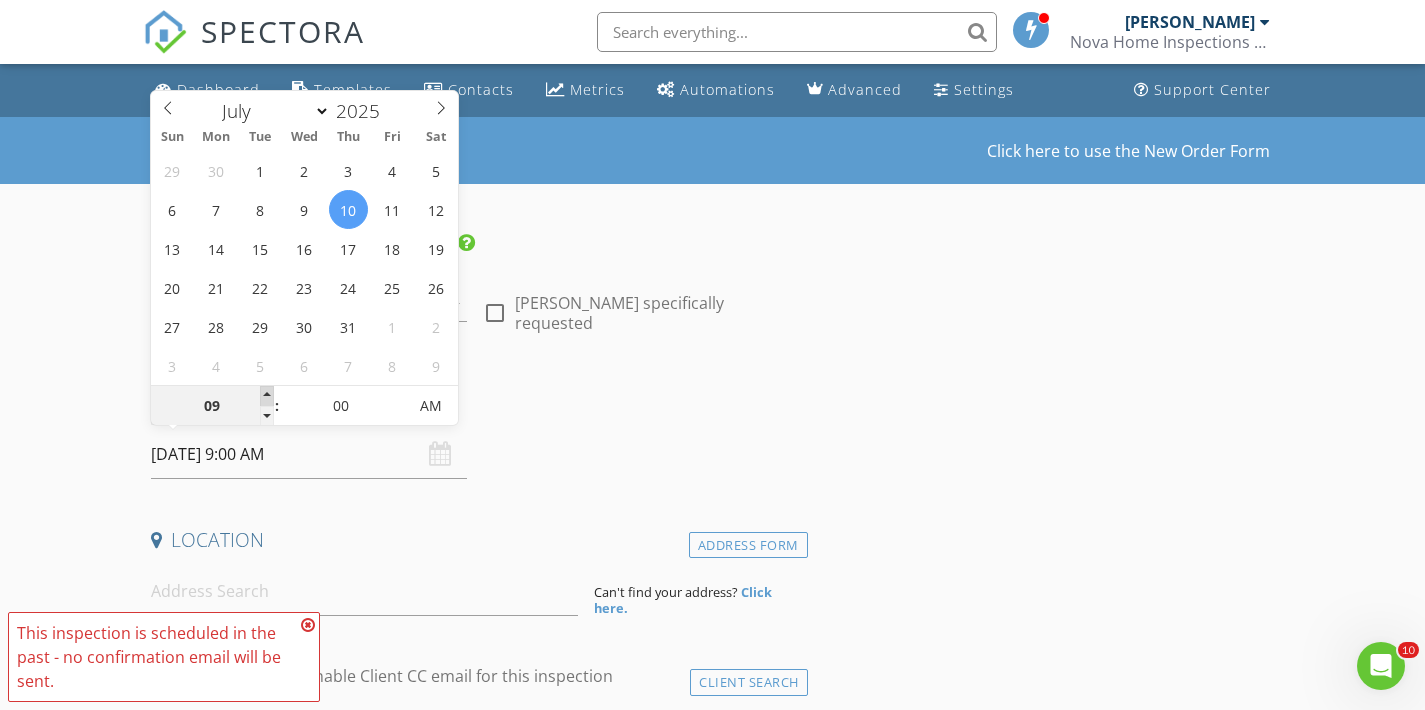 click at bounding box center [267, 396] 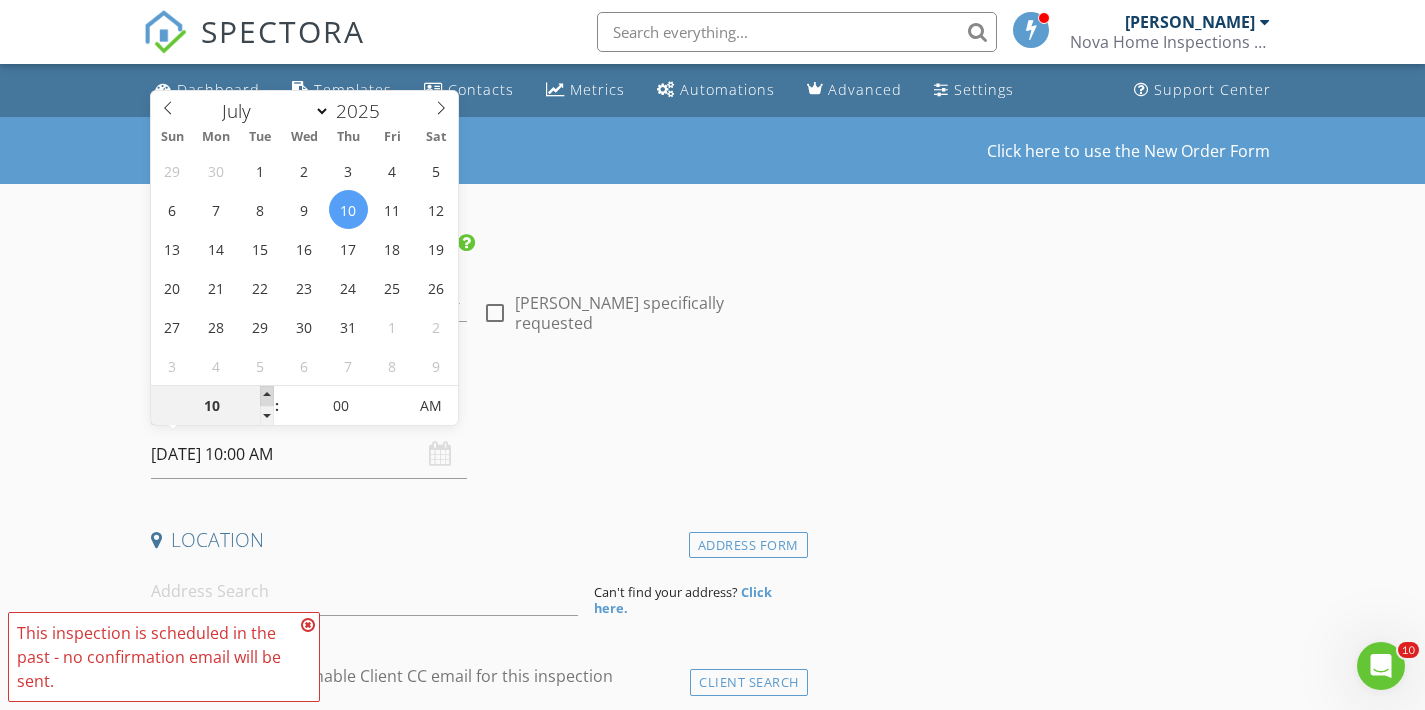 click at bounding box center [267, 396] 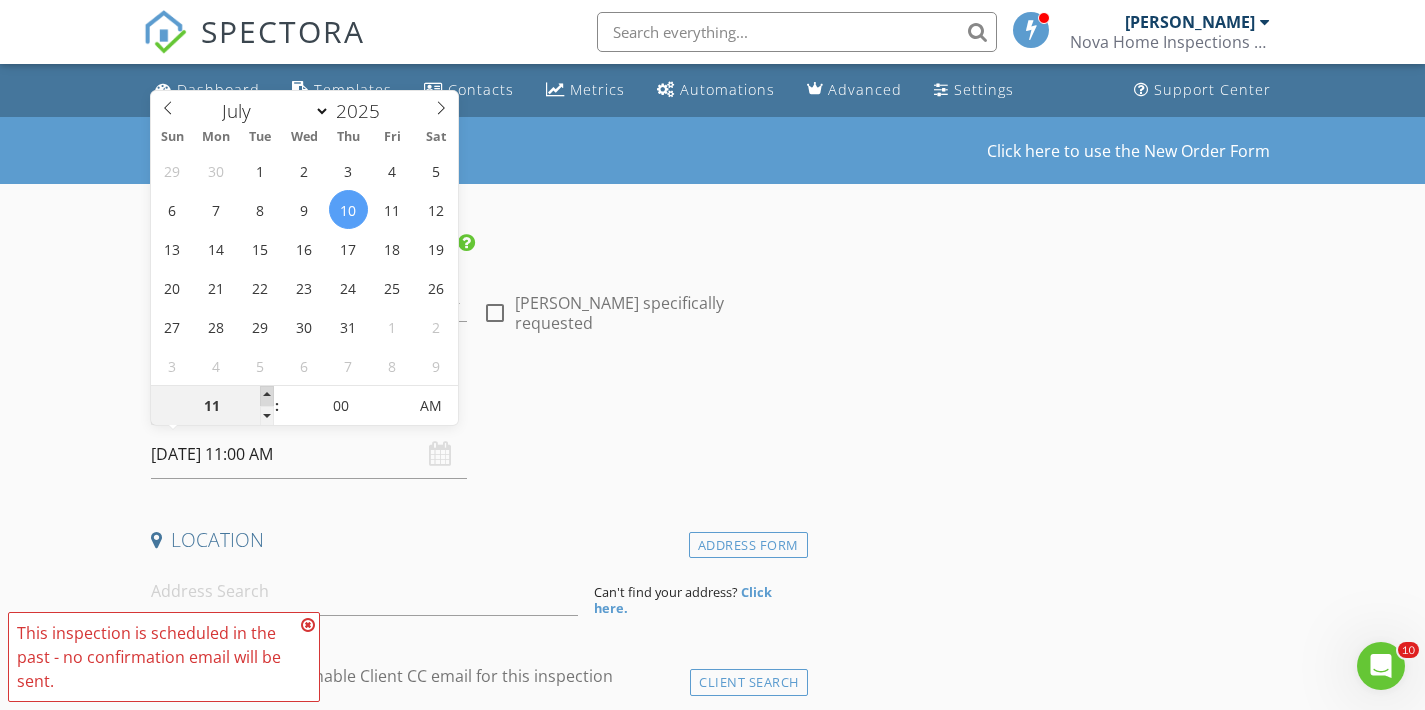 click at bounding box center (267, 396) 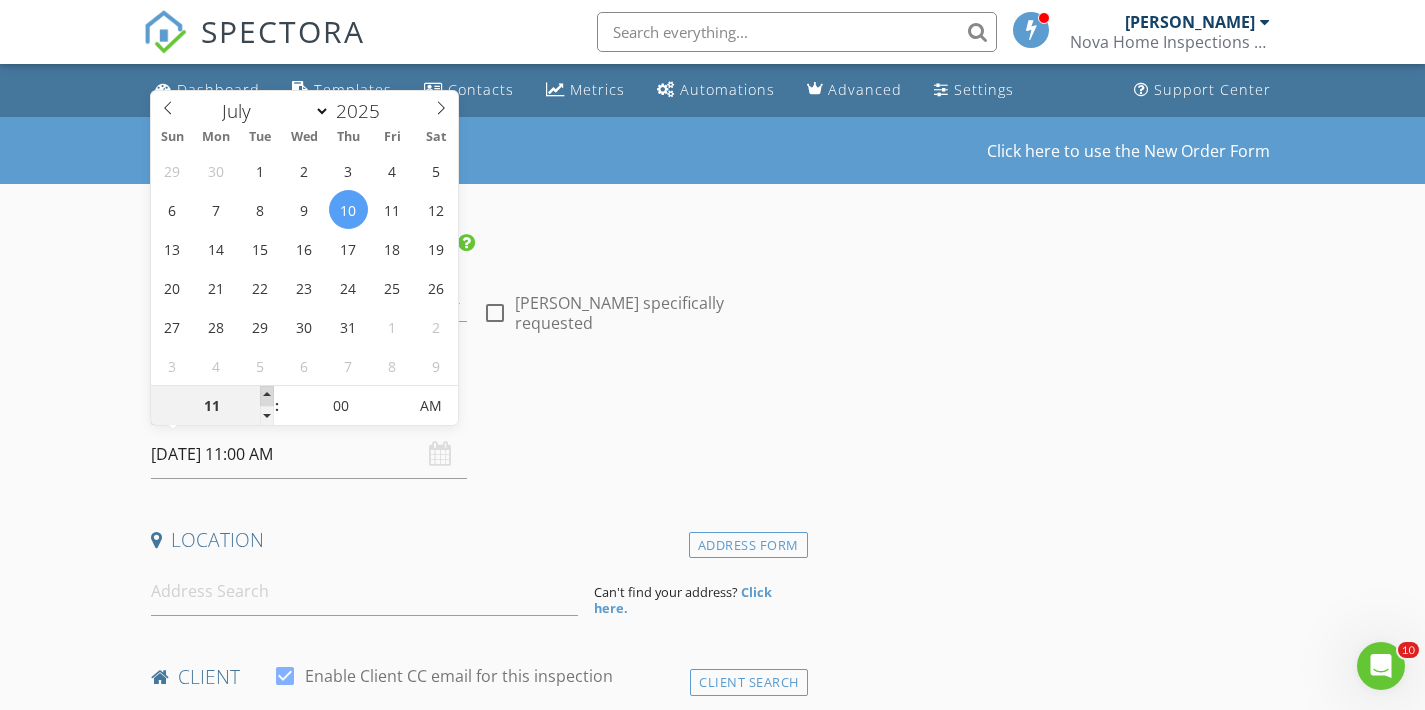 type on "07/10/2025 12:00 PM" 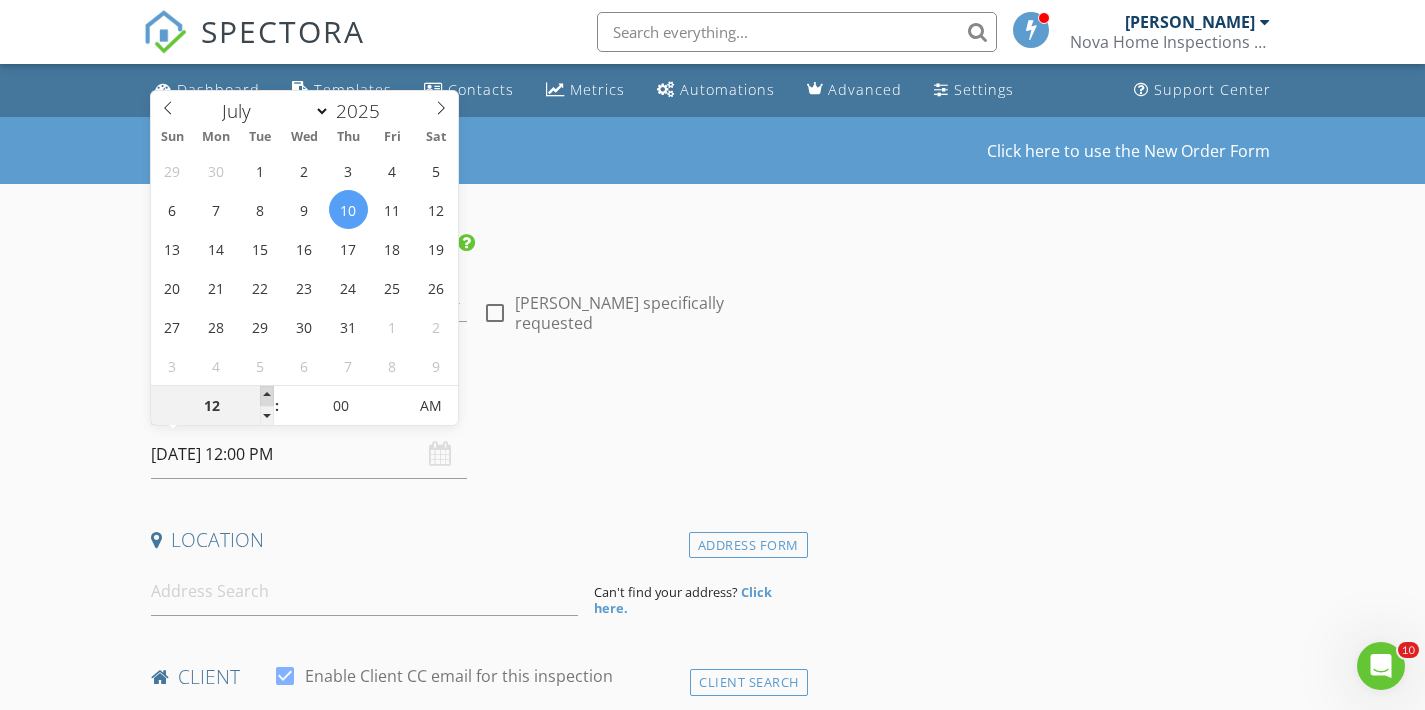 click at bounding box center (267, 396) 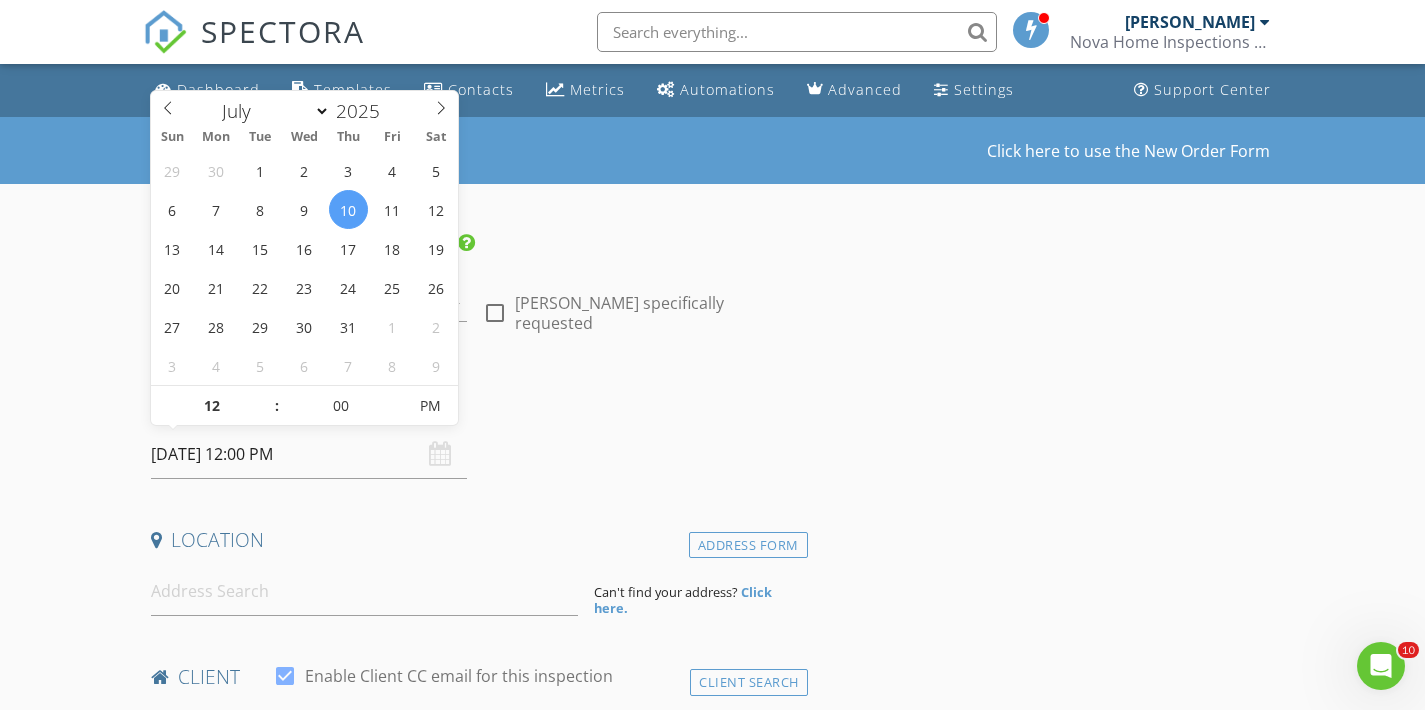 click on "Date/Time" at bounding box center [475, 403] 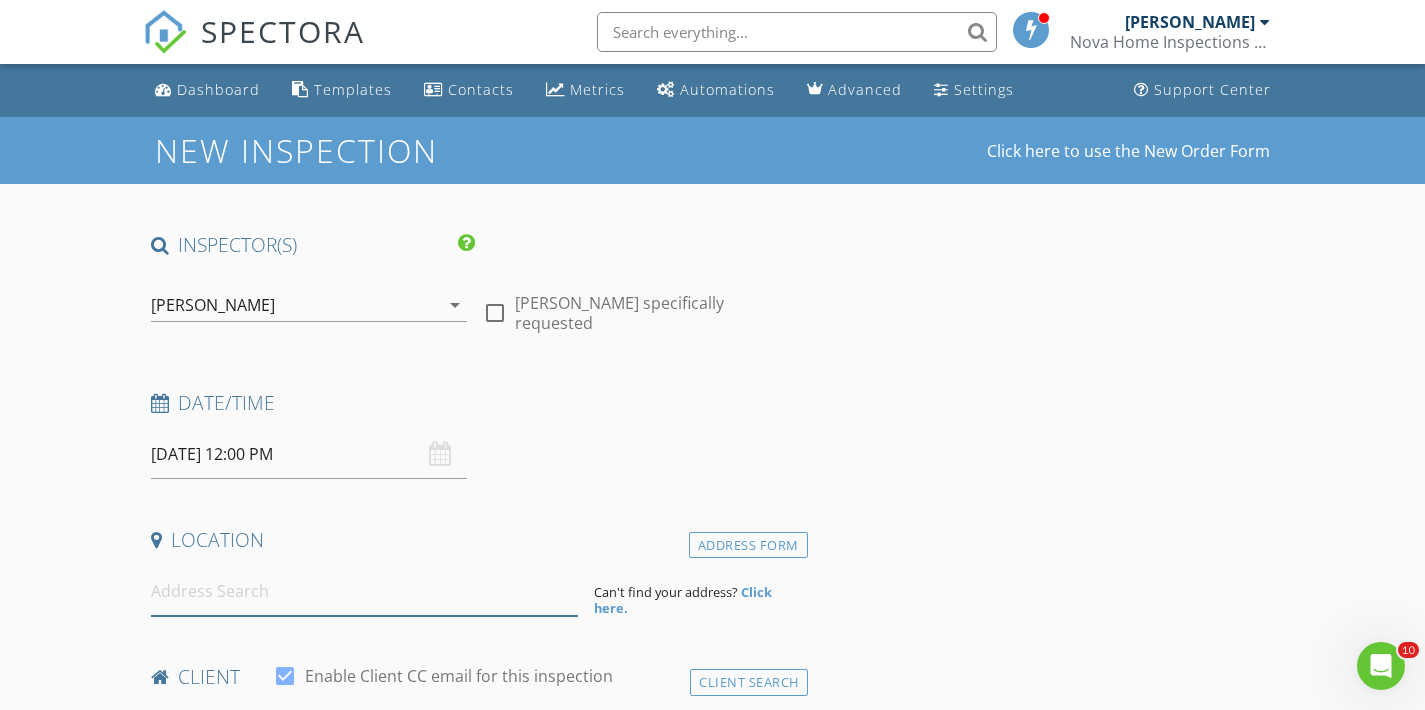 click at bounding box center [364, 591] 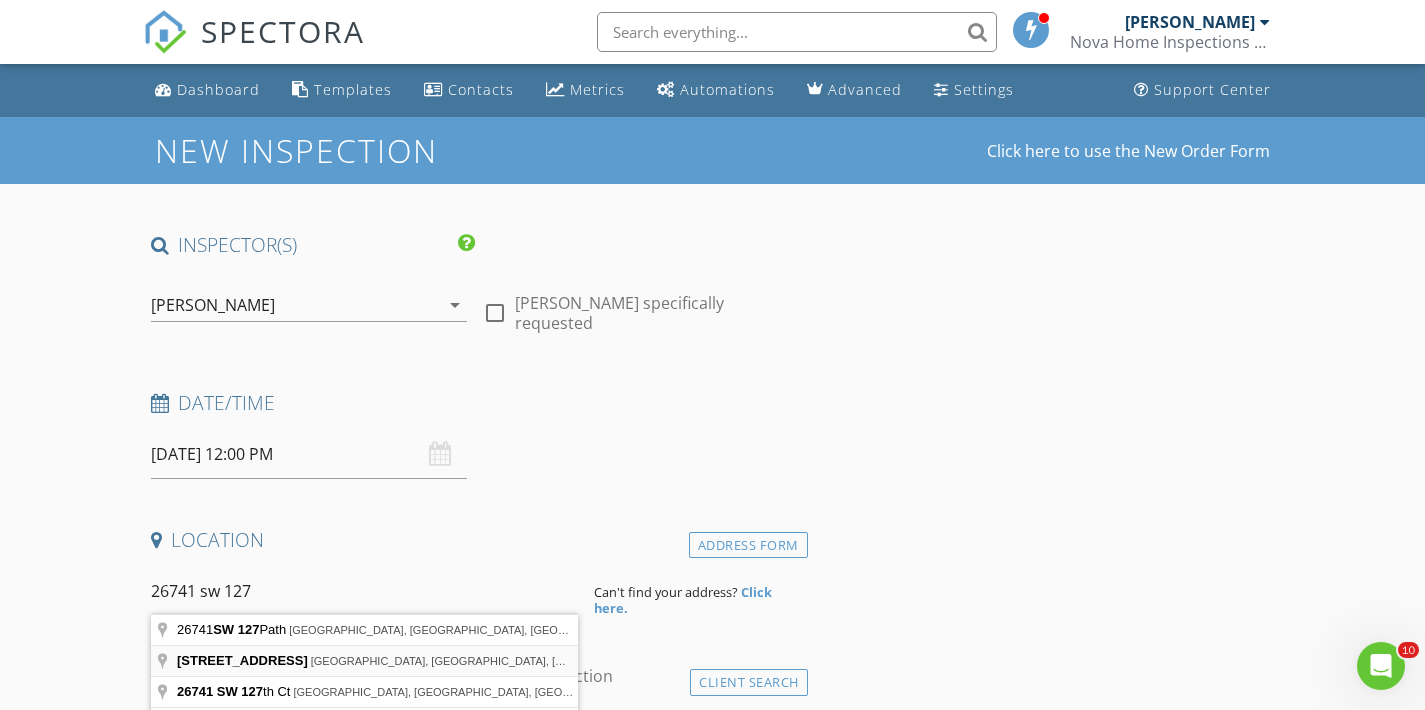 type on "26741 Southwest 127th Avenue, Miami, FL, USA" 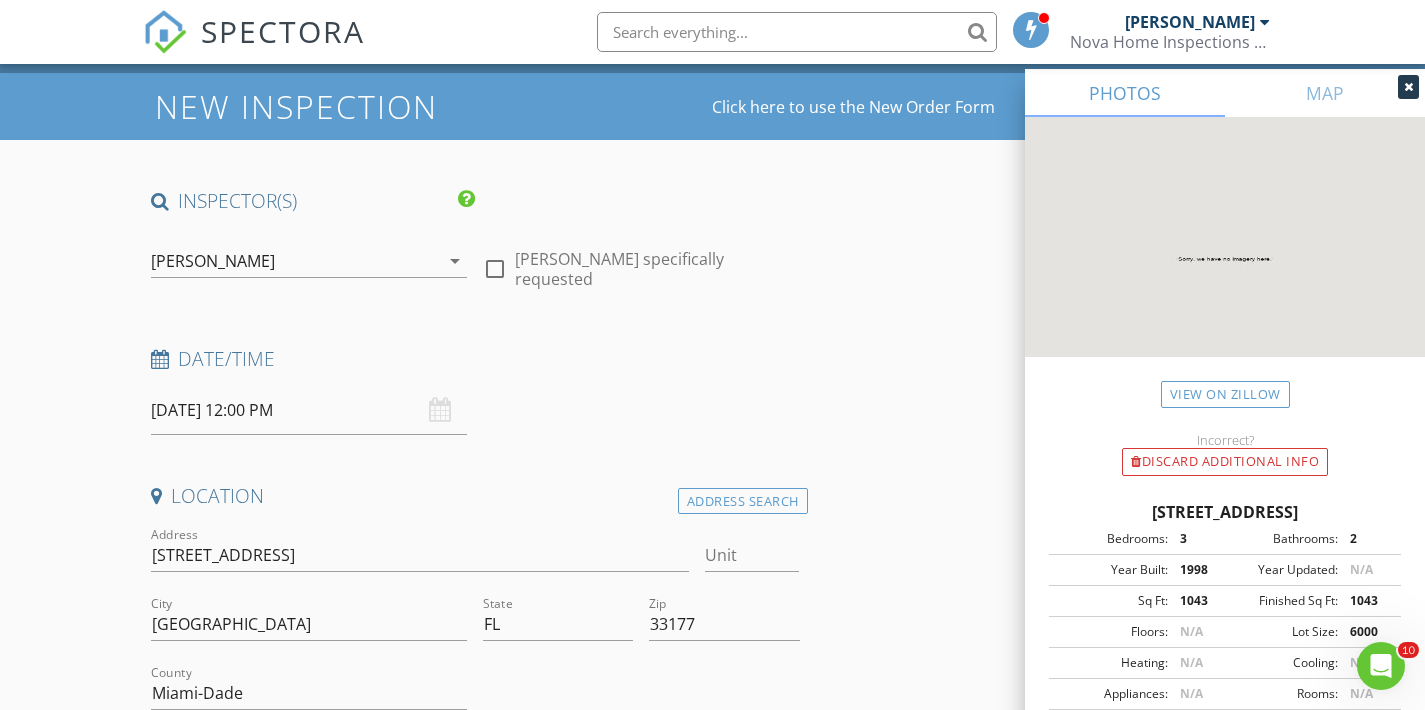 scroll, scrollTop: 52, scrollLeft: 0, axis: vertical 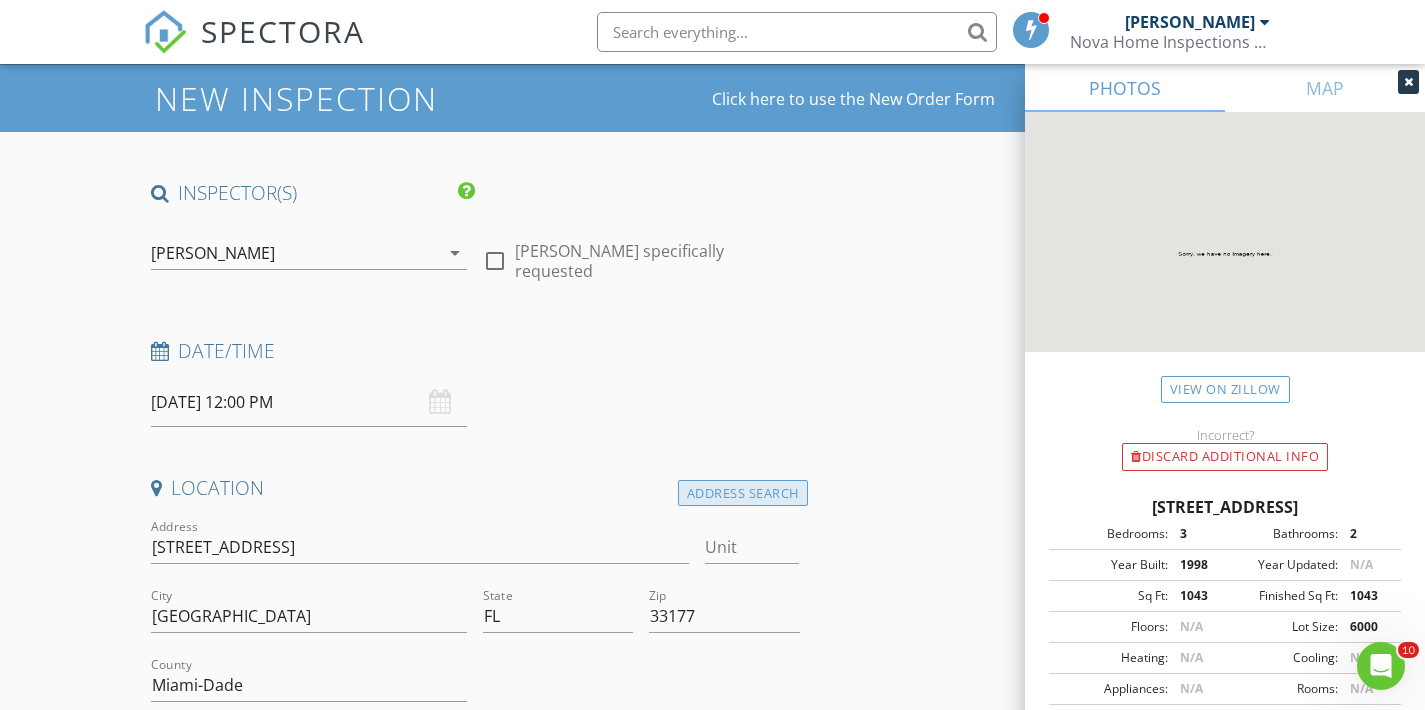 click on "Address Search" at bounding box center [743, 493] 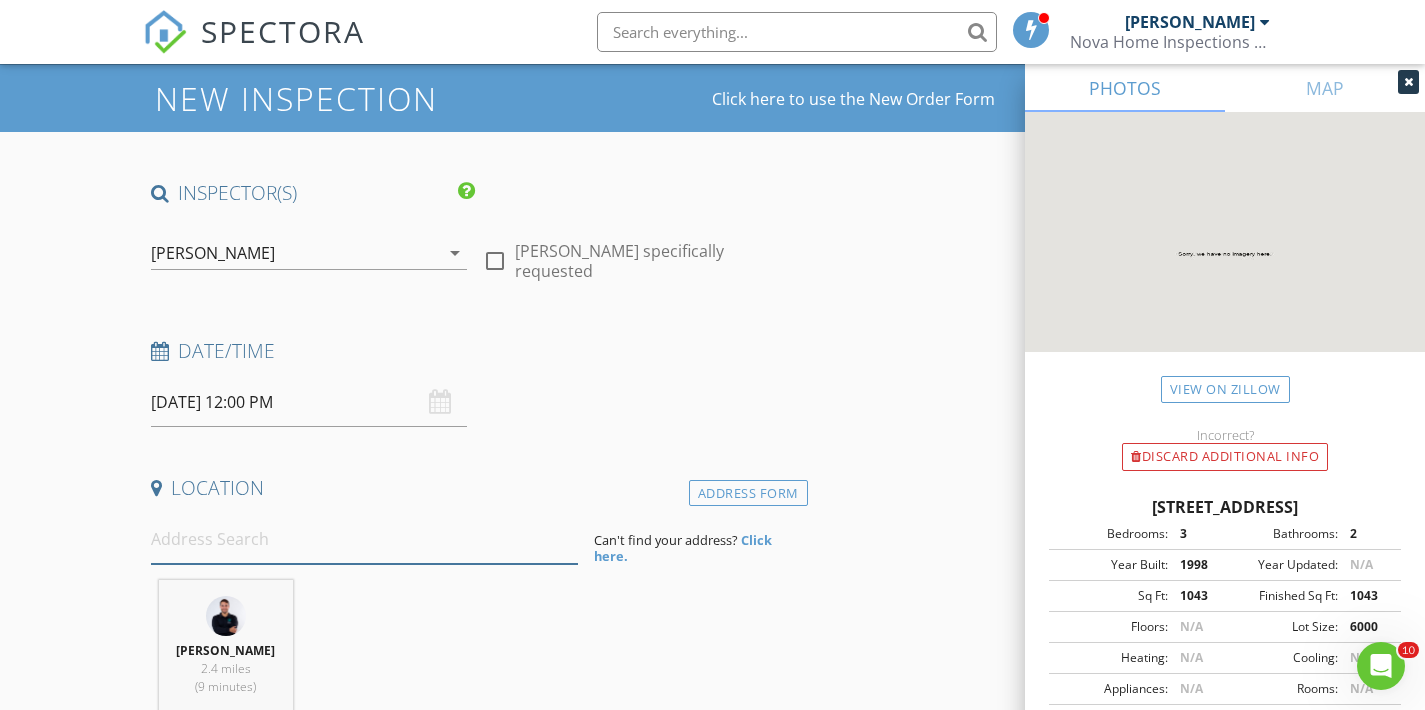 click at bounding box center [364, 539] 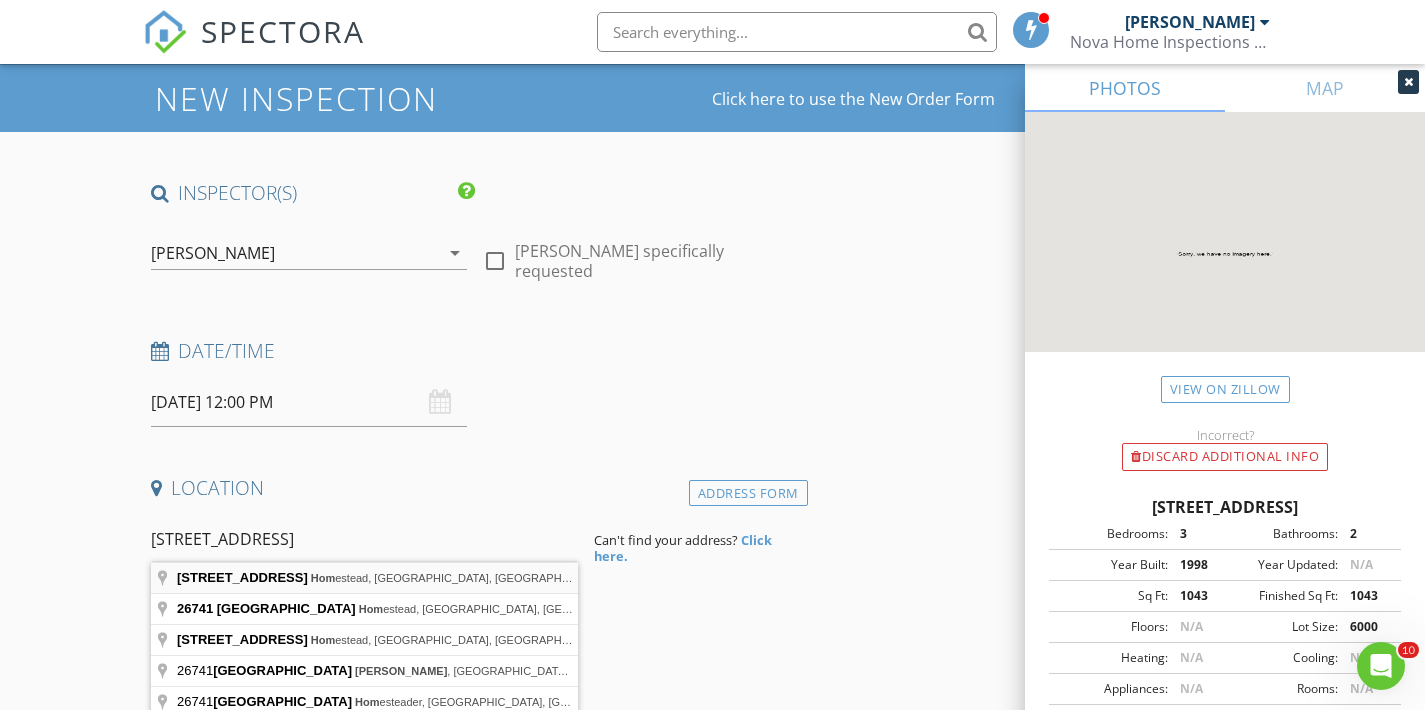 type on "26741 SW 127th Ave, Homestead, FL, USA" 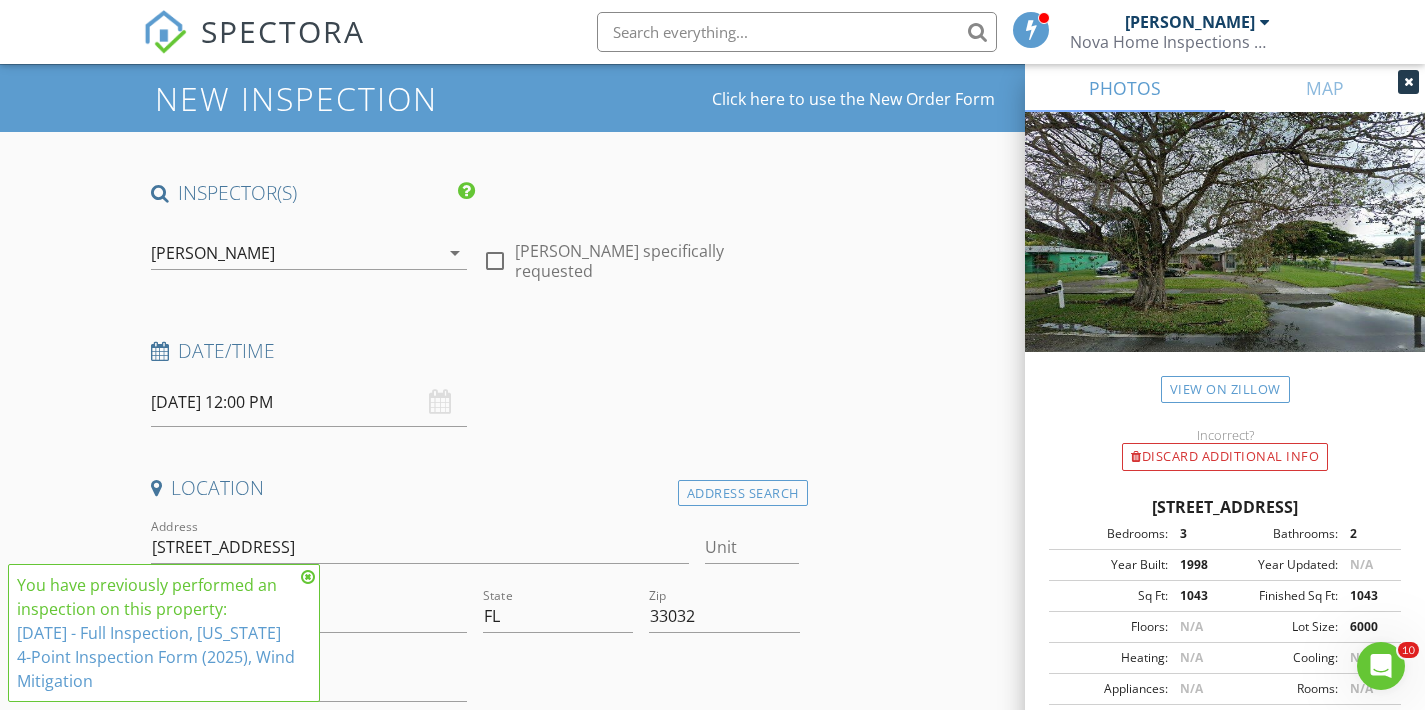 click at bounding box center [308, 577] 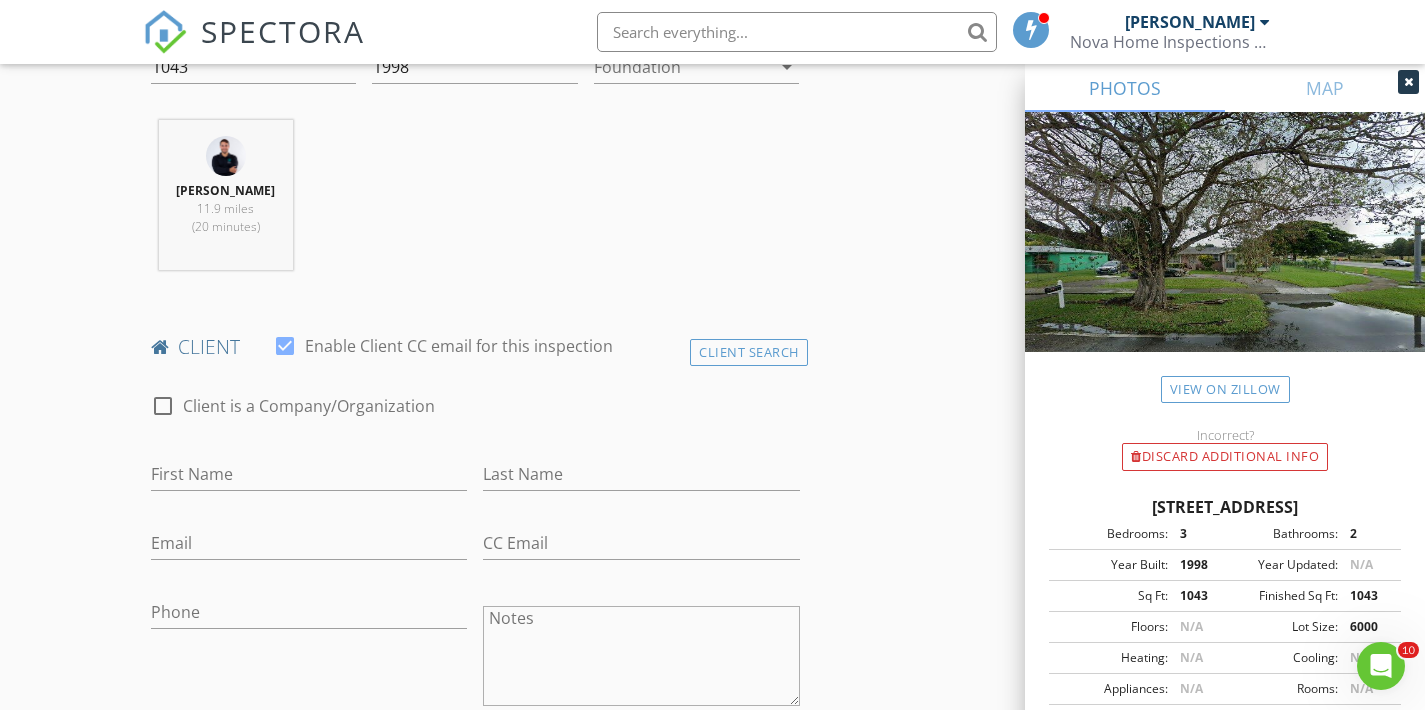scroll, scrollTop: 792, scrollLeft: 0, axis: vertical 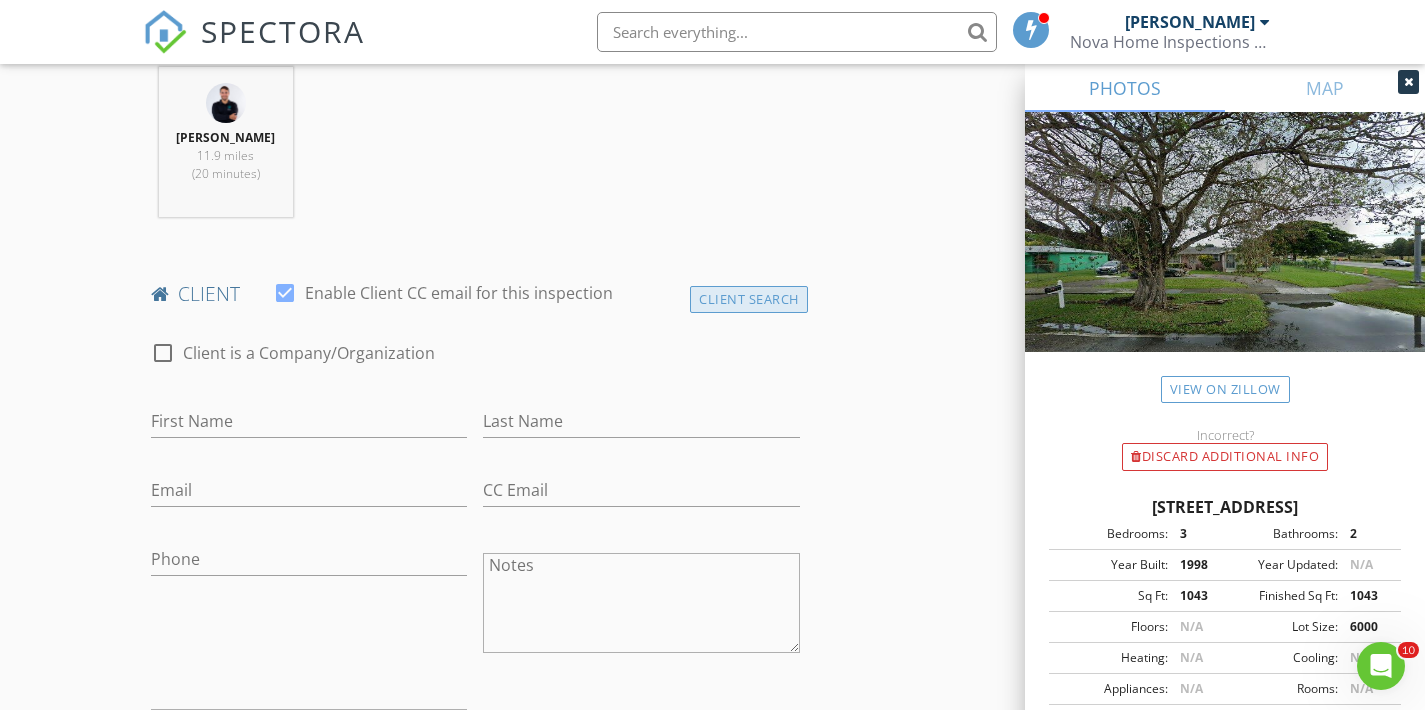 click on "Client Search" at bounding box center [749, 299] 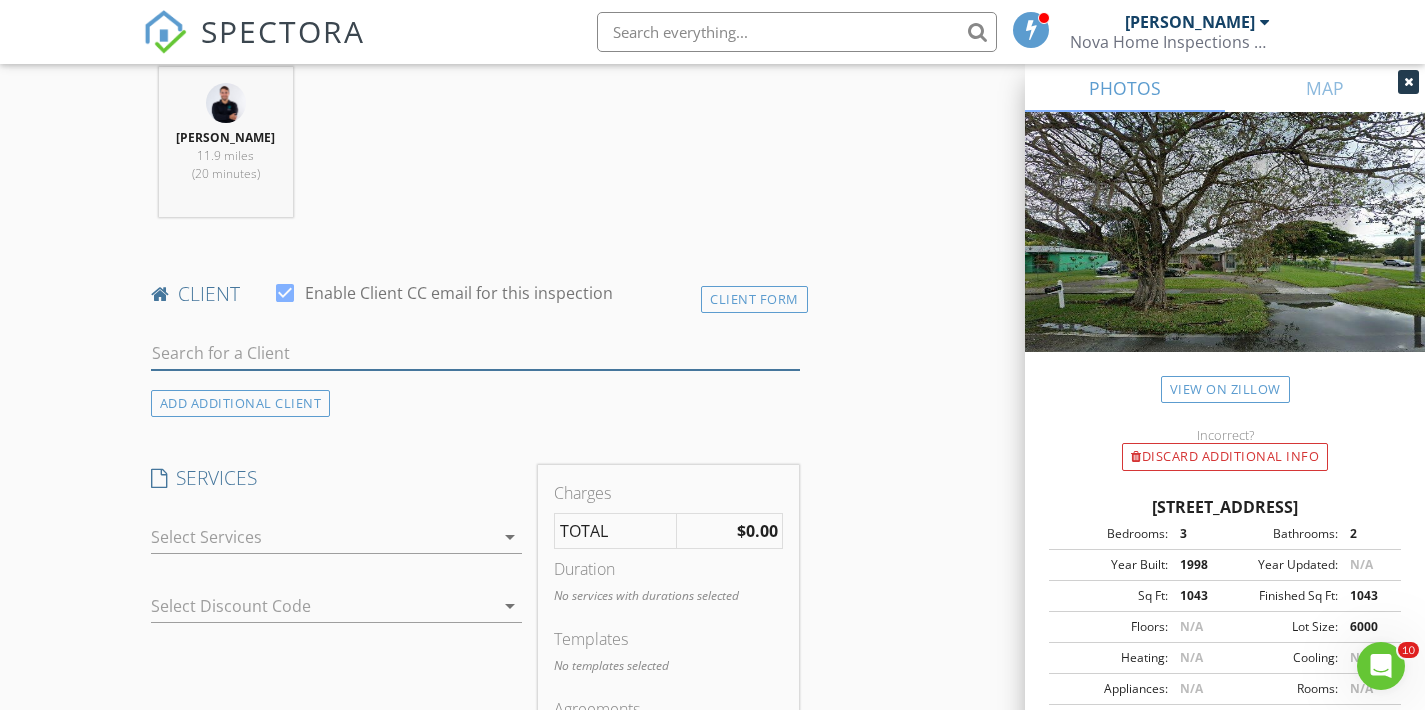 click at bounding box center [475, 353] 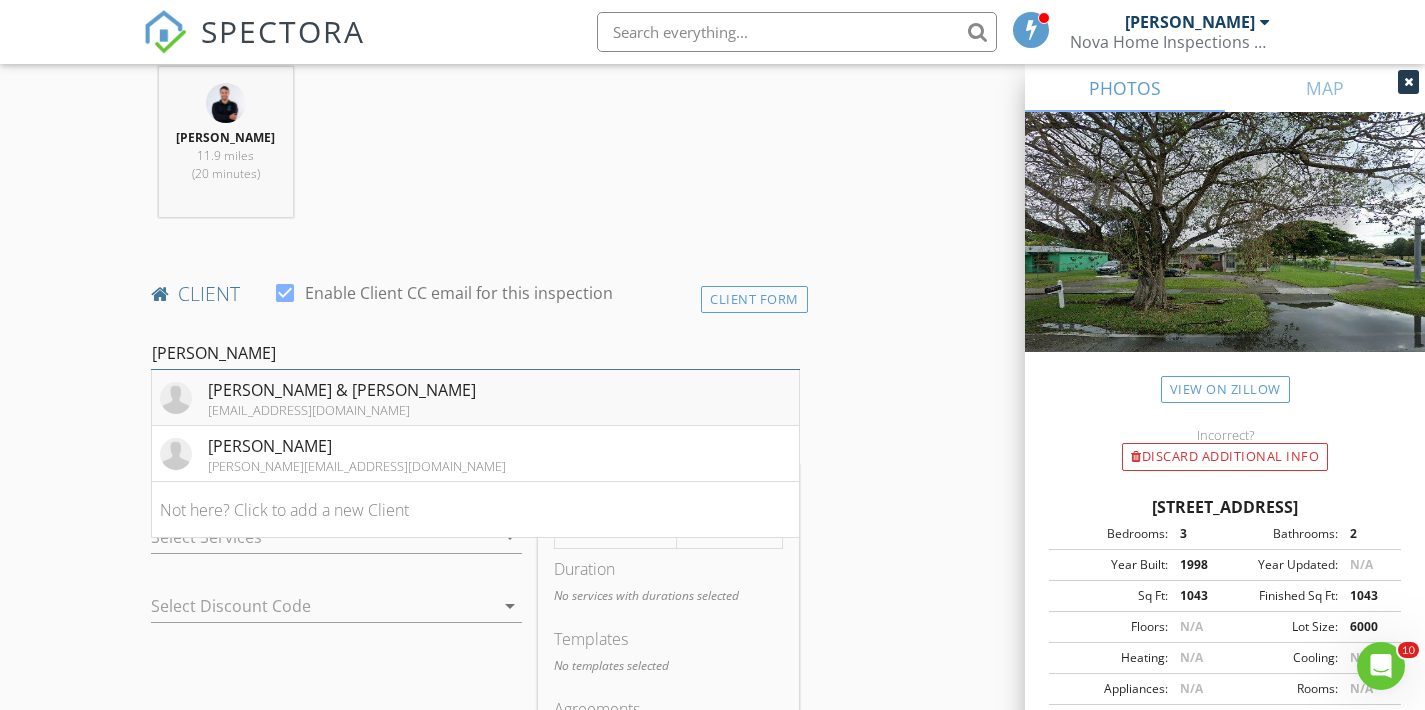 type on "damian" 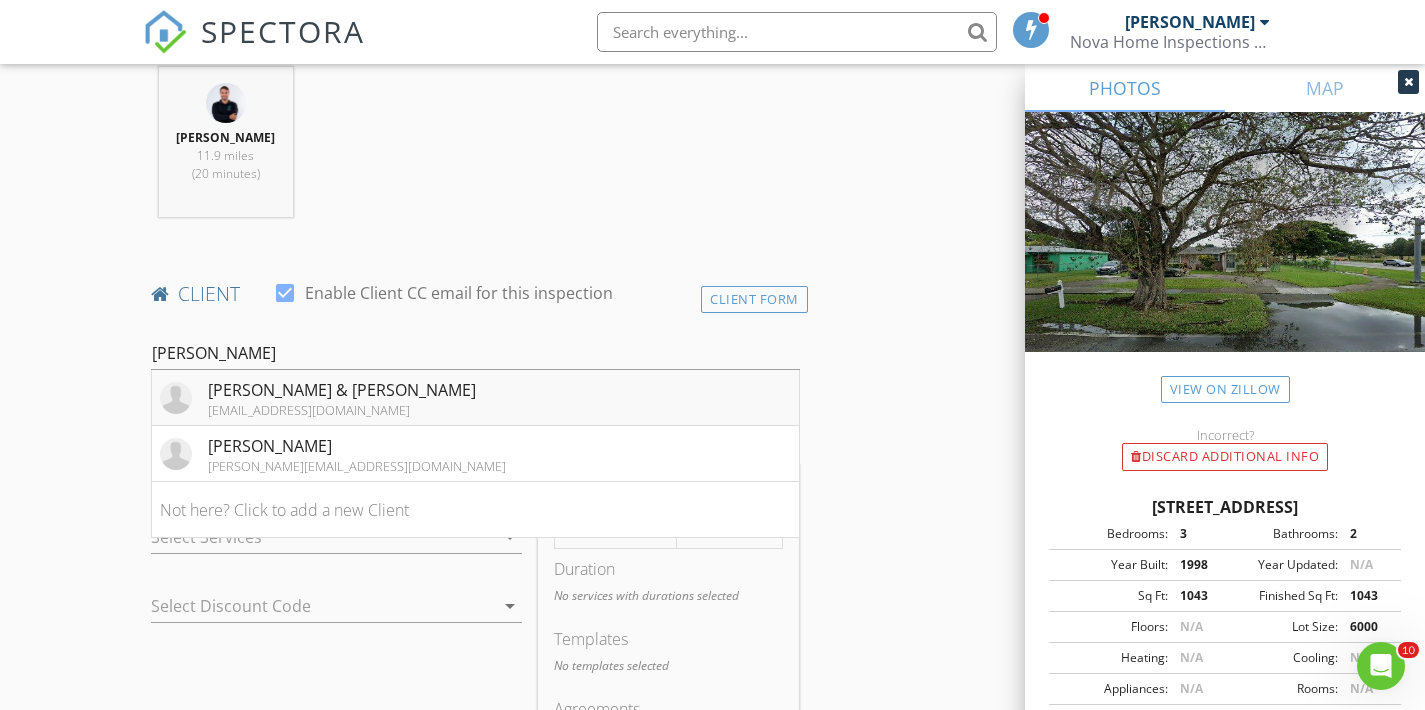 click on "Damian Soler & Odalys Ramirez
dsoler1967@gmail.com" at bounding box center (475, 398) 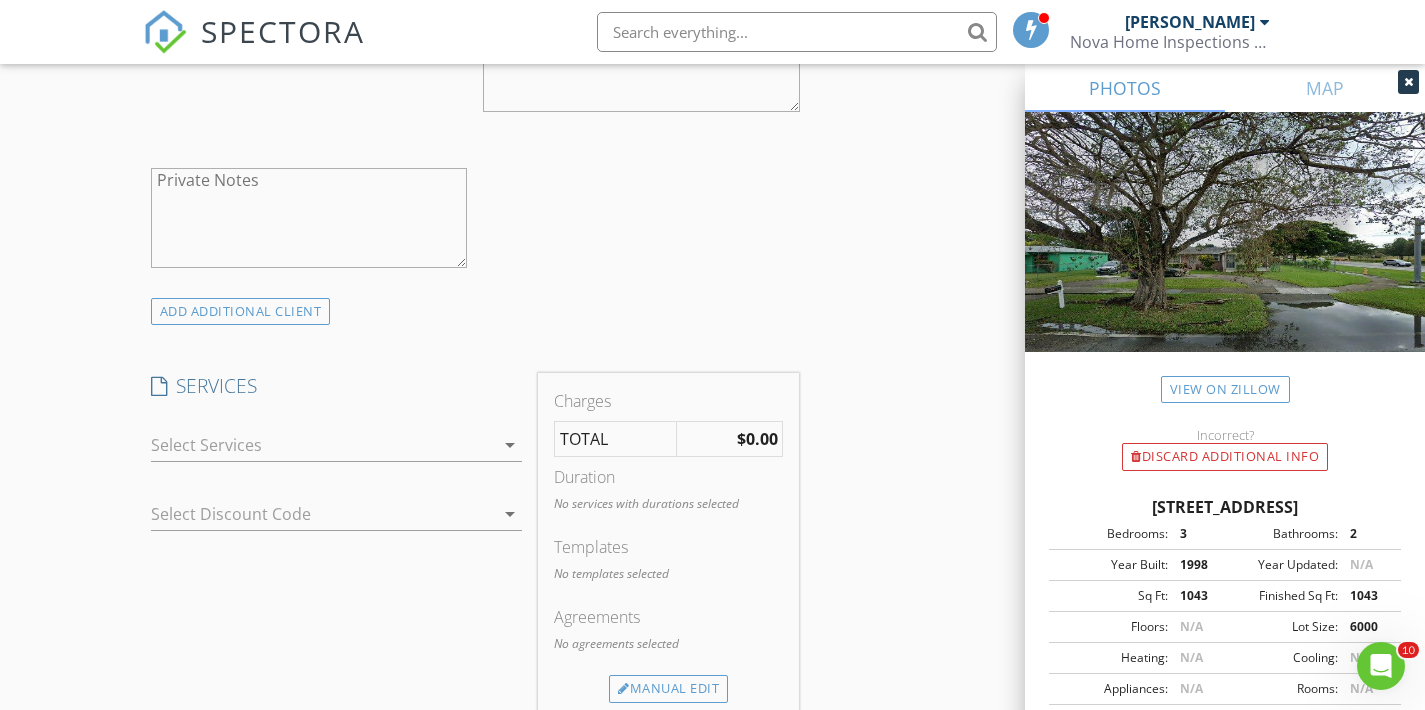 scroll, scrollTop: 1346, scrollLeft: 0, axis: vertical 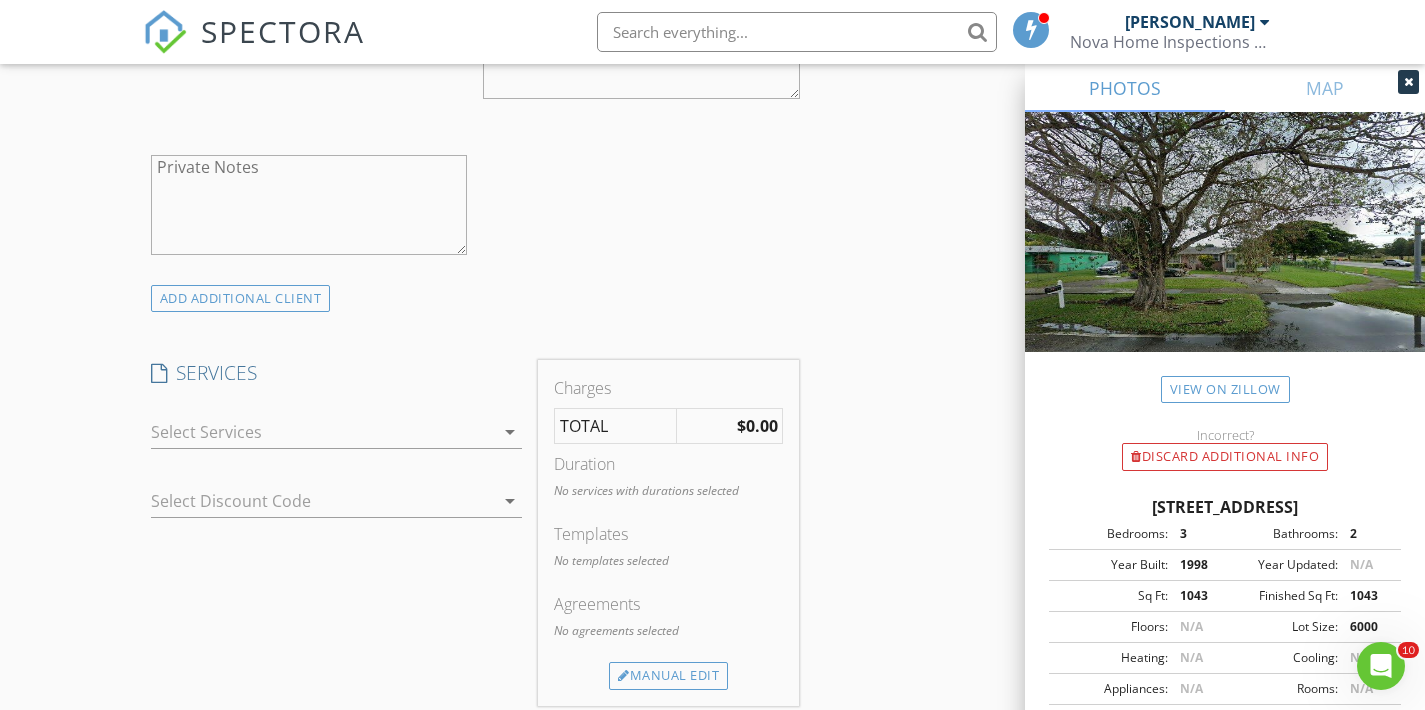 click on "arrow_drop_down" at bounding box center [510, 432] 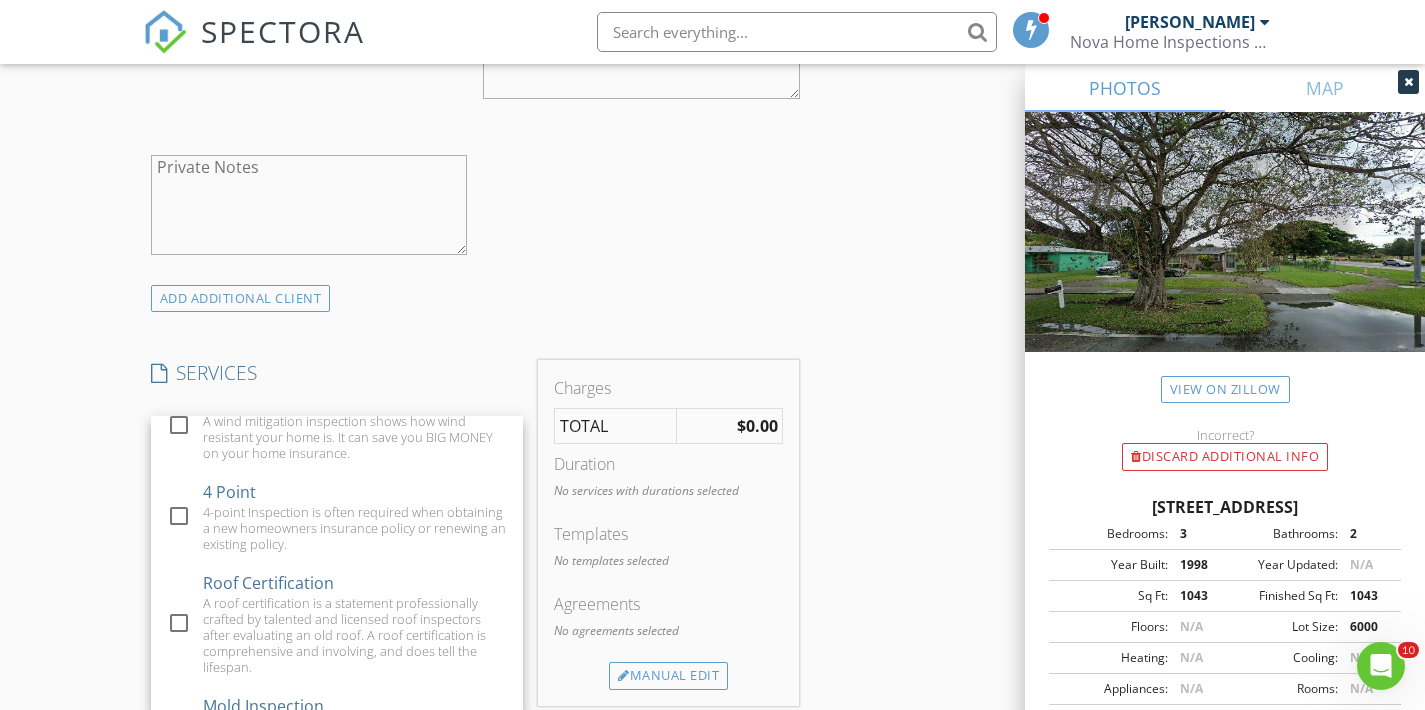 scroll, scrollTop: 296, scrollLeft: 0, axis: vertical 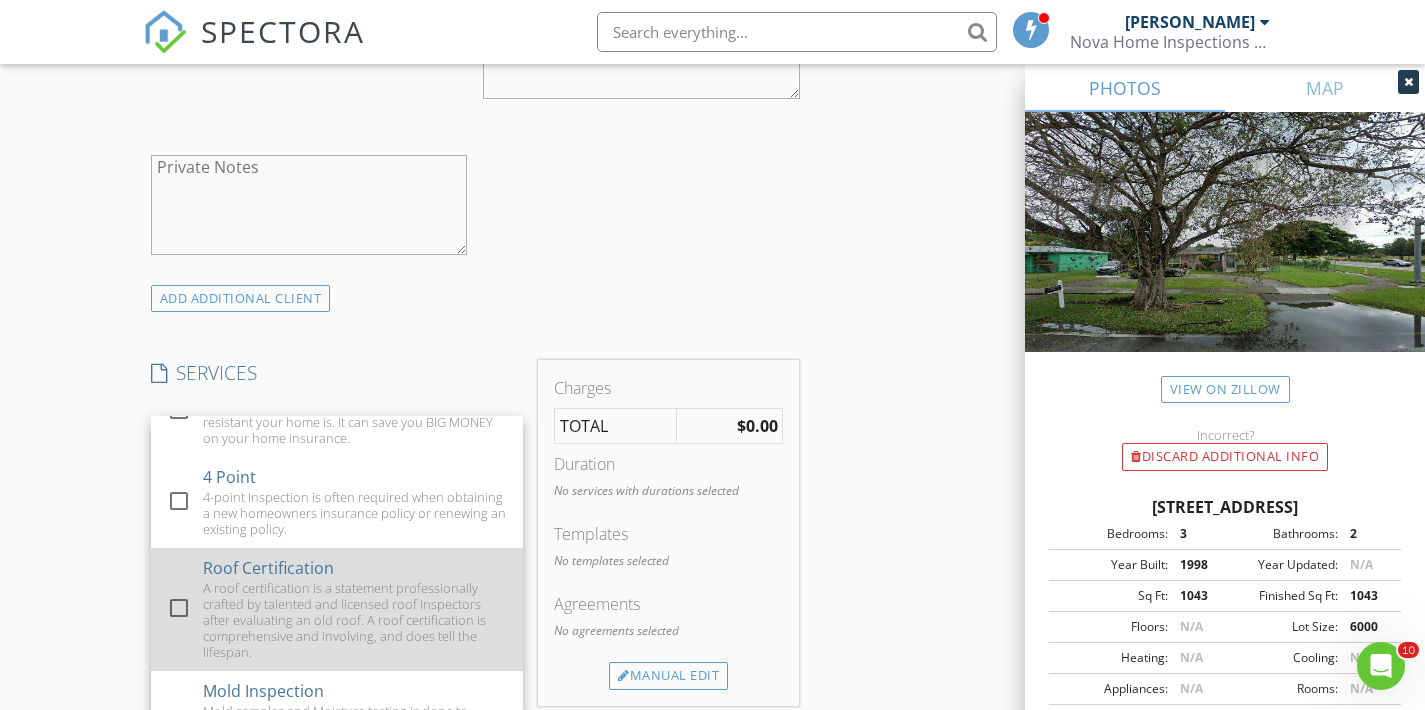 click on "A roof certification is a statement professionally crafted by talented and licensed roof inspectors after evaluating an old roof. A roof certification is comprehensive and involving, and does tell the lifespan." at bounding box center [355, 620] 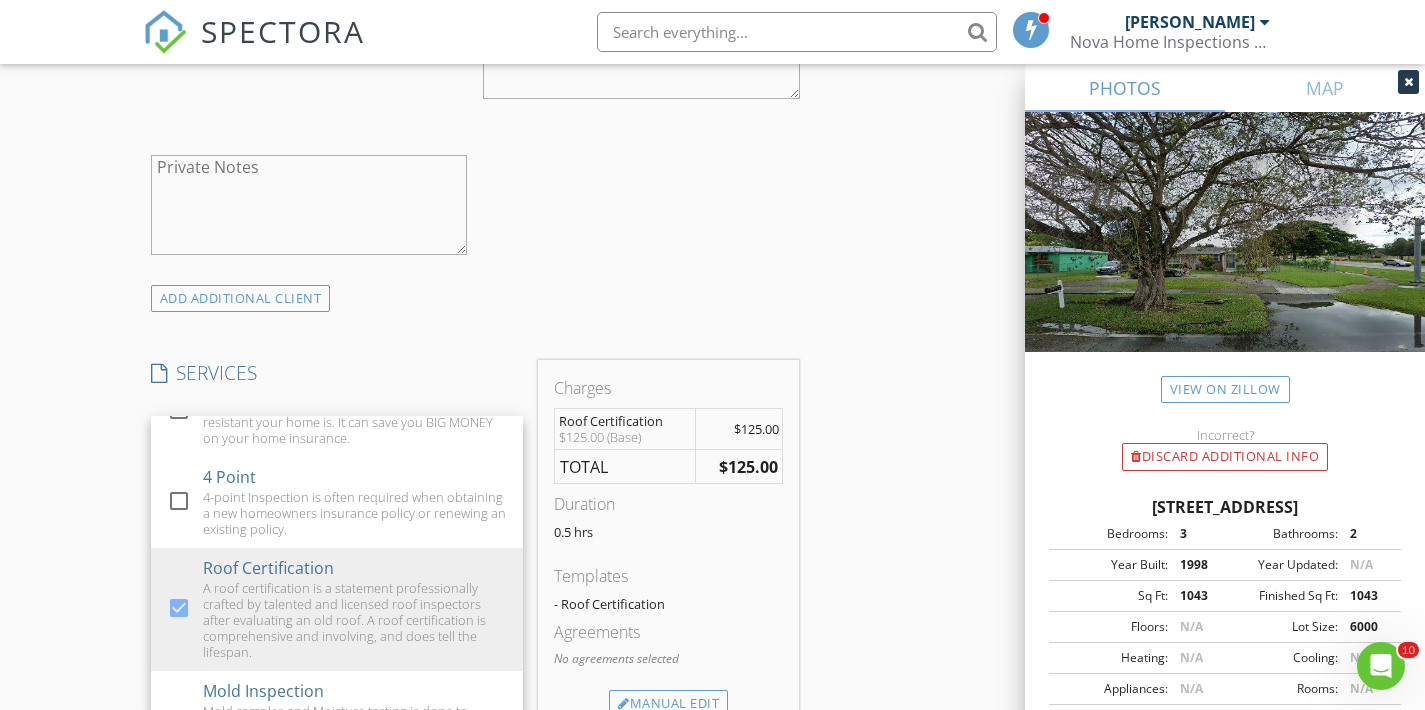 click on "INSPECTOR(S)
check_box   Mario Fernandez   PRIMARY   check_box_outline_blank   Luis Fernandez     check_box_outline_blank   Eduardo Bautista     Mario Fernandez arrow_drop_down   check_box_outline_blank Mario Fernandez specifically requested
Date/Time
07/10/2025 12:00 PM
Location
Address Search       Address 26741 SW 127th Ave   Unit   City Homestead   State FL   Zip 33032   County Miami-Dade     Square Feet 1043   Year Built 1998   Foundation arrow_drop_down     Mario Fernandez     11.9 miles     (20 minutes)
client
check_box Enable Client CC email for this inspection   Client Search     check_box_outline_blank Client is a Company/Organization     First Name Damian Soler & Odalys   Last Name Ramirez   Email dsoler1967@gmail.com   CC Email Odaramirez72@gmail.com   Phone 786-523-9858           Notes   Private Notes          check_box_outline_blank" at bounding box center [713, 617] 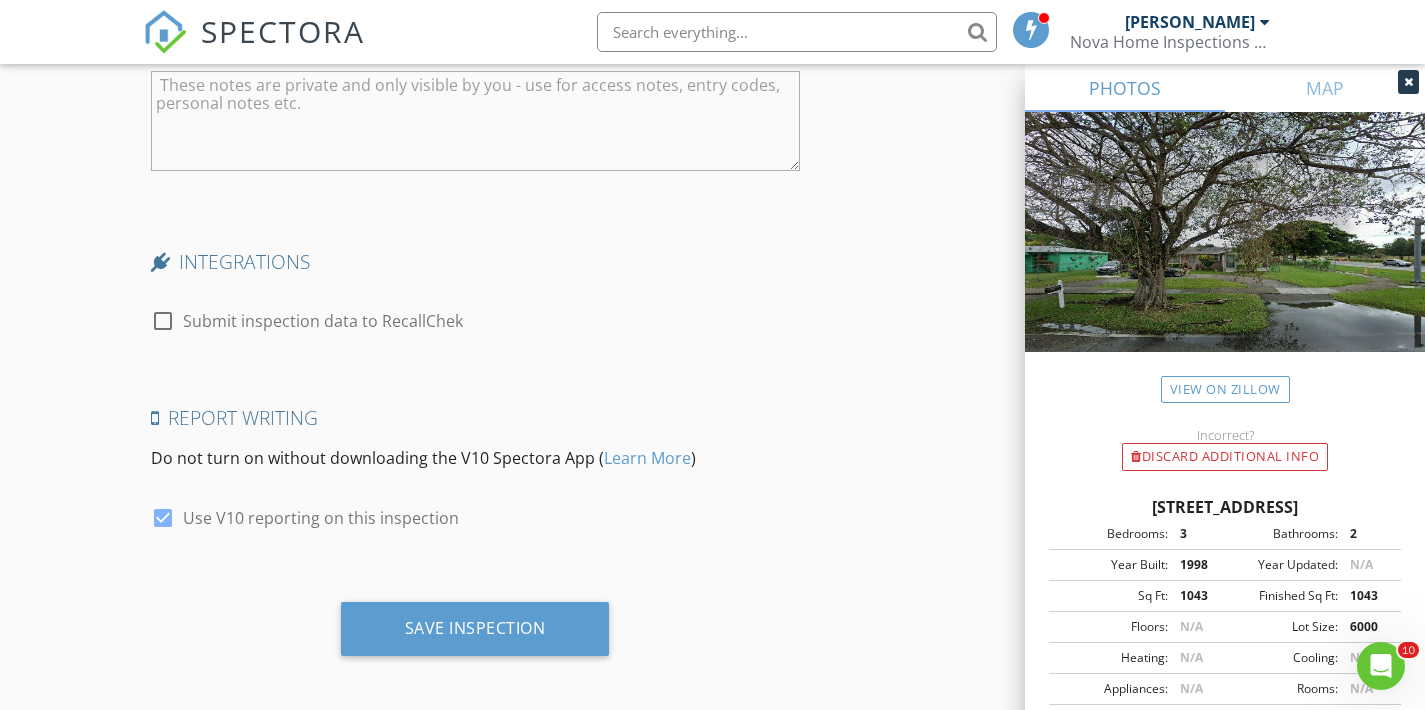 scroll, scrollTop: 3024, scrollLeft: 0, axis: vertical 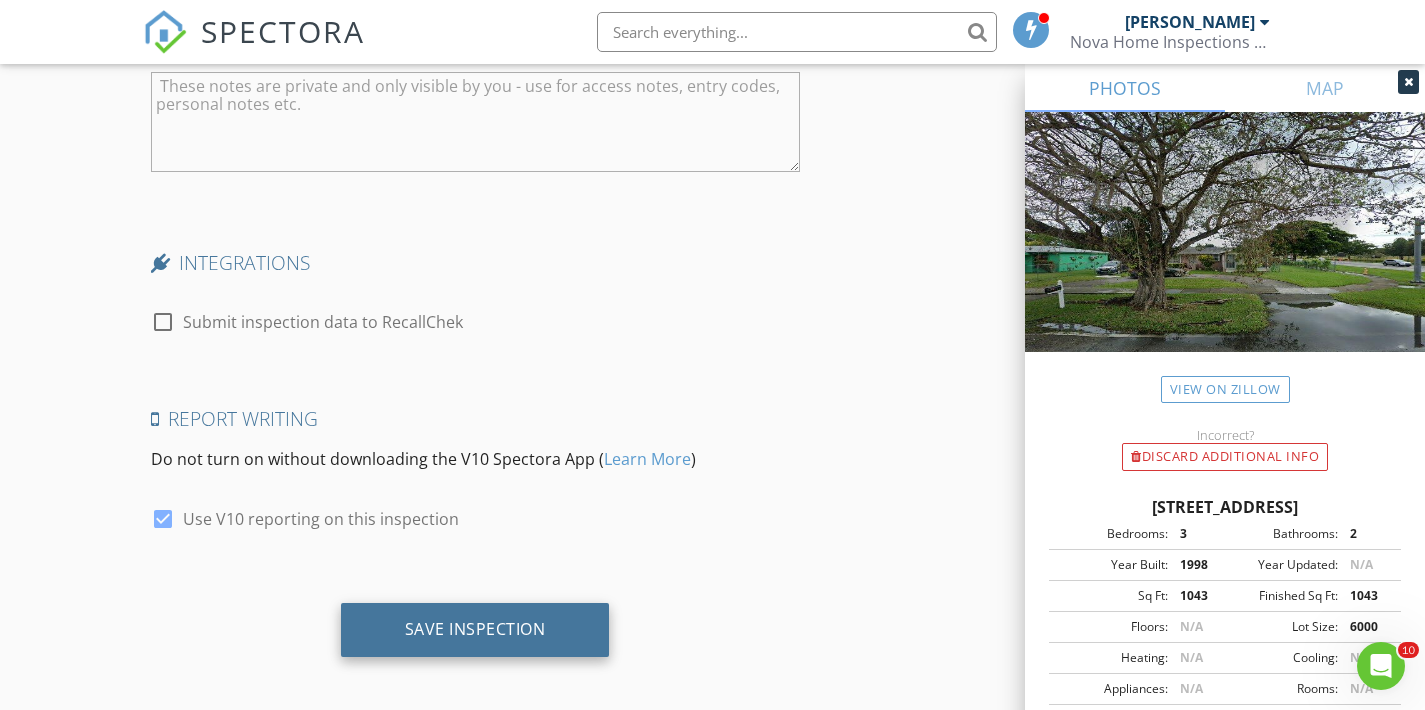 click on "Save Inspection" at bounding box center [475, 629] 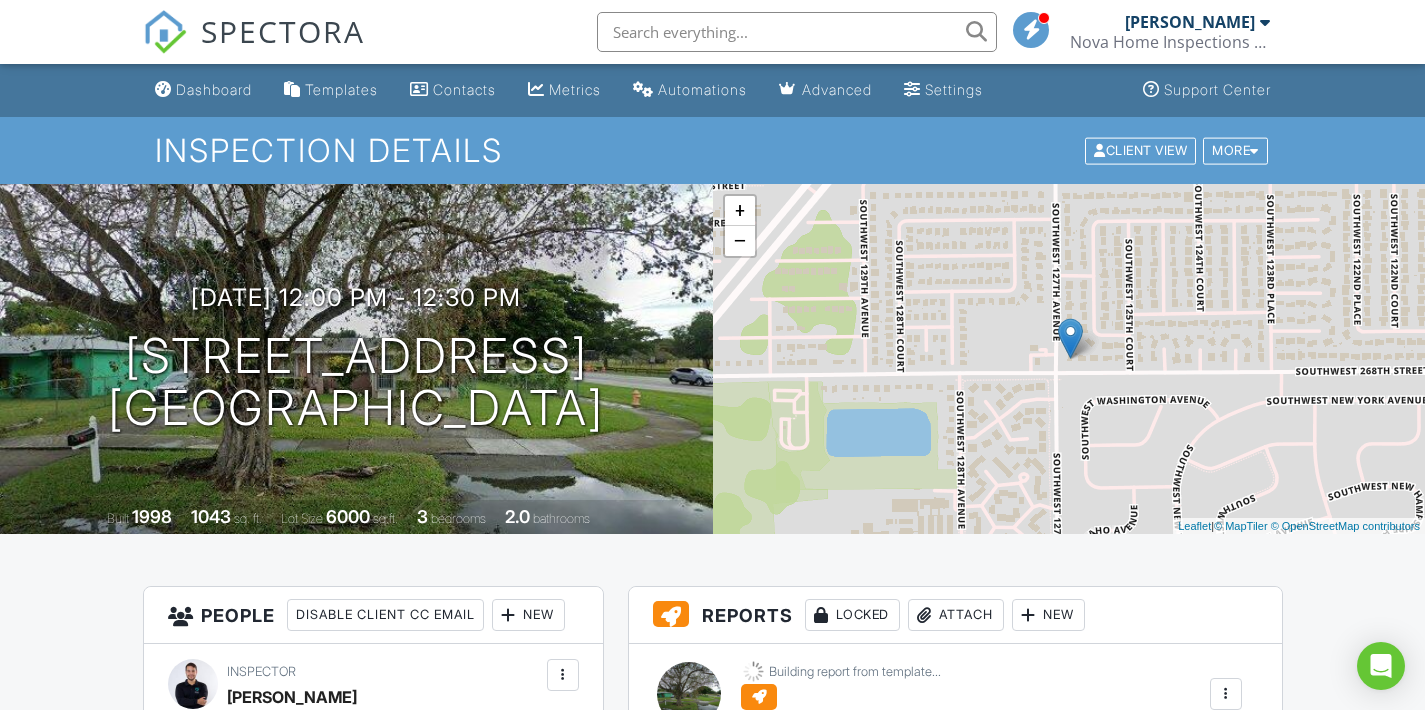 scroll, scrollTop: 0, scrollLeft: 0, axis: both 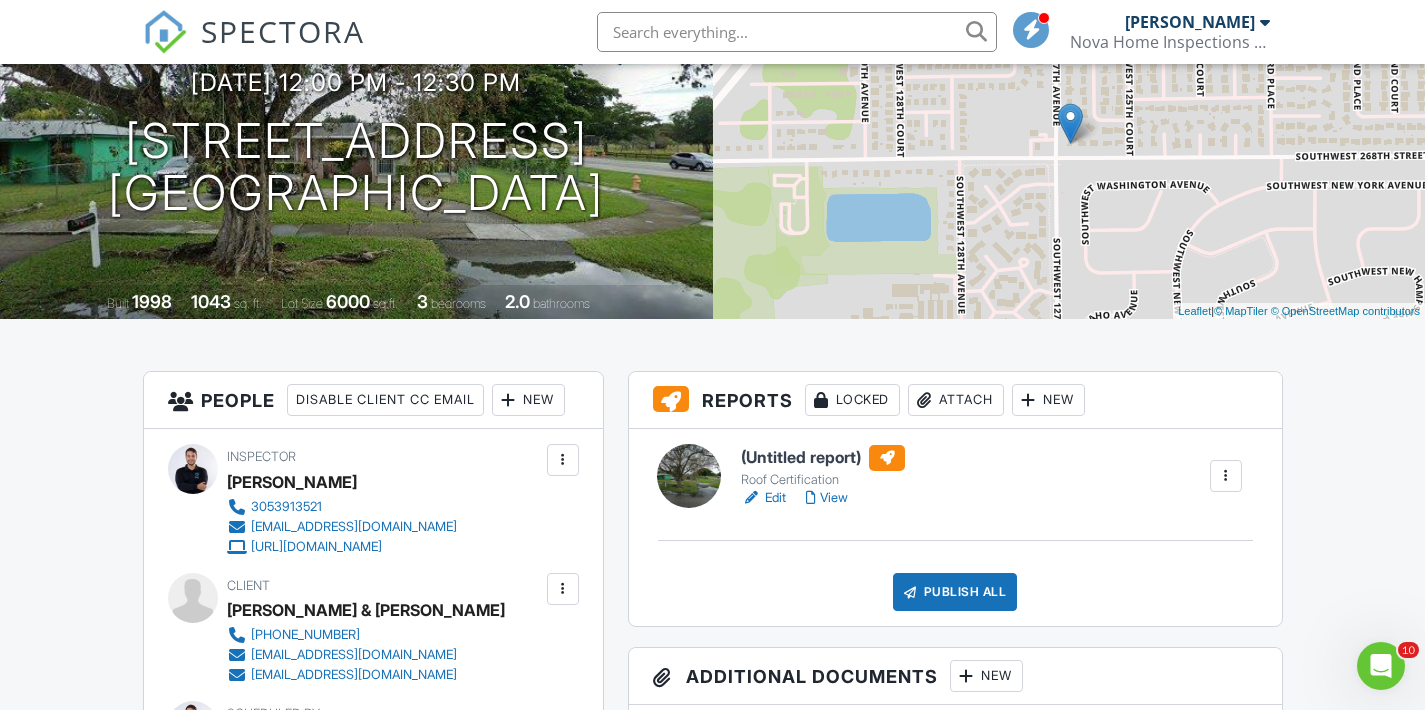 click at bounding box center (1226, 476) 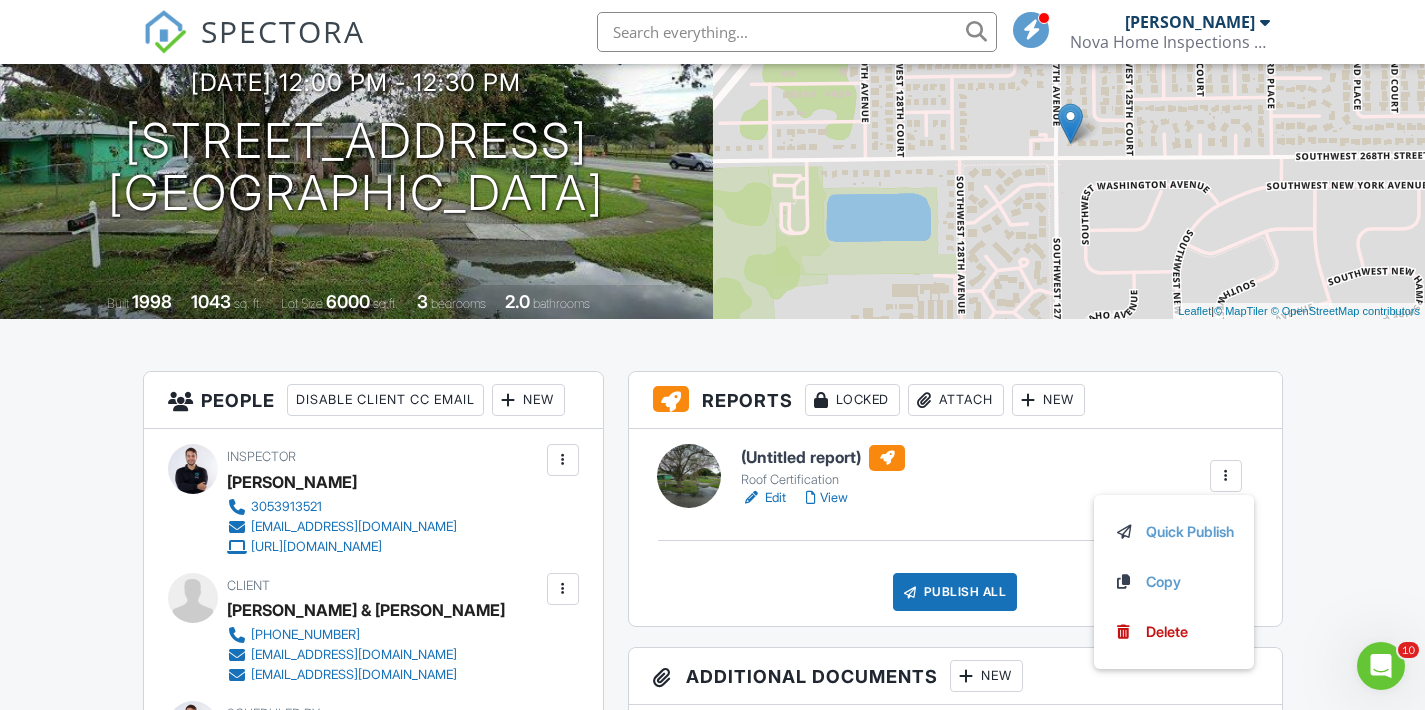 click on "(Untitled report)" at bounding box center [823, 458] 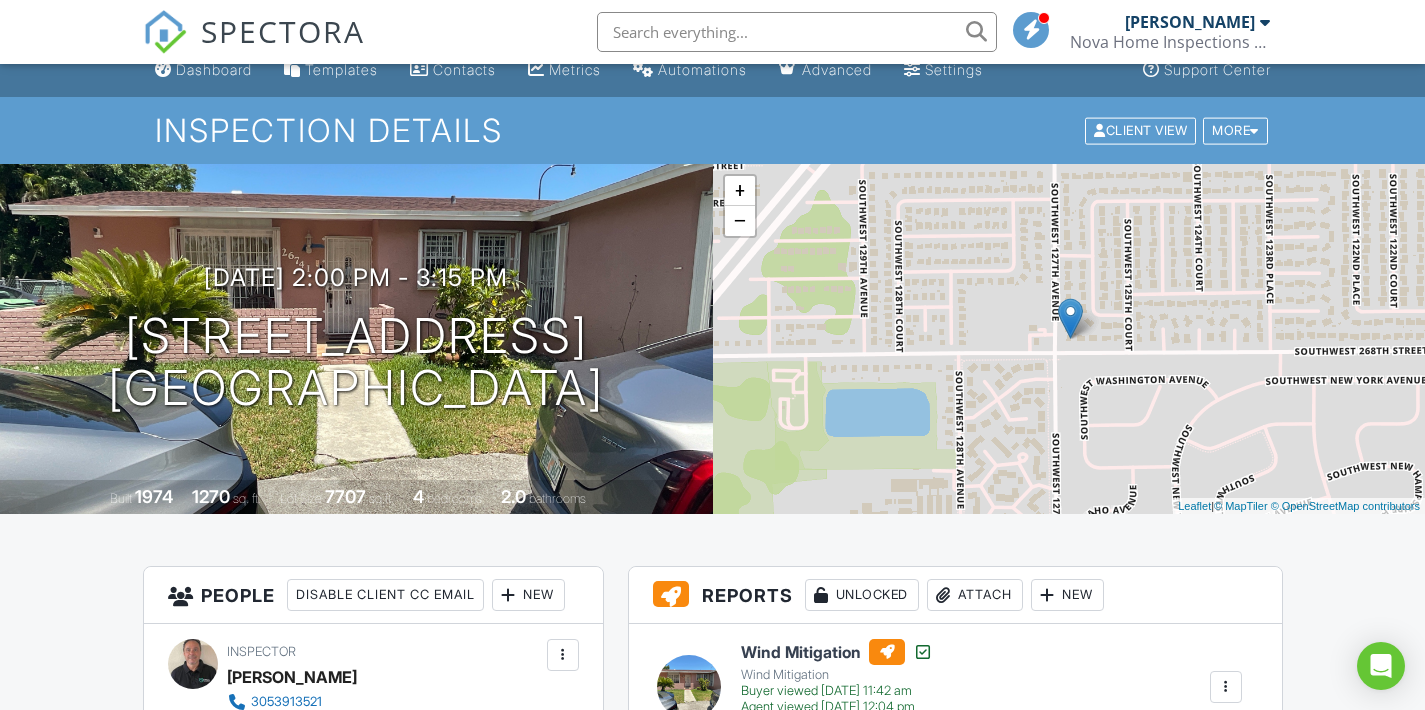 scroll, scrollTop: 390, scrollLeft: 0, axis: vertical 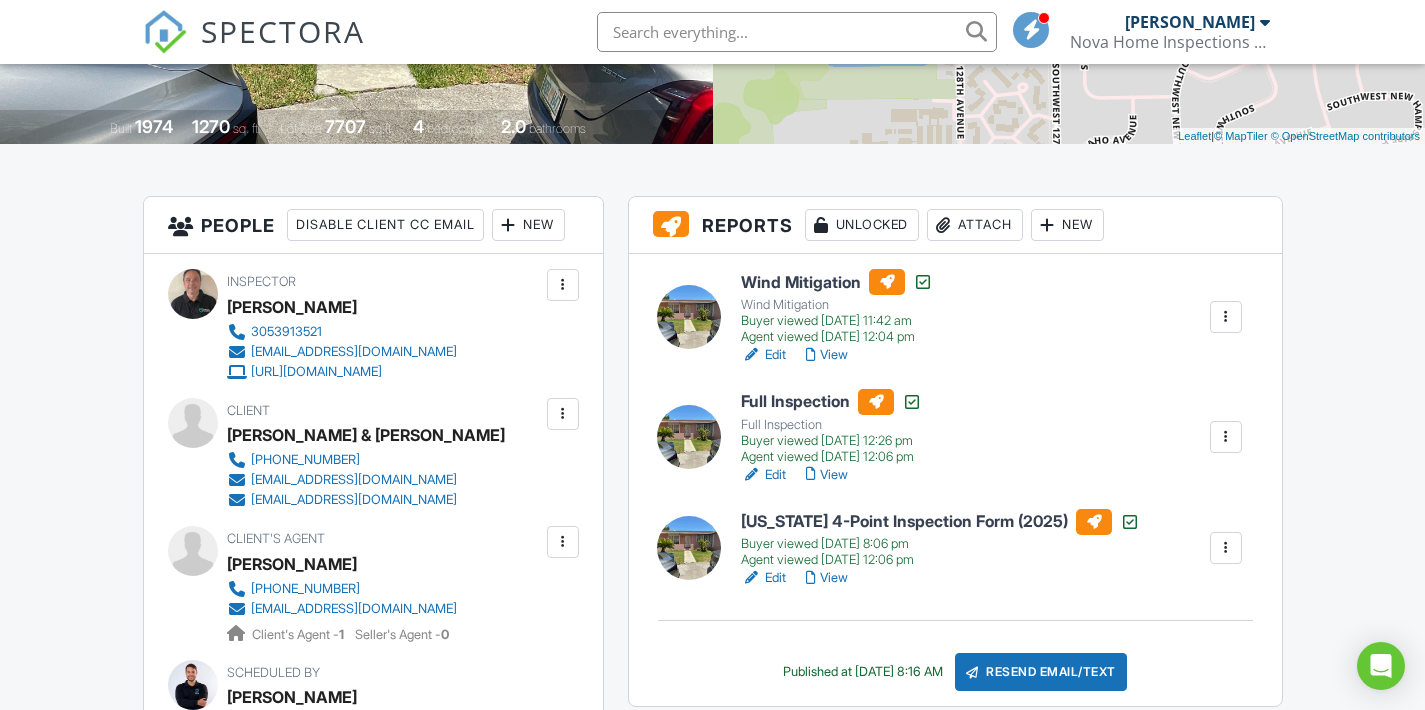 click at bounding box center (811, 578) 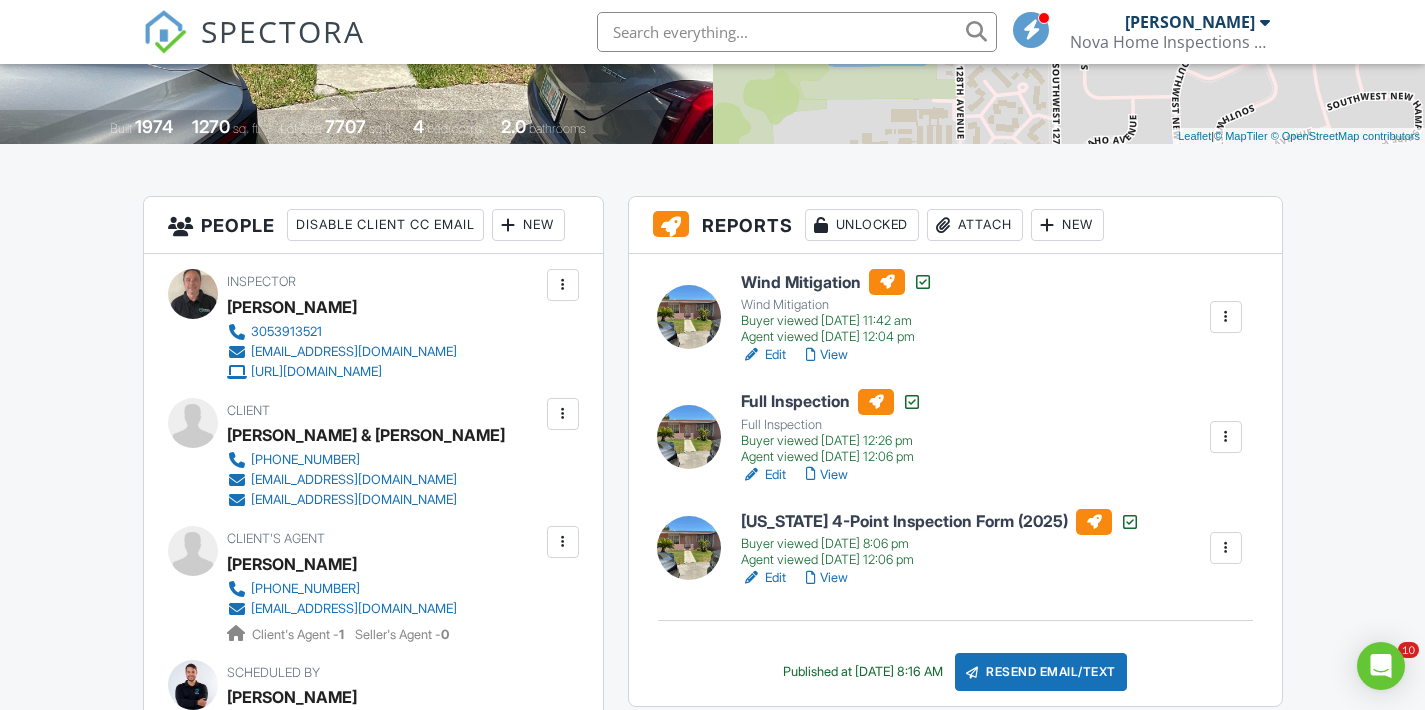 scroll, scrollTop: 390, scrollLeft: 0, axis: vertical 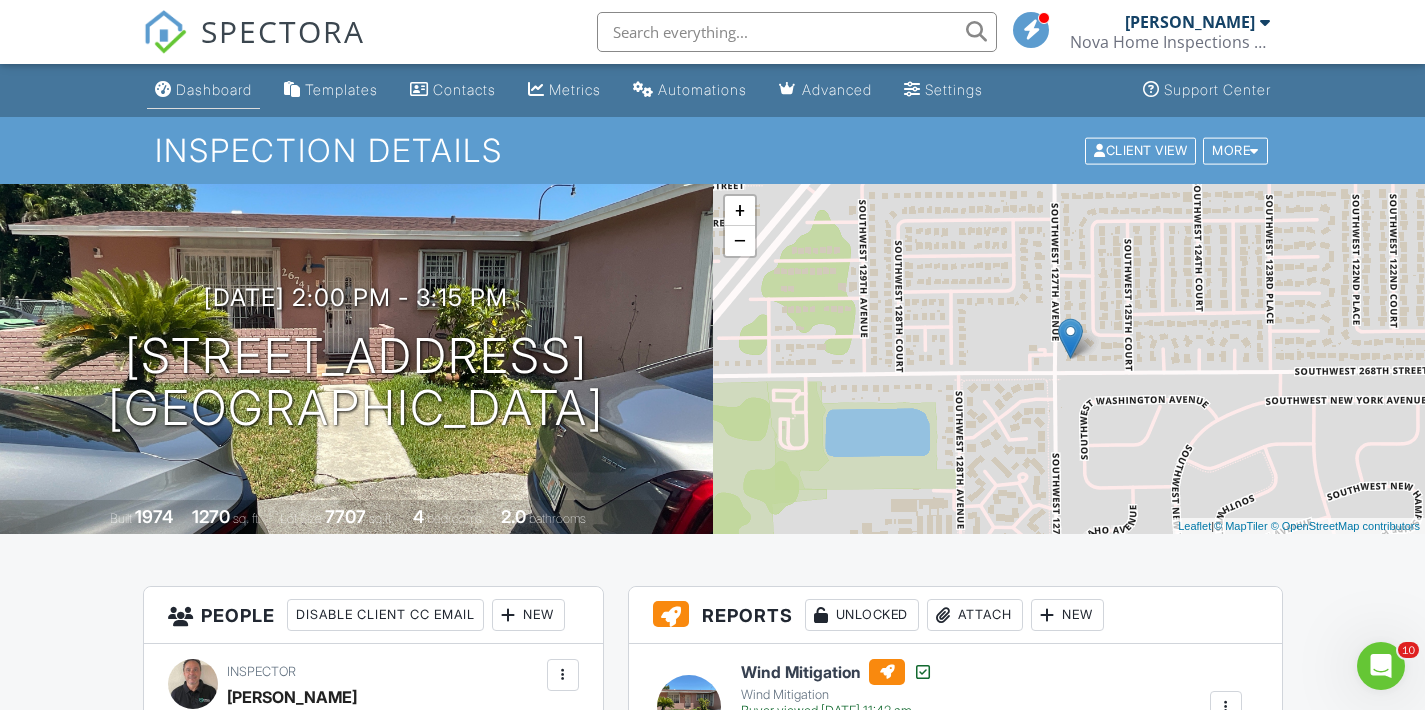 click on "Dashboard" at bounding box center (203, 90) 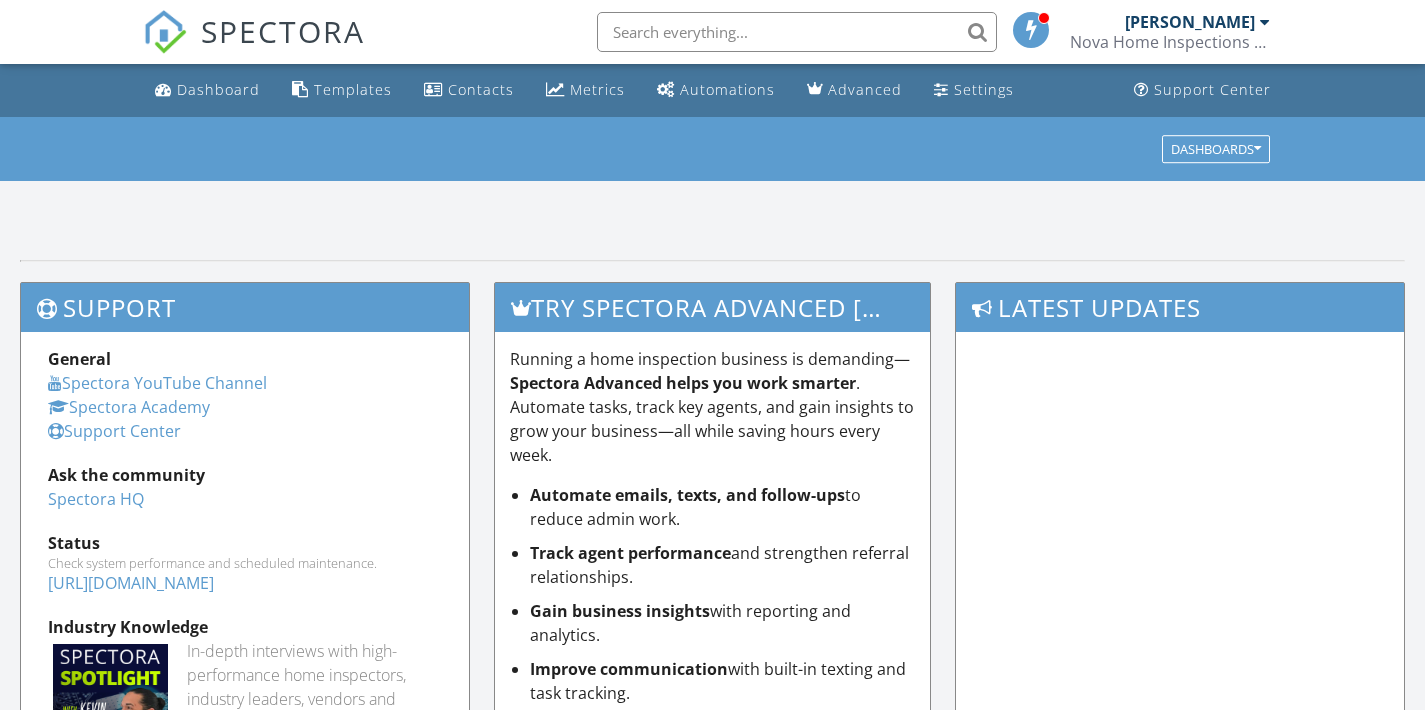 scroll, scrollTop: 0, scrollLeft: 0, axis: both 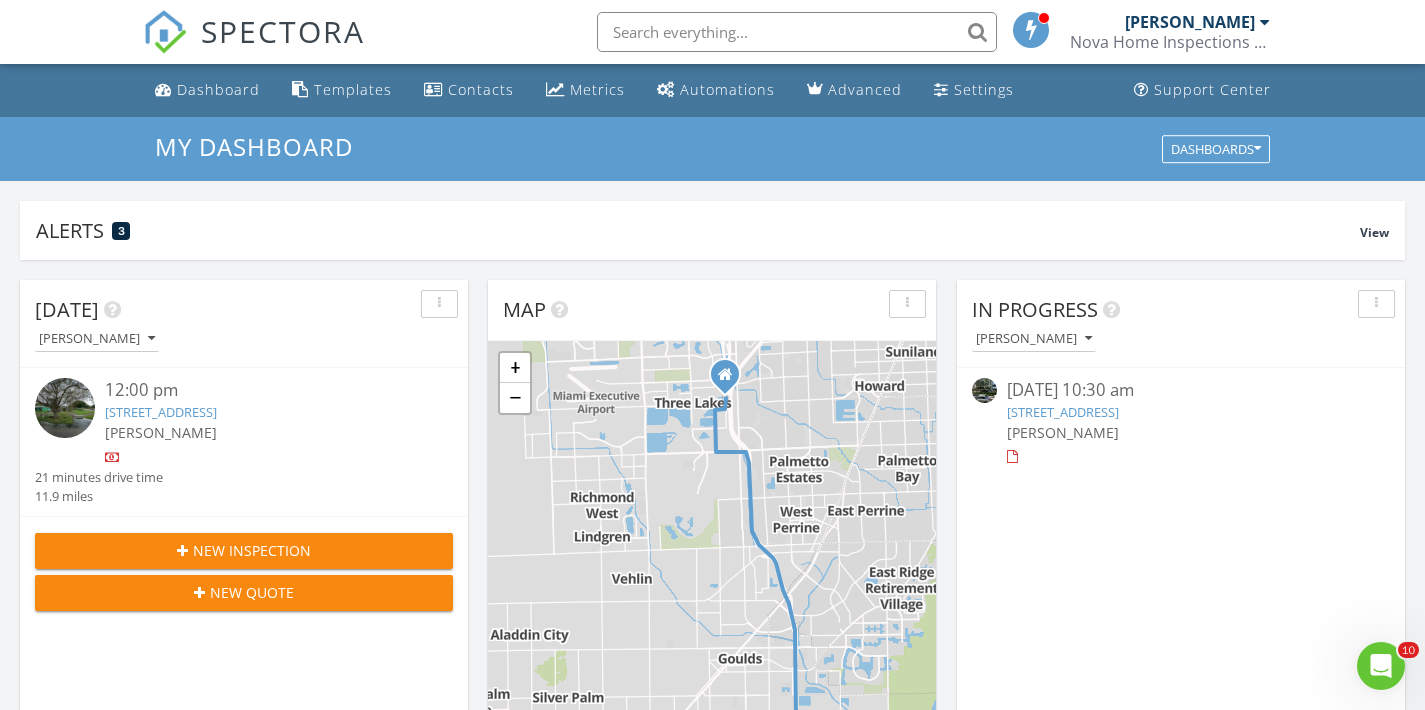 click 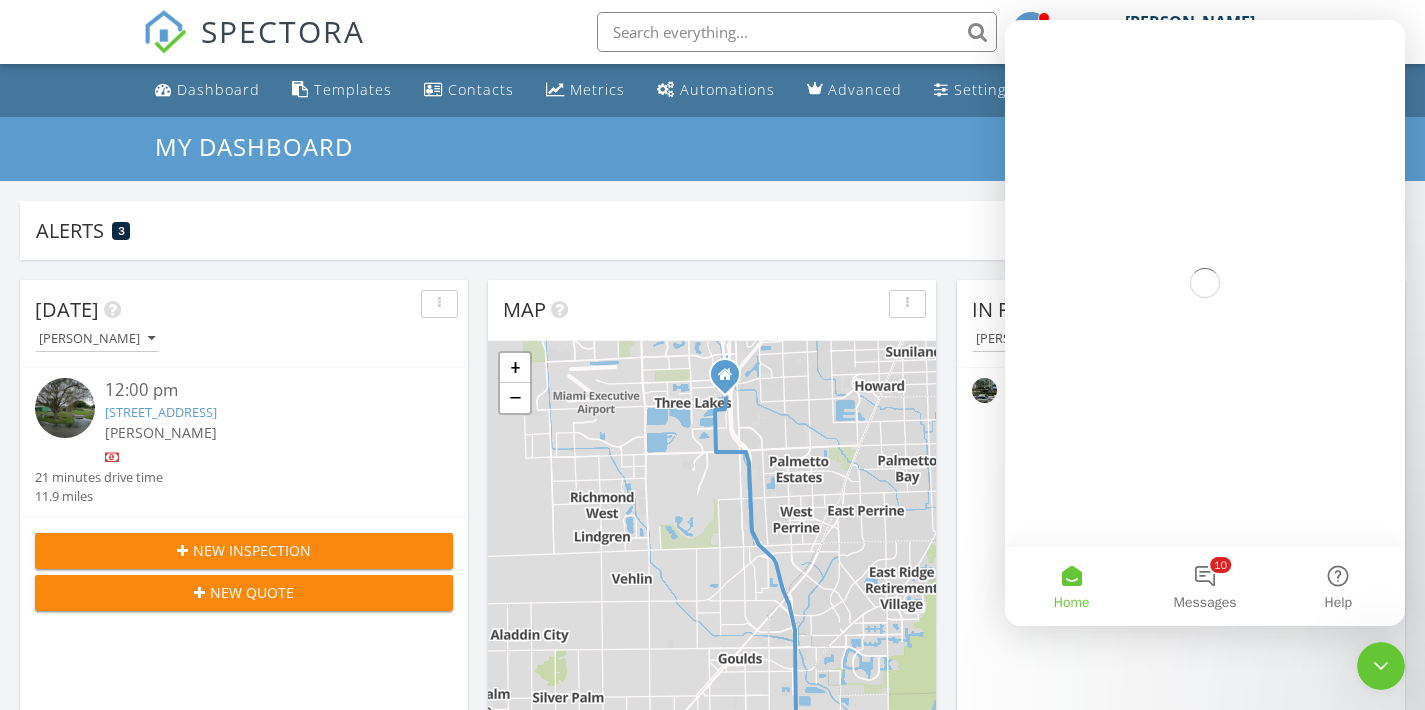 scroll, scrollTop: 0, scrollLeft: 0, axis: both 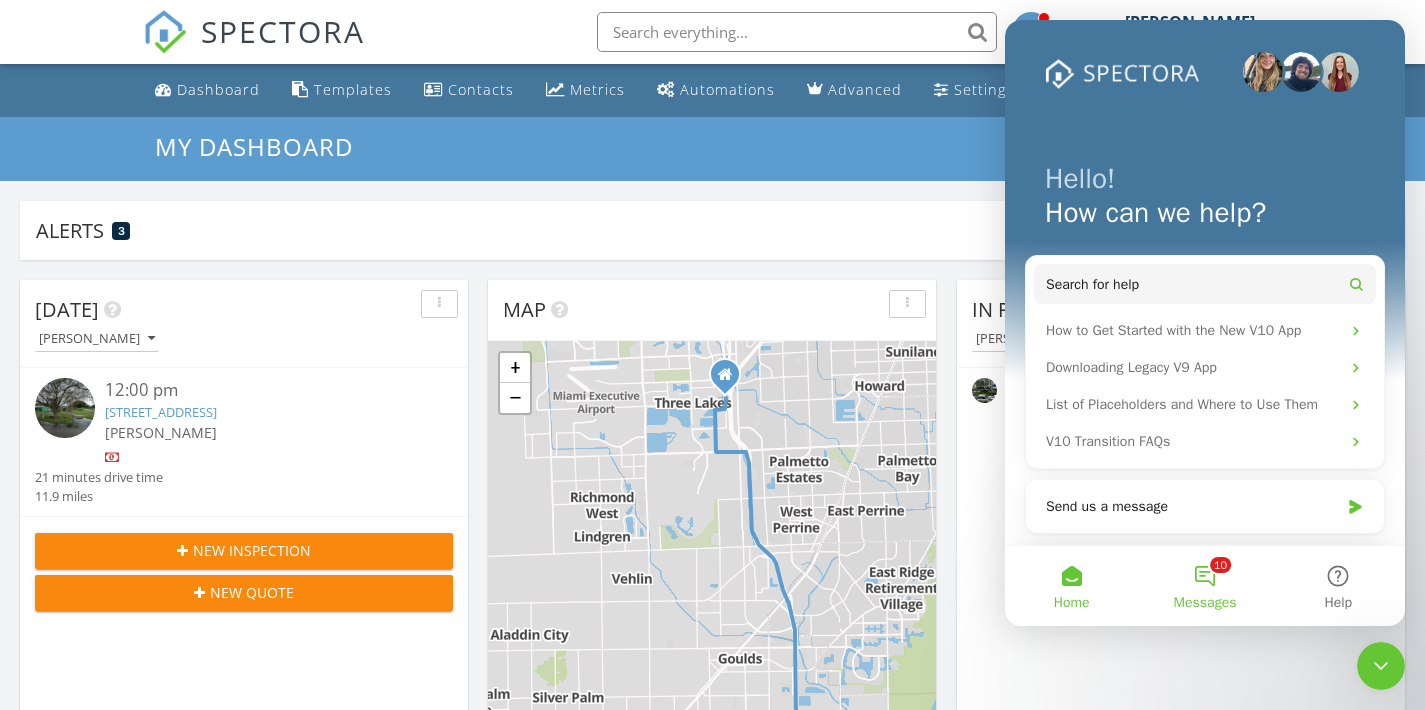click on "10 Messages" at bounding box center (1204, 586) 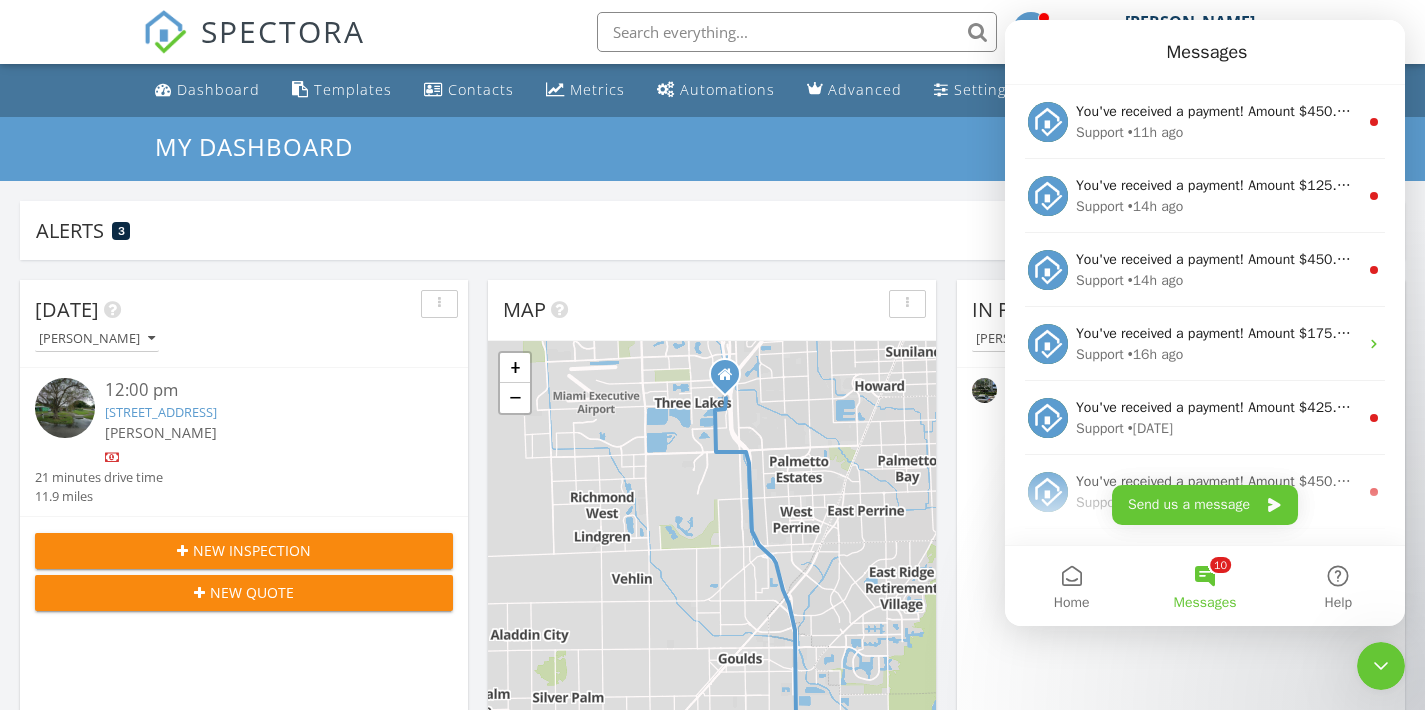 click on "Send us a message" at bounding box center [1205, 505] 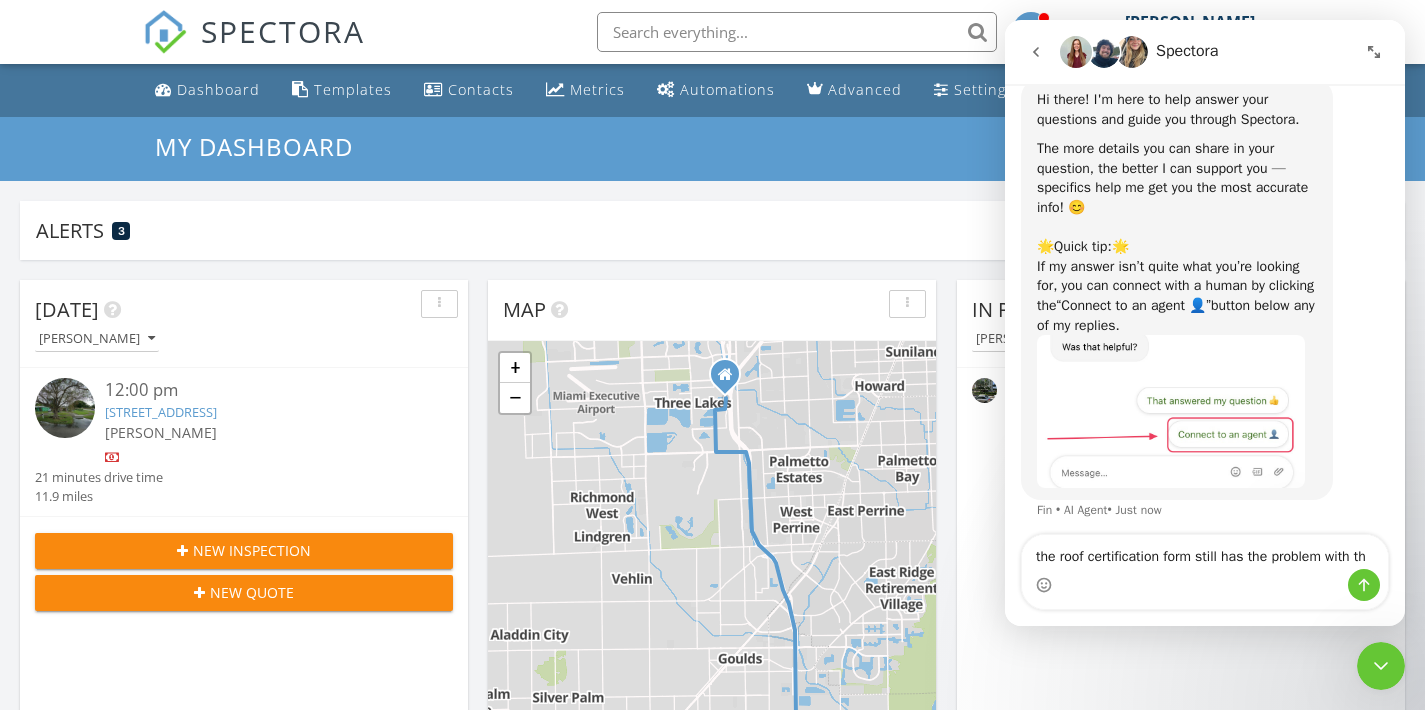 scroll, scrollTop: 109, scrollLeft: 0, axis: vertical 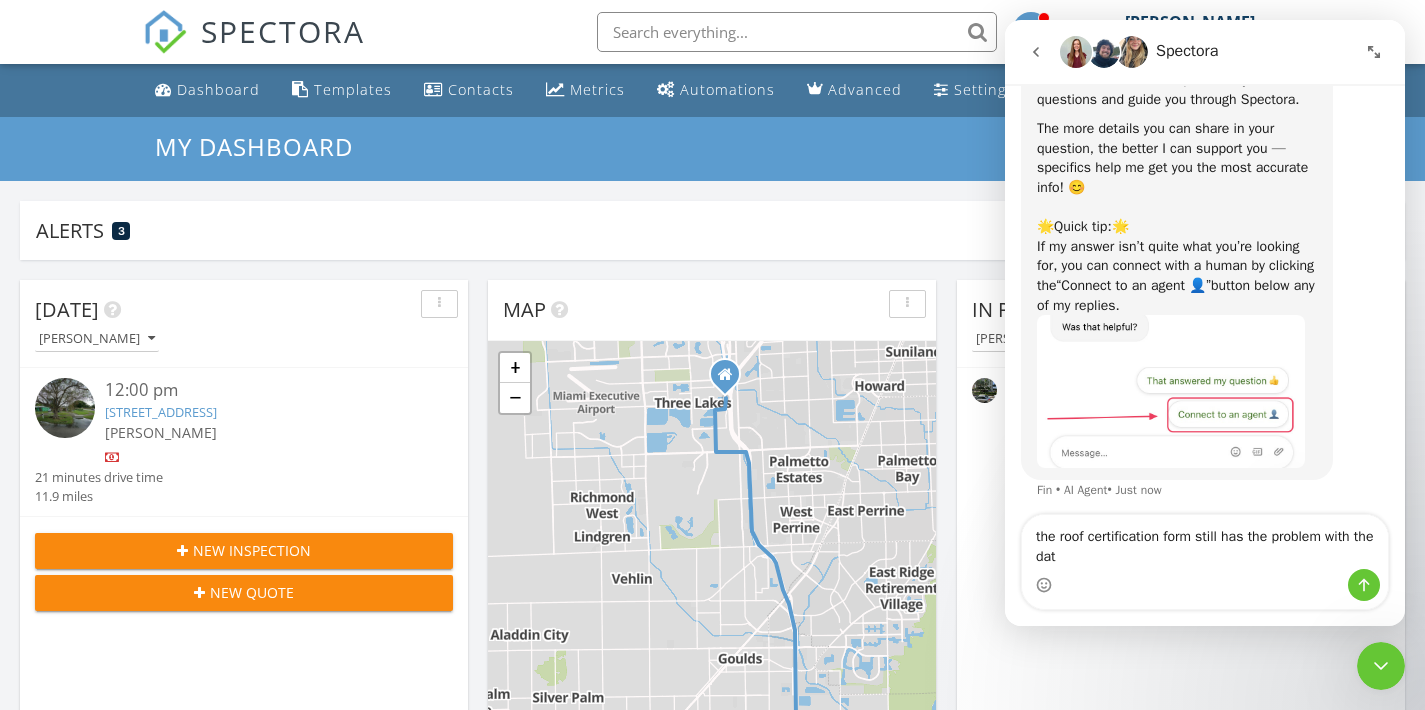 type on "the roof certification form still has the problem with the date" 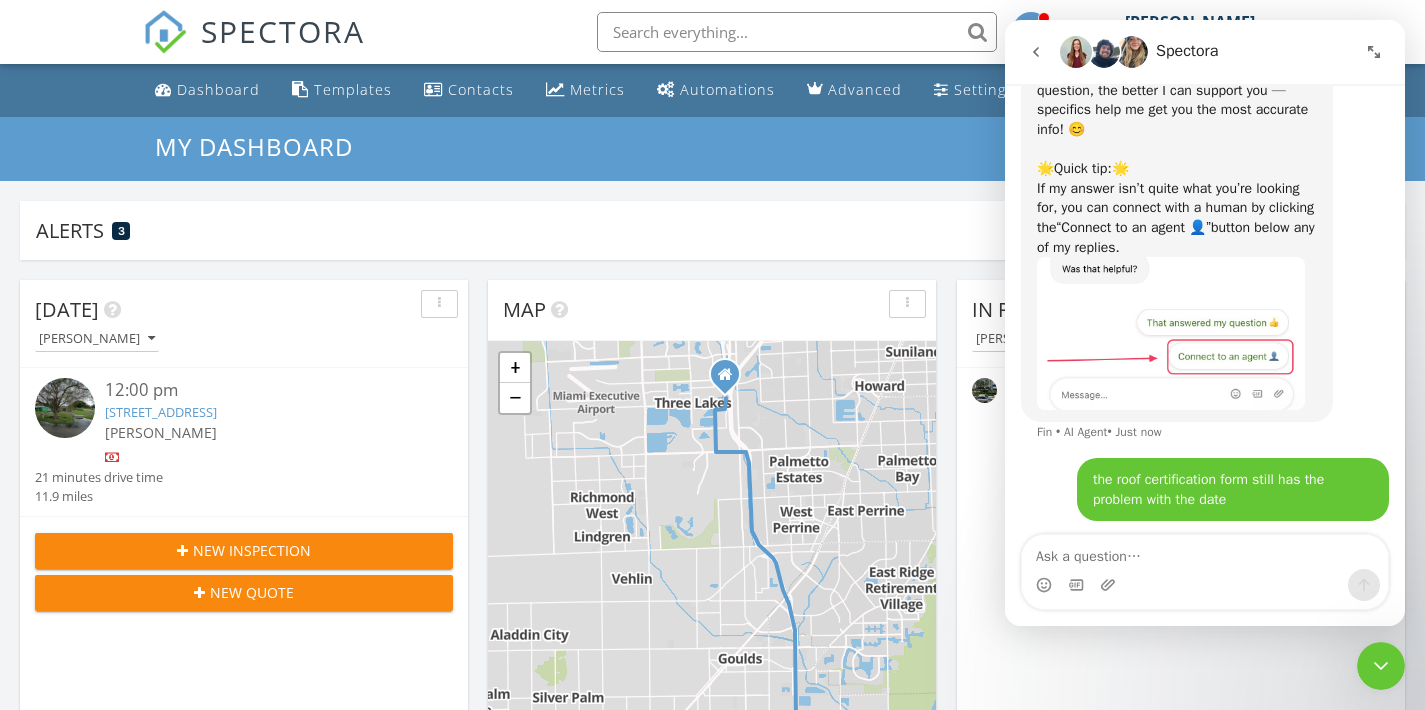 scroll, scrollTop: 232, scrollLeft: 0, axis: vertical 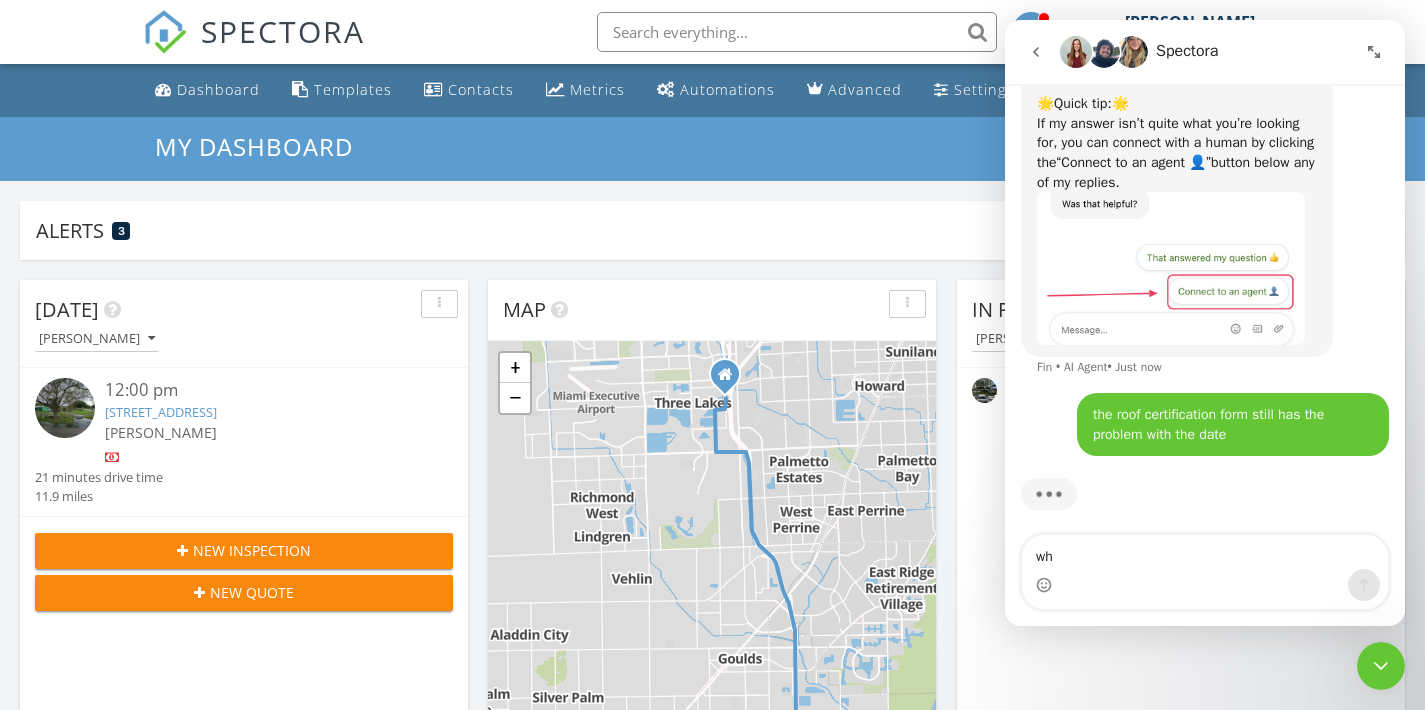 type on "wh" 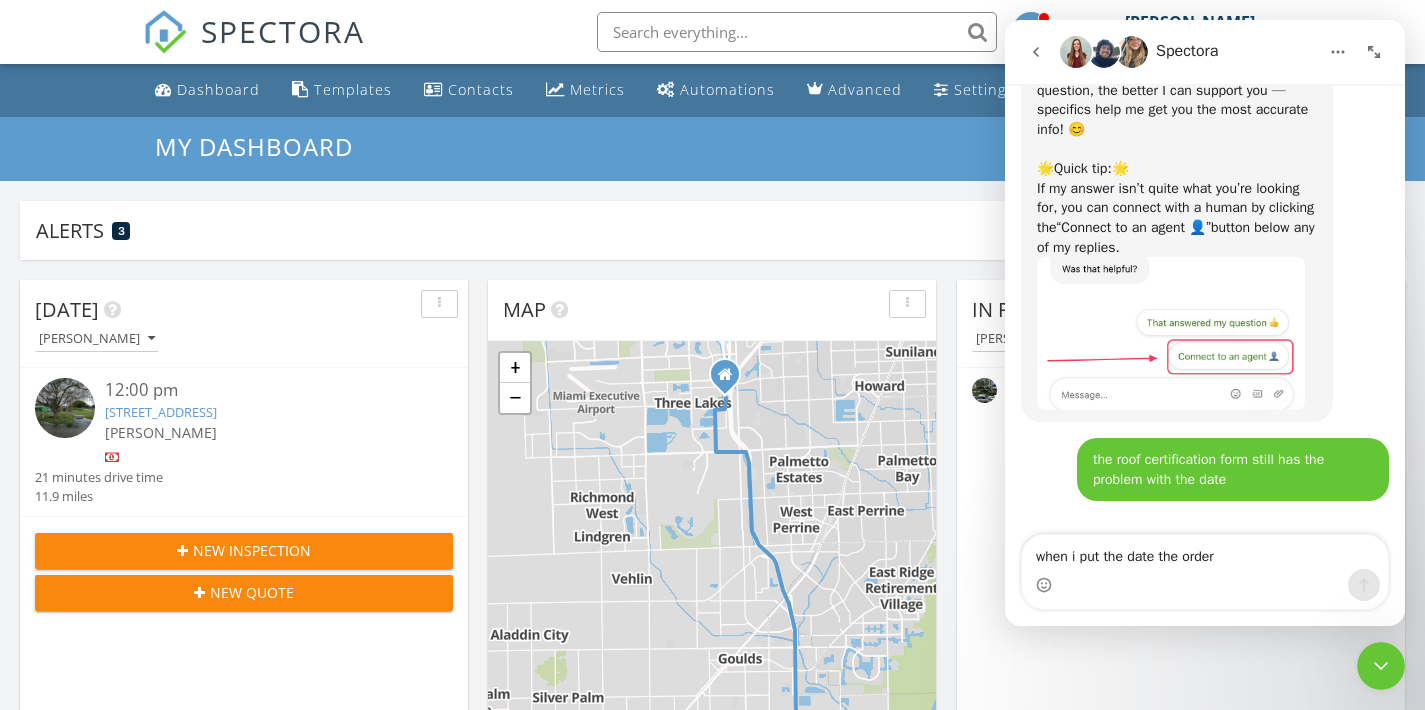 scroll, scrollTop: 175, scrollLeft: 0, axis: vertical 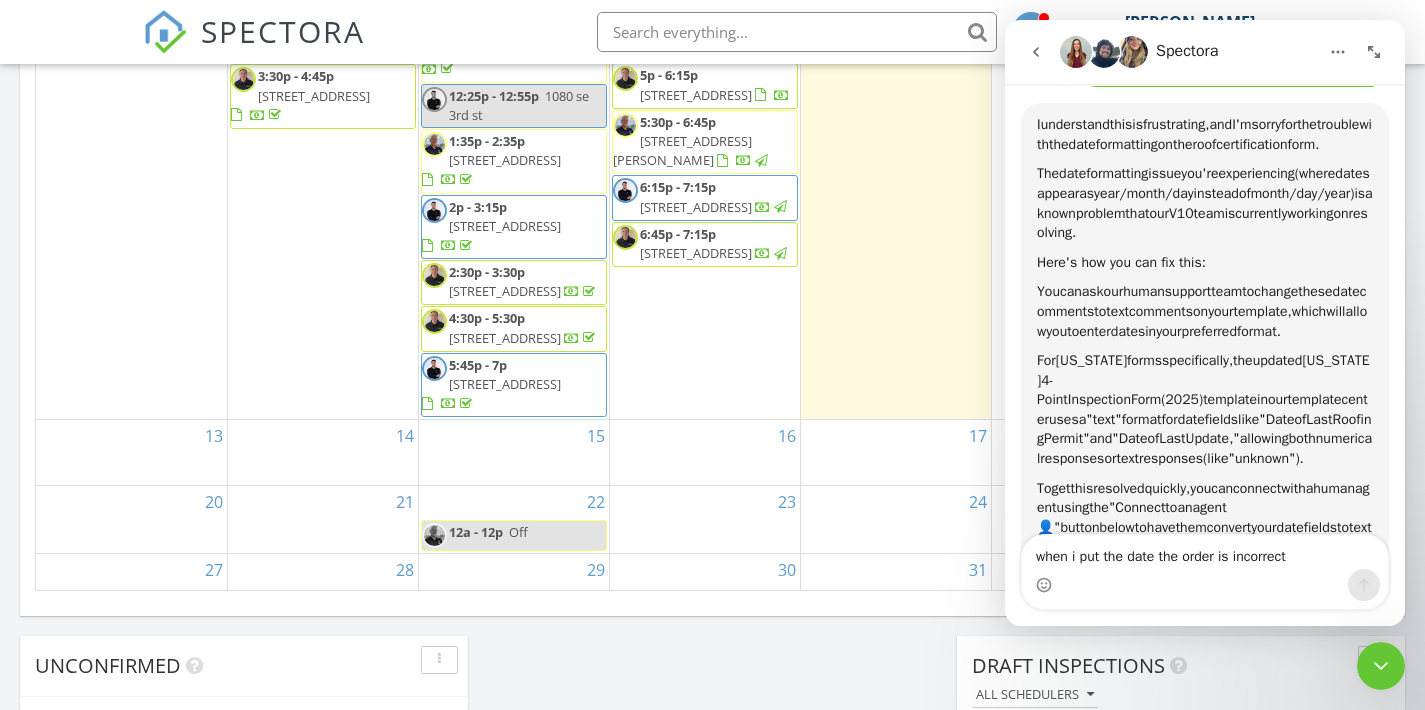 click on "when i put the date the order is incorrect" at bounding box center (1205, 552) 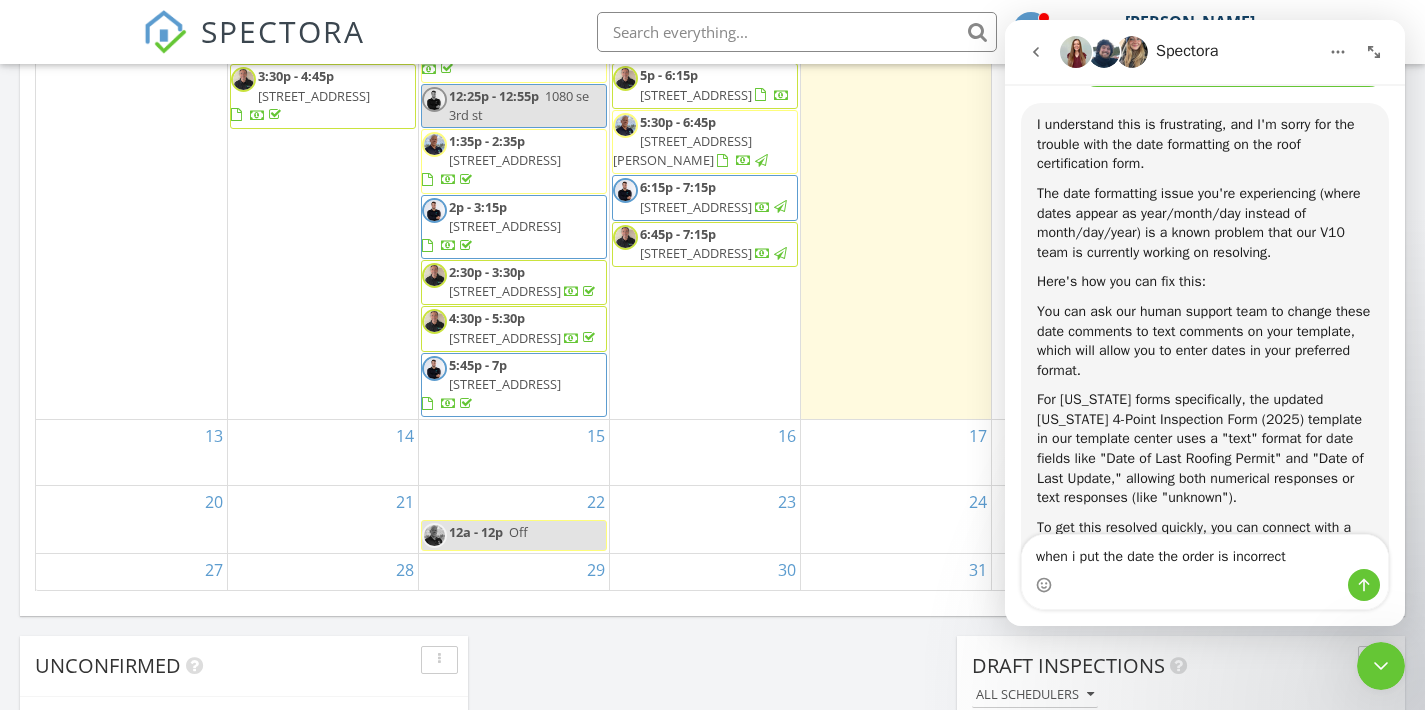 scroll, scrollTop: 1328, scrollLeft: 0, axis: vertical 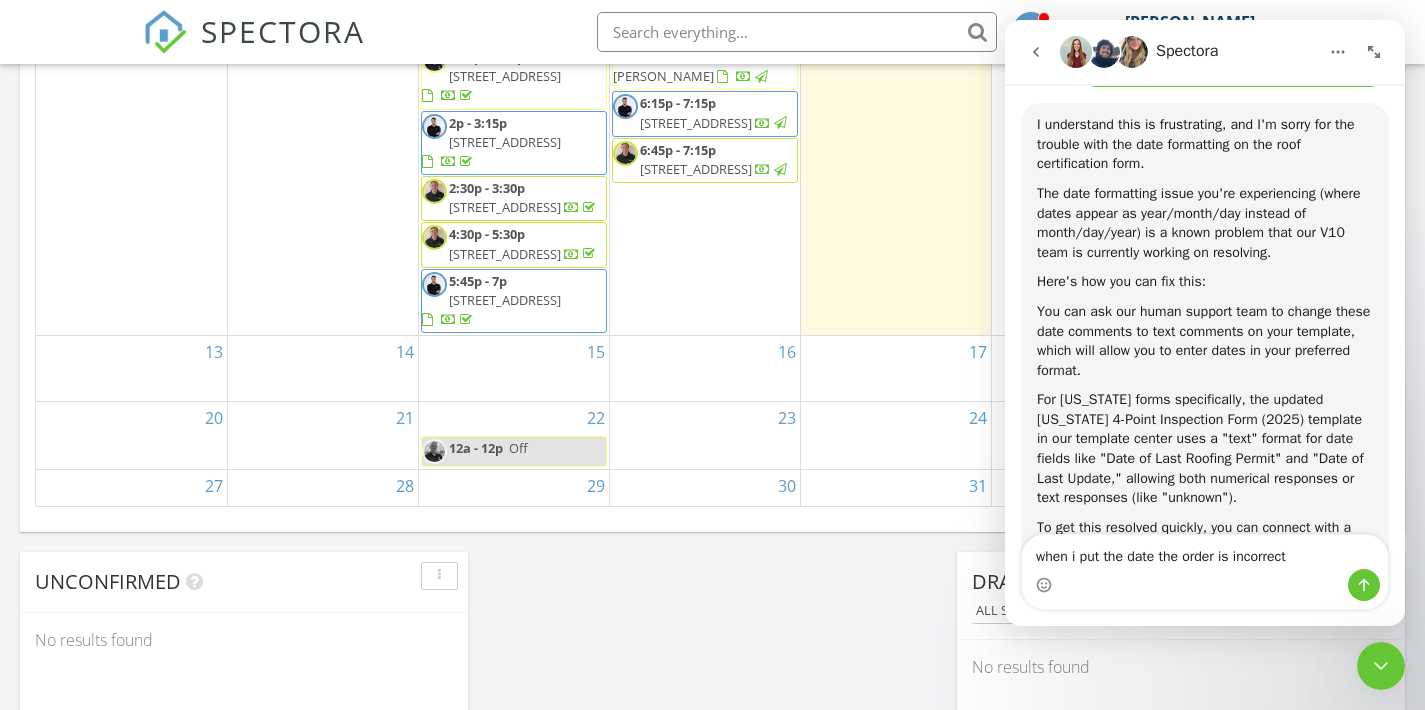 click 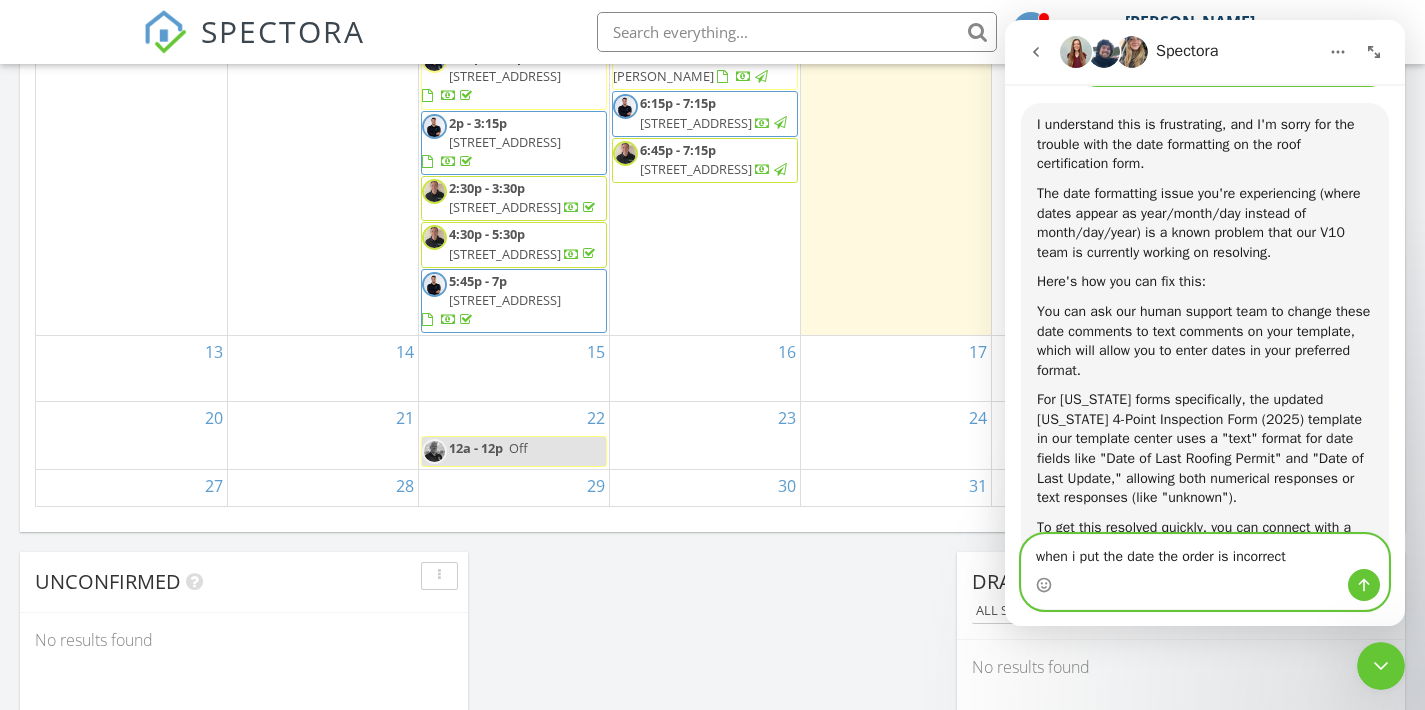 type 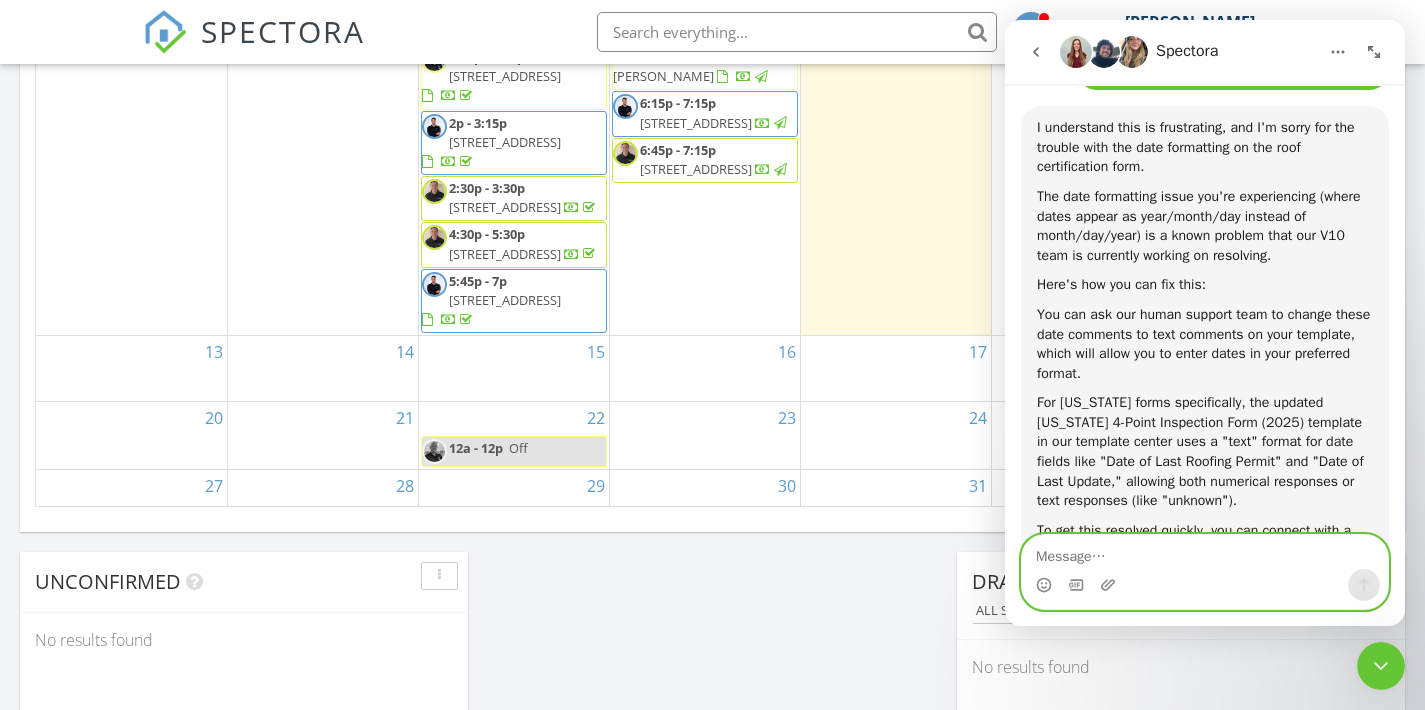 scroll, scrollTop: 0, scrollLeft: 0, axis: both 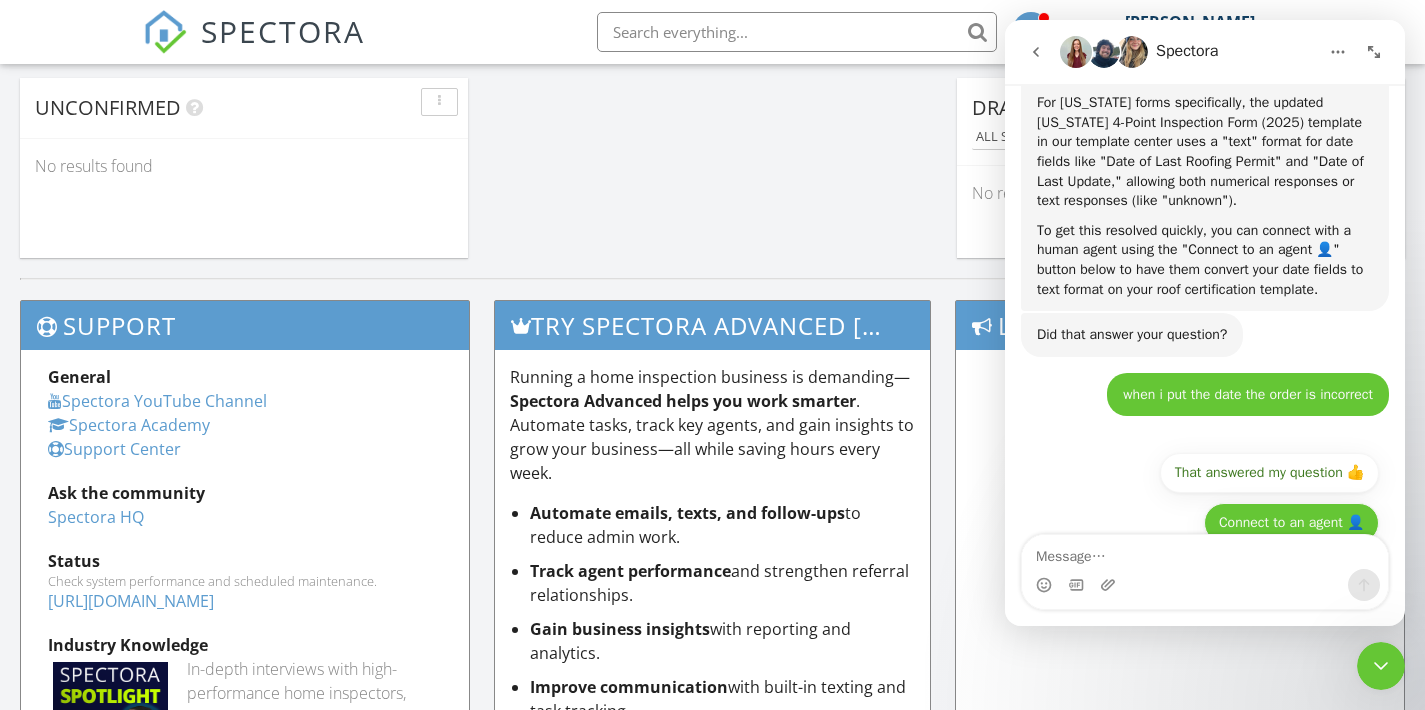 click on "Connect to an agent 👤" at bounding box center [1291, 523] 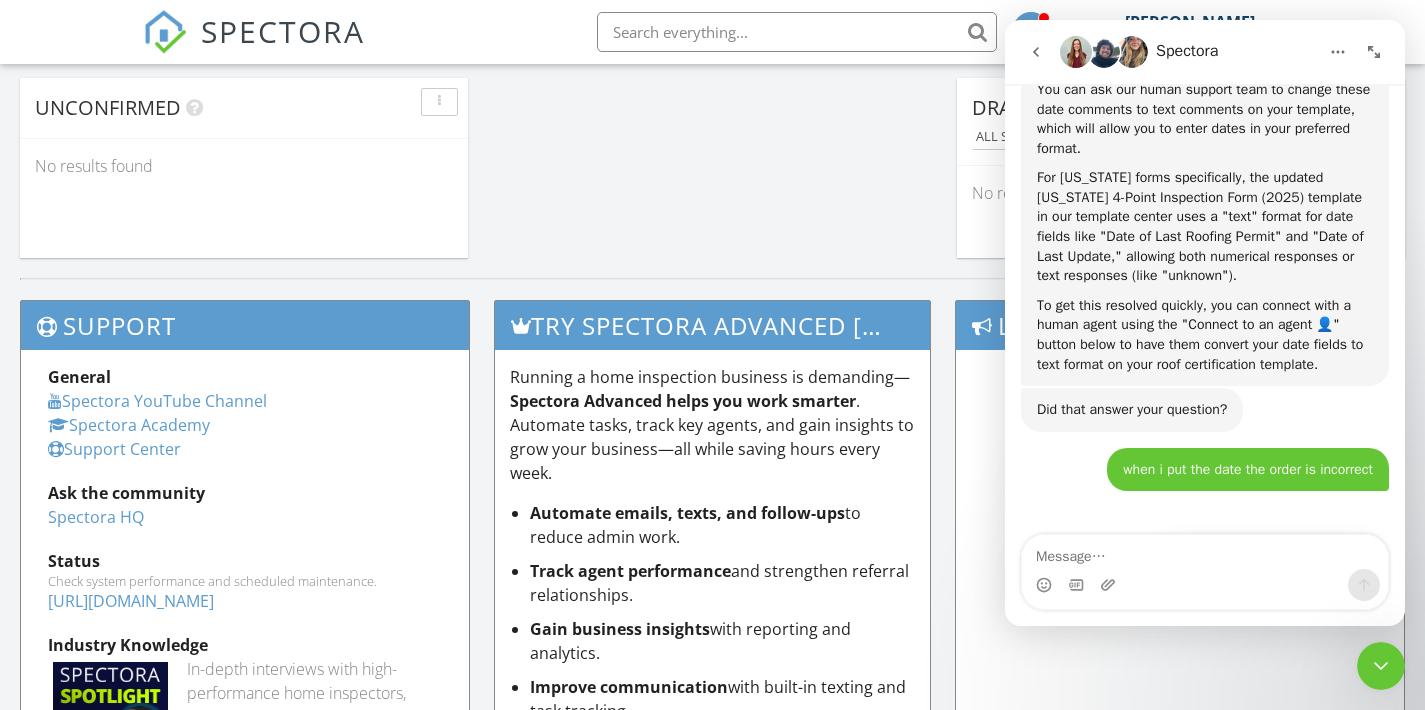 scroll, scrollTop: 837, scrollLeft: 0, axis: vertical 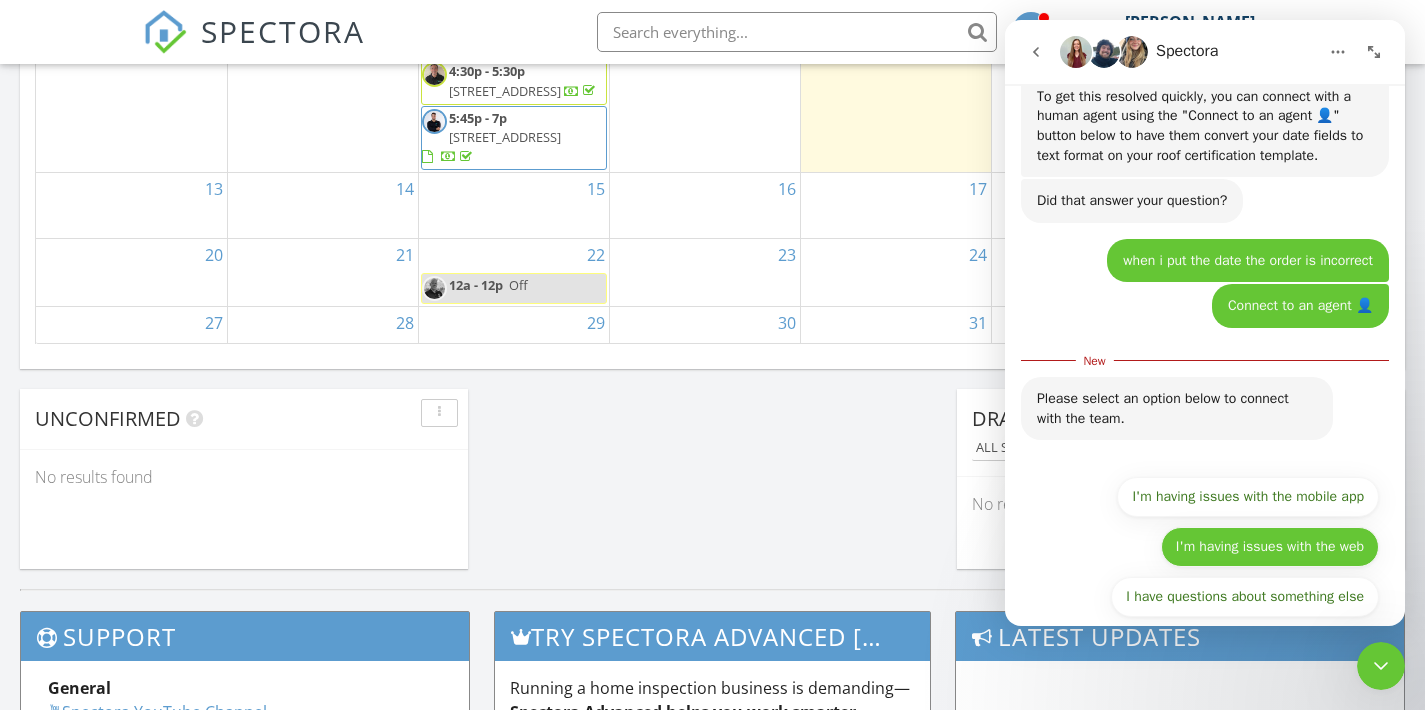 click on "I'm having issues with the web" at bounding box center [1270, 547] 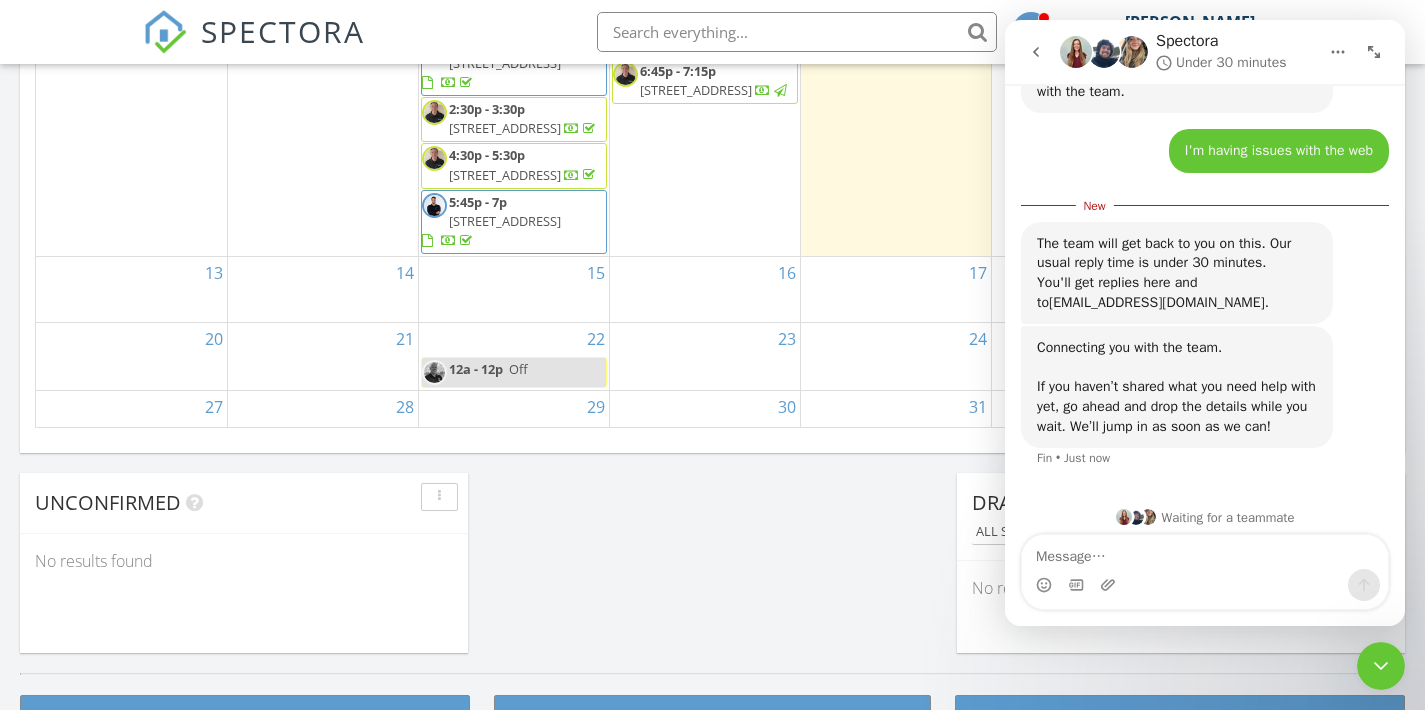 click 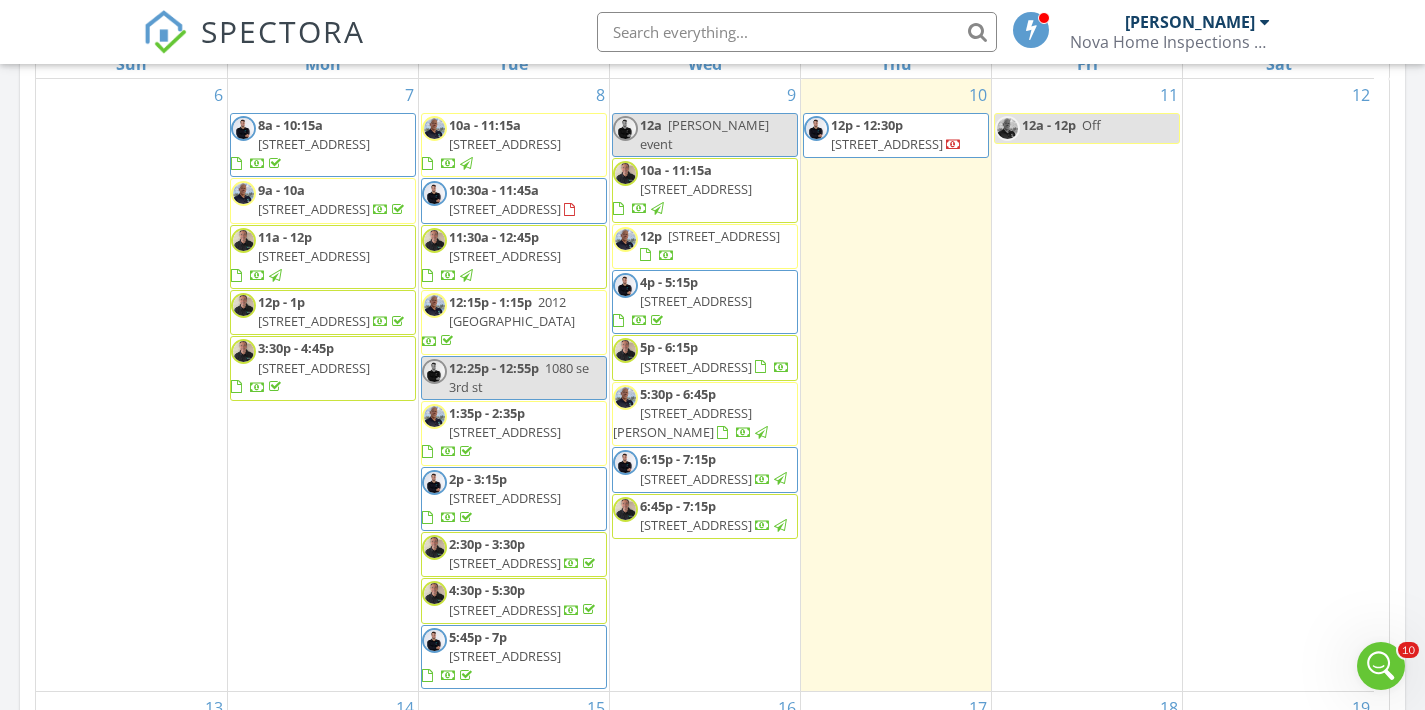 click on "12p - 12:30p
26741 SW 127th Ave, Homestead 33032" at bounding box center (896, 135) 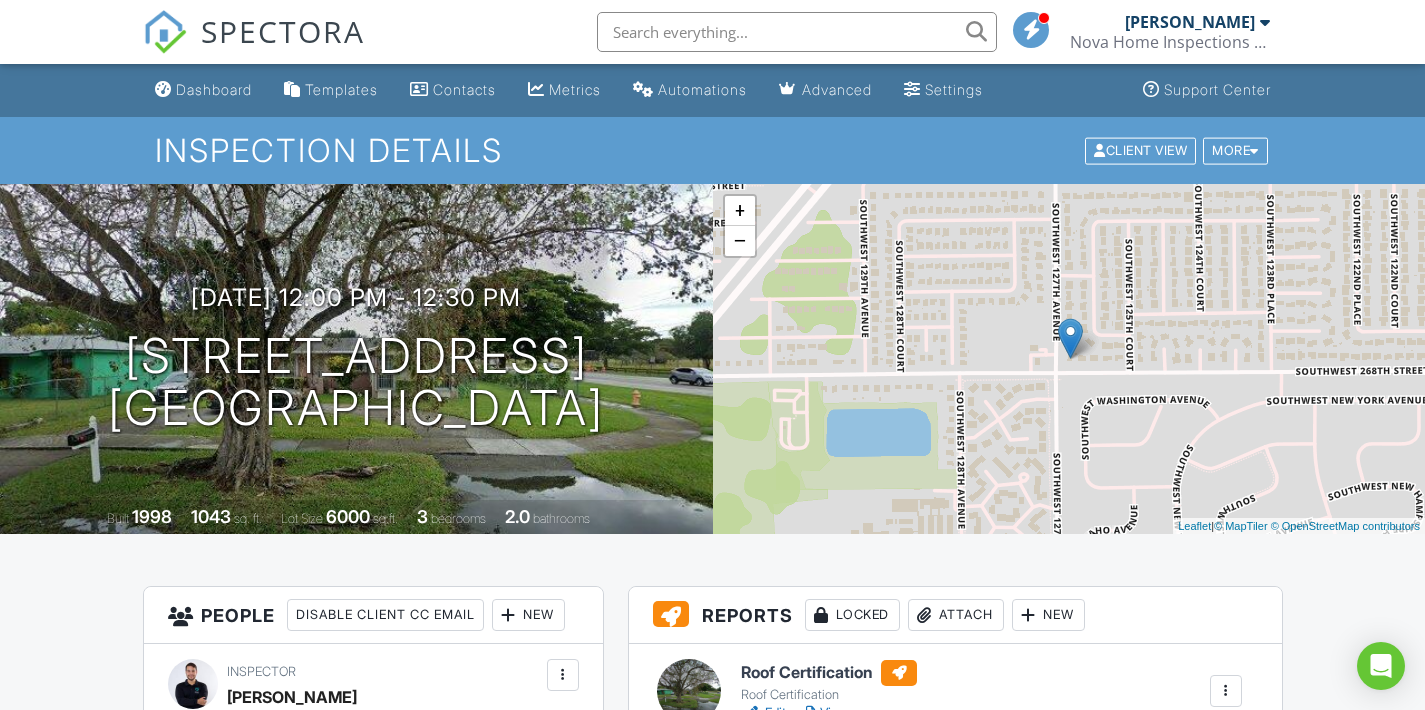 scroll, scrollTop: 0, scrollLeft: 0, axis: both 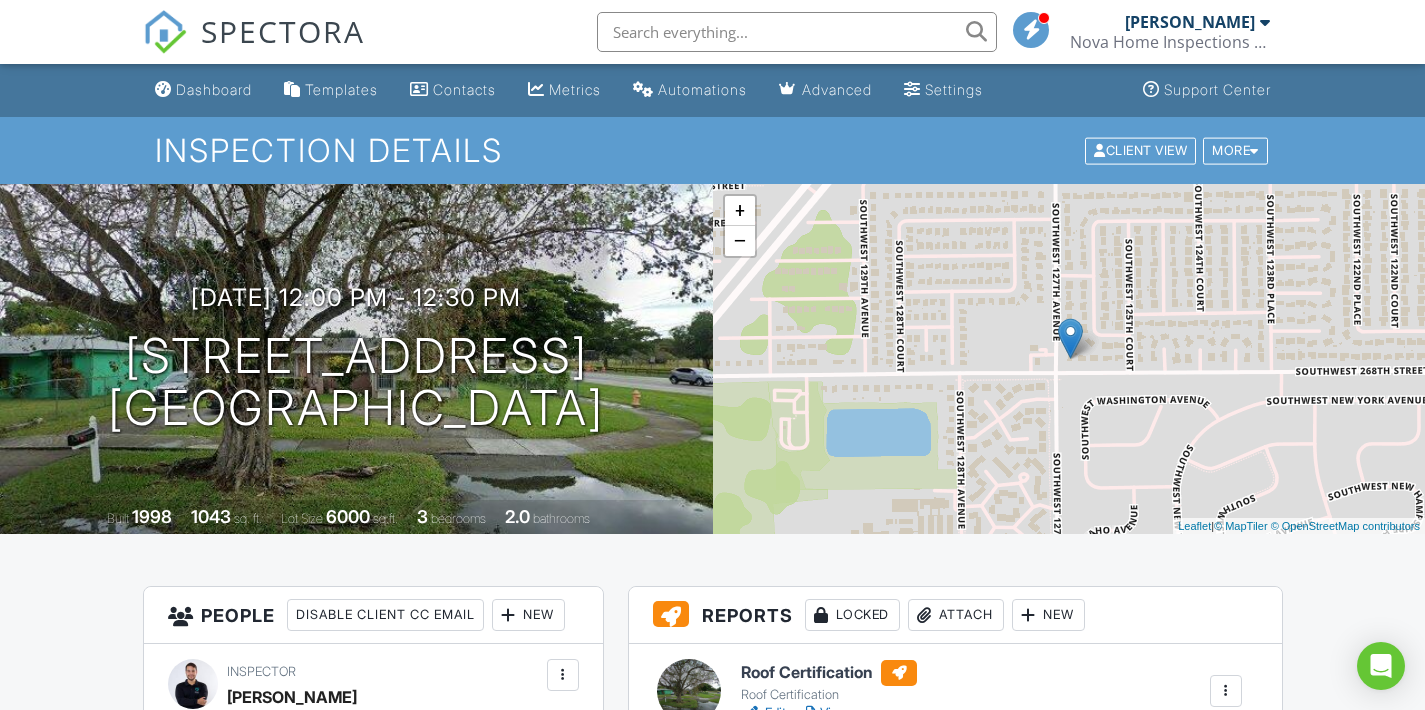 click on "Edit" at bounding box center (763, 713) 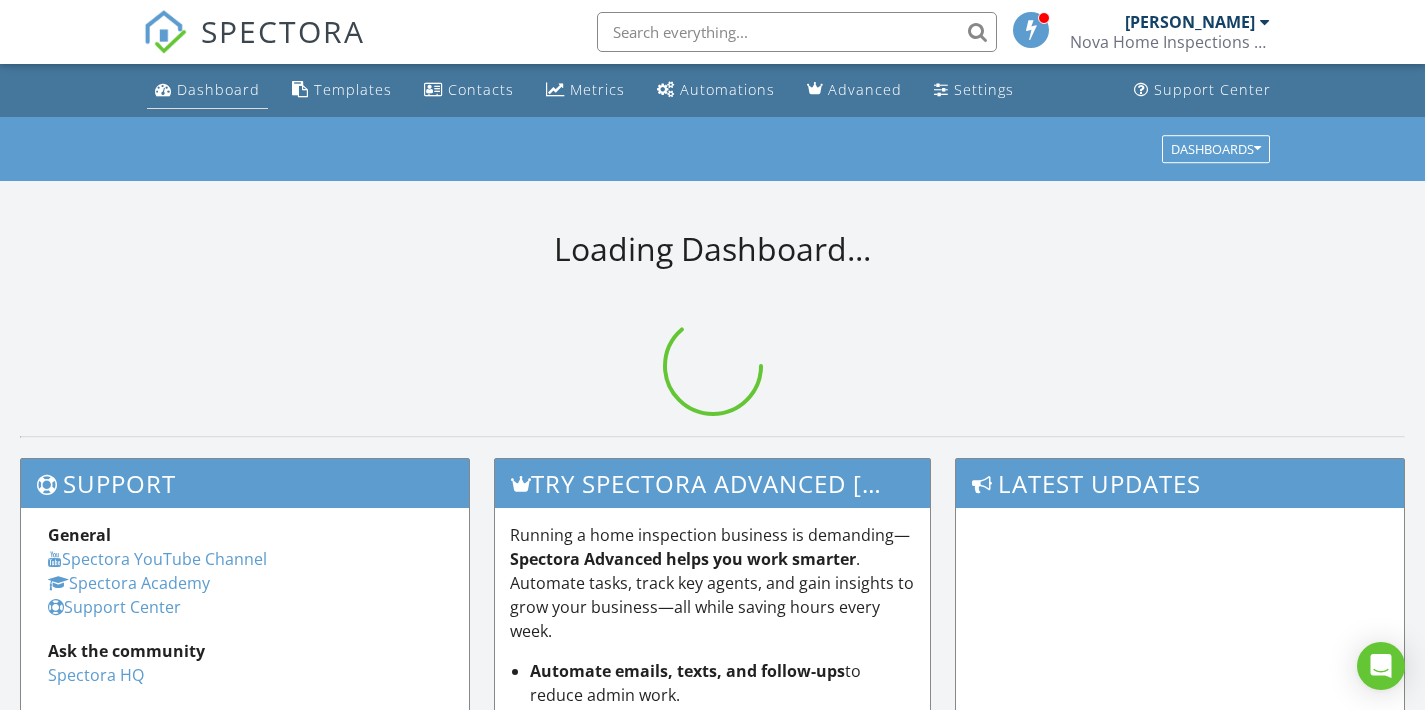 scroll, scrollTop: 0, scrollLeft: 0, axis: both 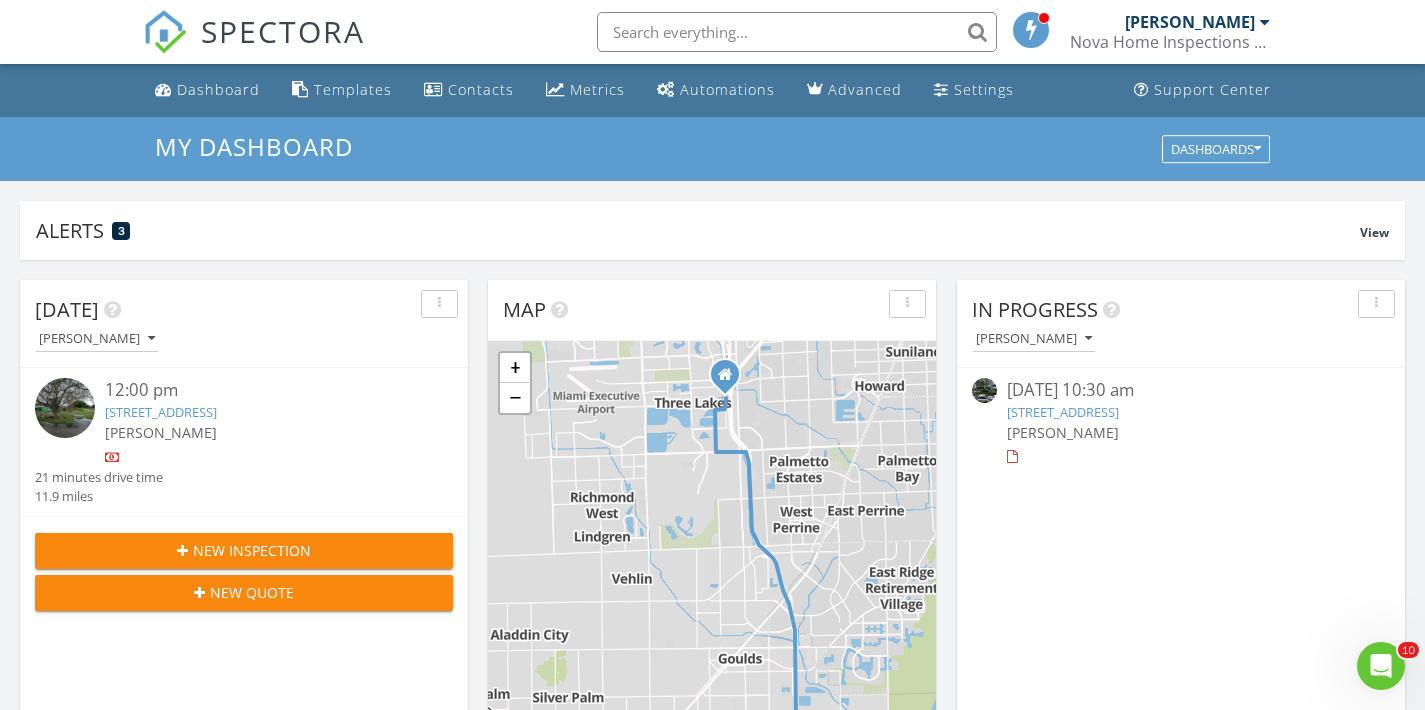 click at bounding box center [1381, 666] 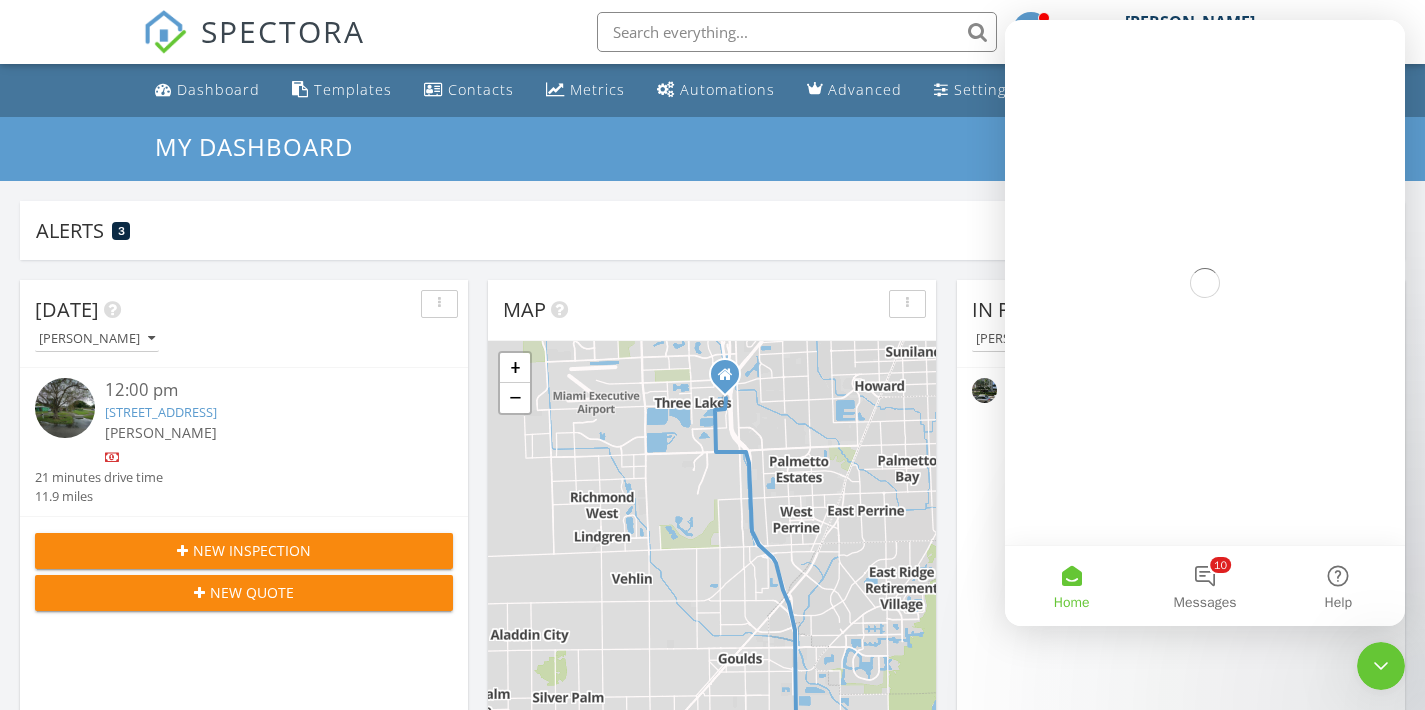 scroll, scrollTop: 0, scrollLeft: 0, axis: both 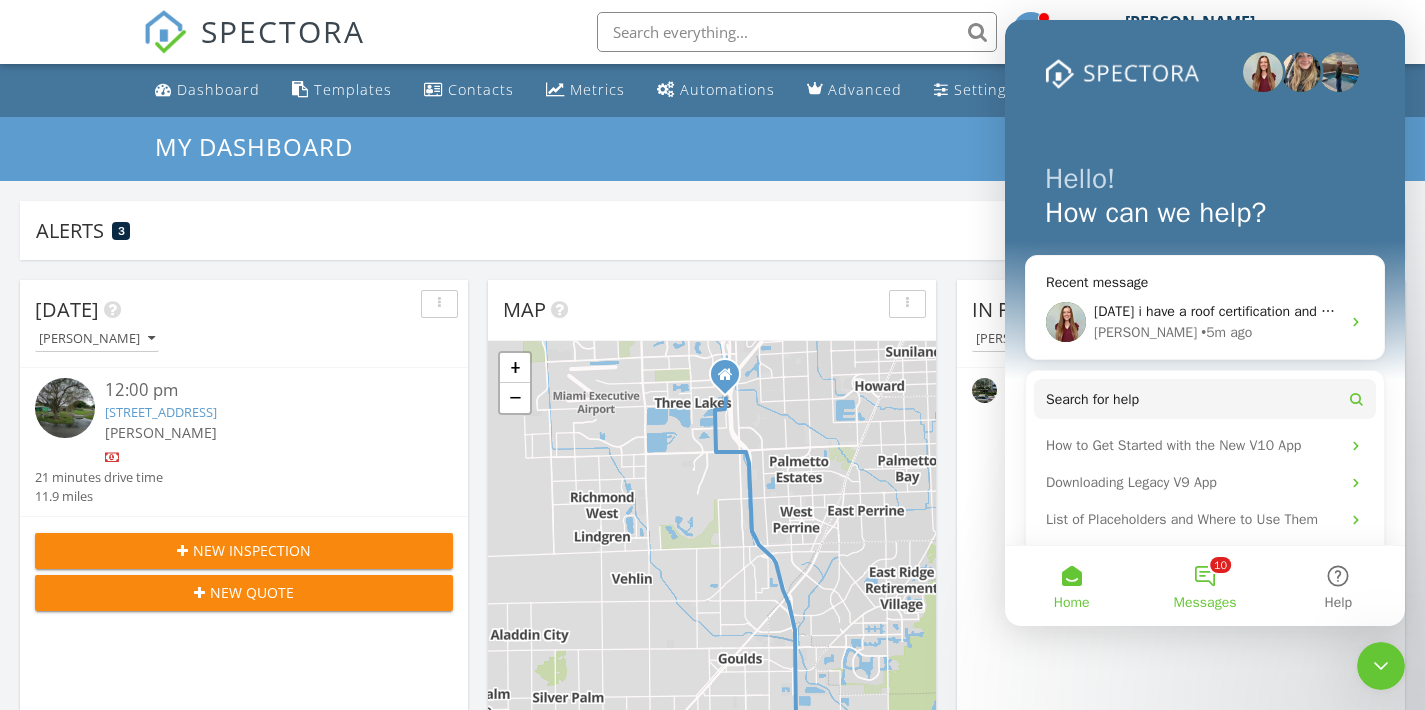 click on "10 Messages" at bounding box center [1204, 586] 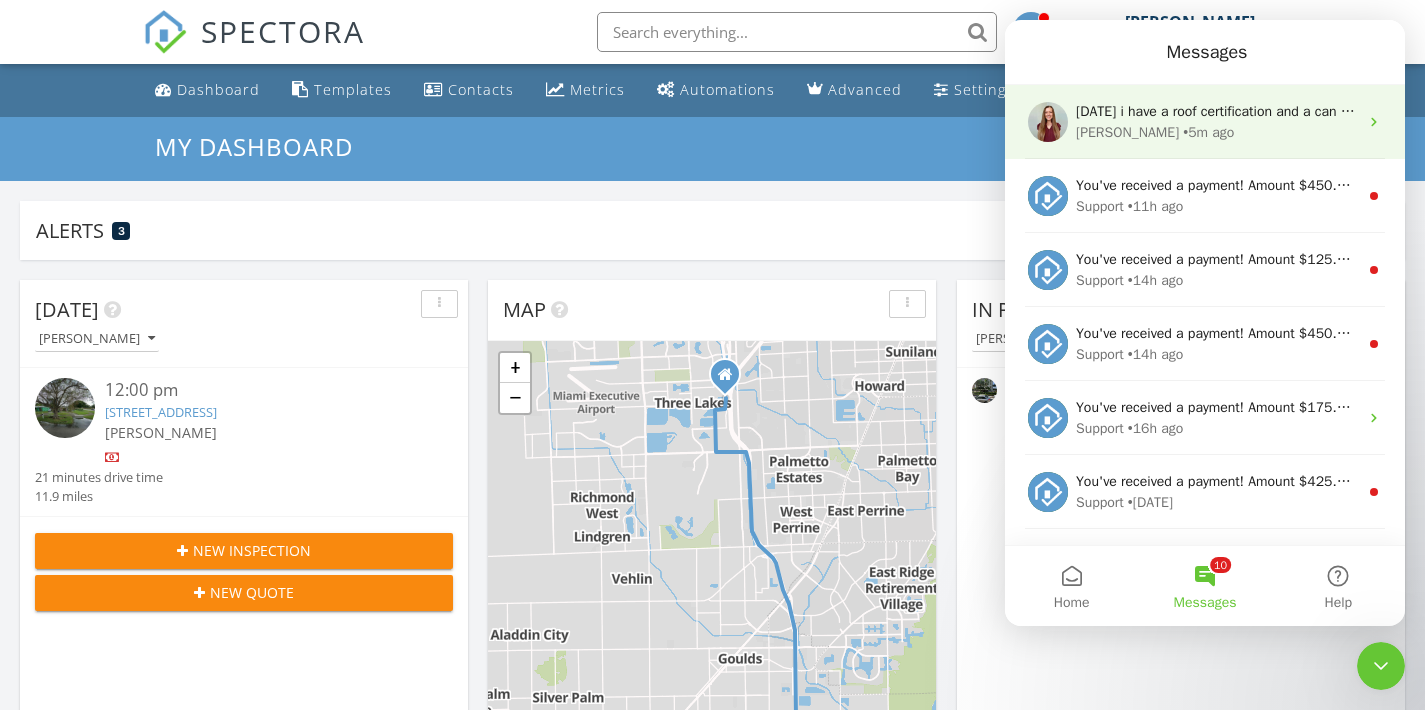 click on "[DATE] i have a roof certification and a can not write the date correctly" at bounding box center (1290, 111) 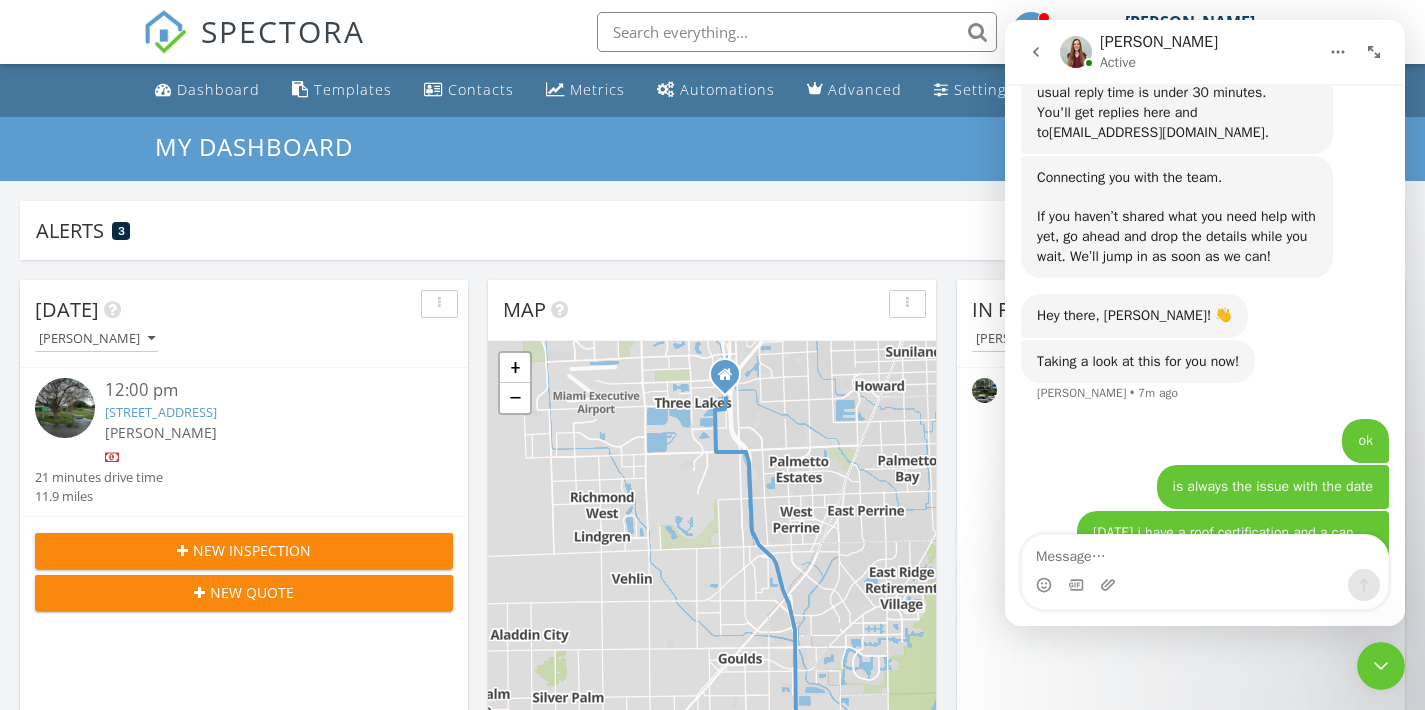 scroll, scrollTop: 1489, scrollLeft: 0, axis: vertical 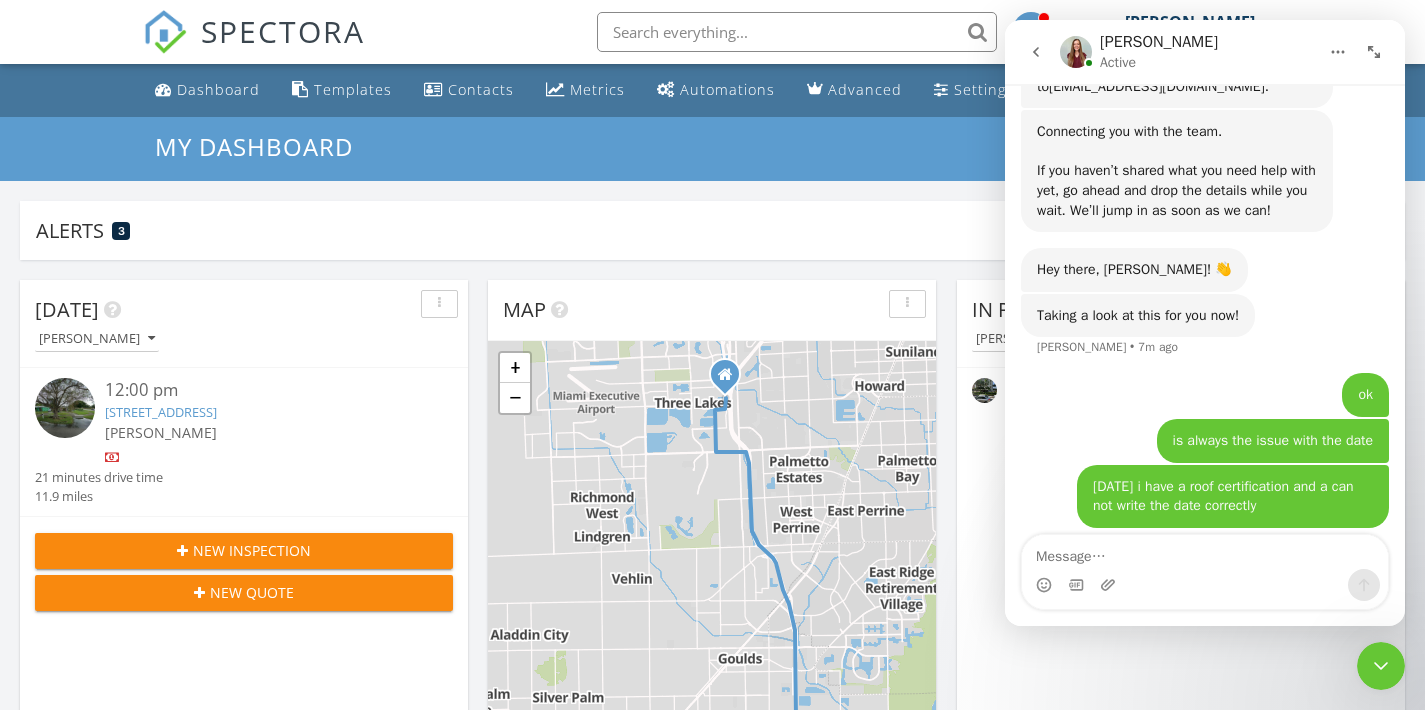type on "?" 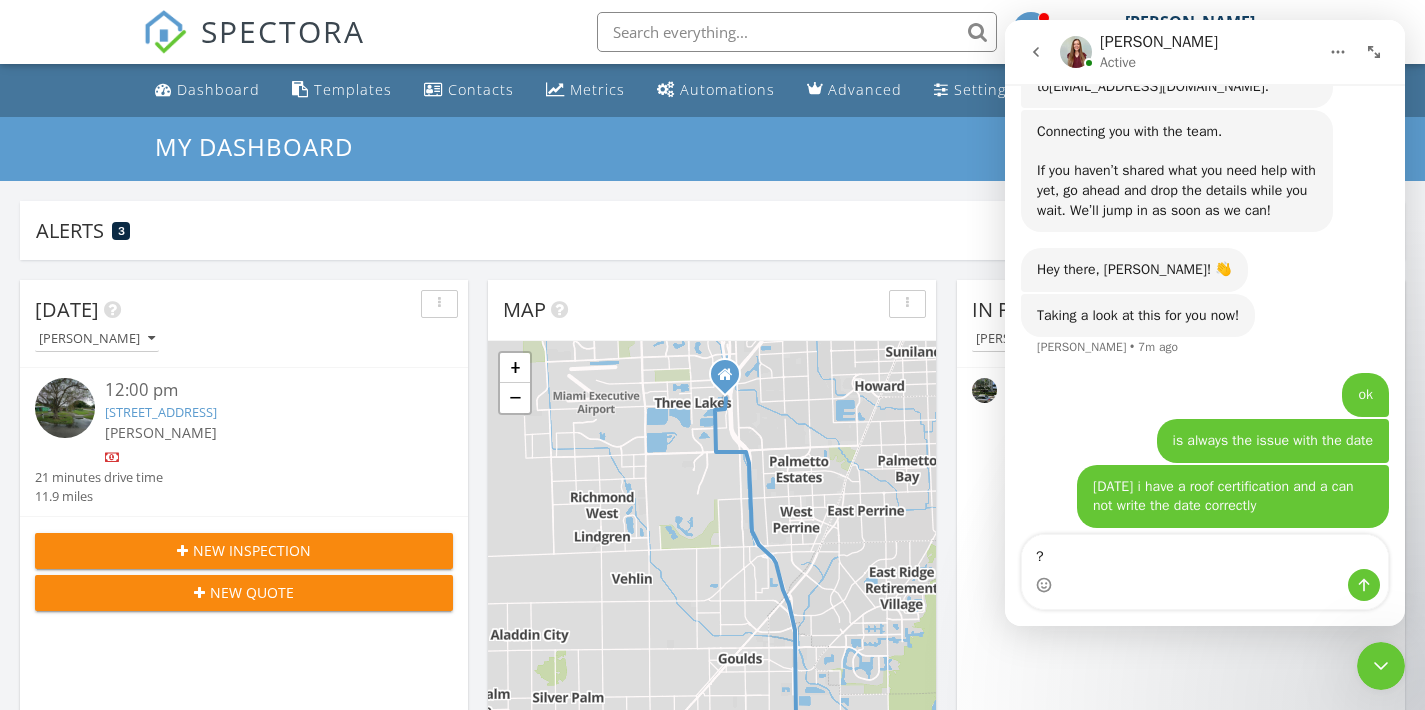 type 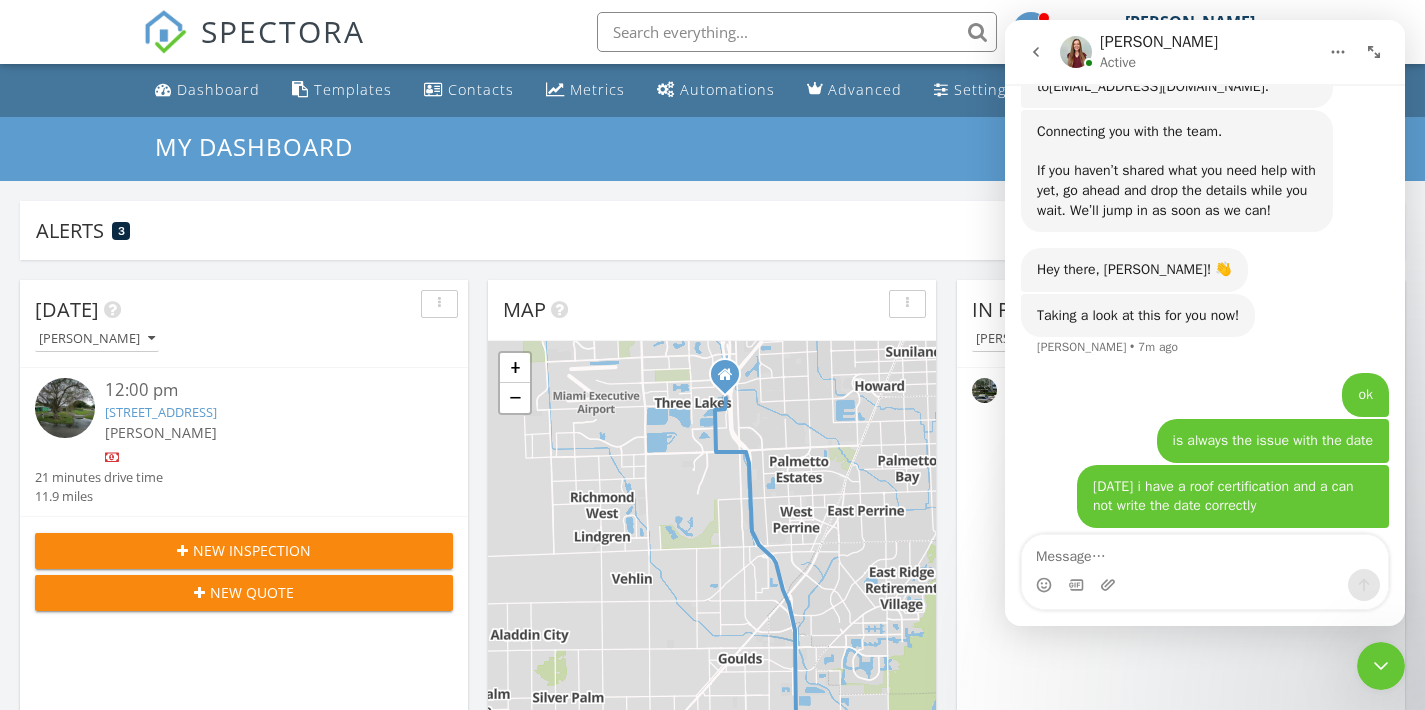 scroll, scrollTop: 1534, scrollLeft: 0, axis: vertical 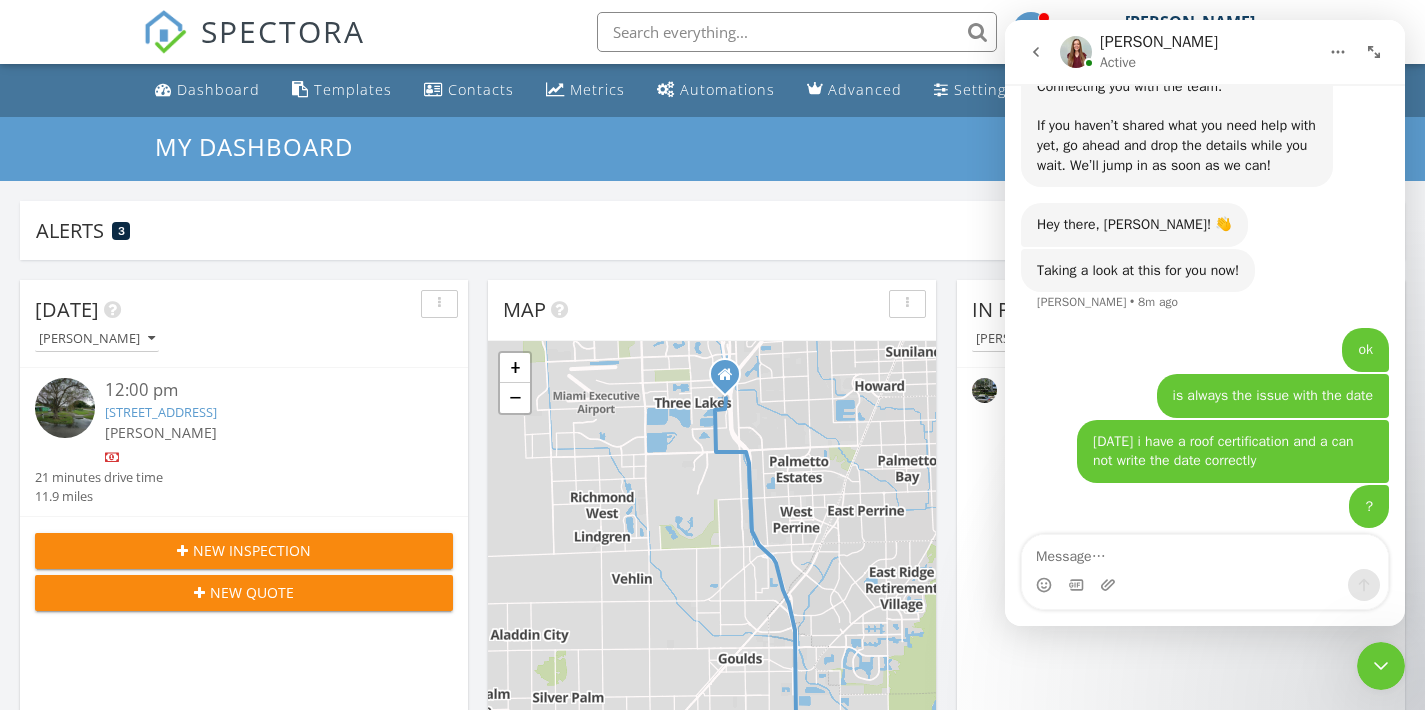 click 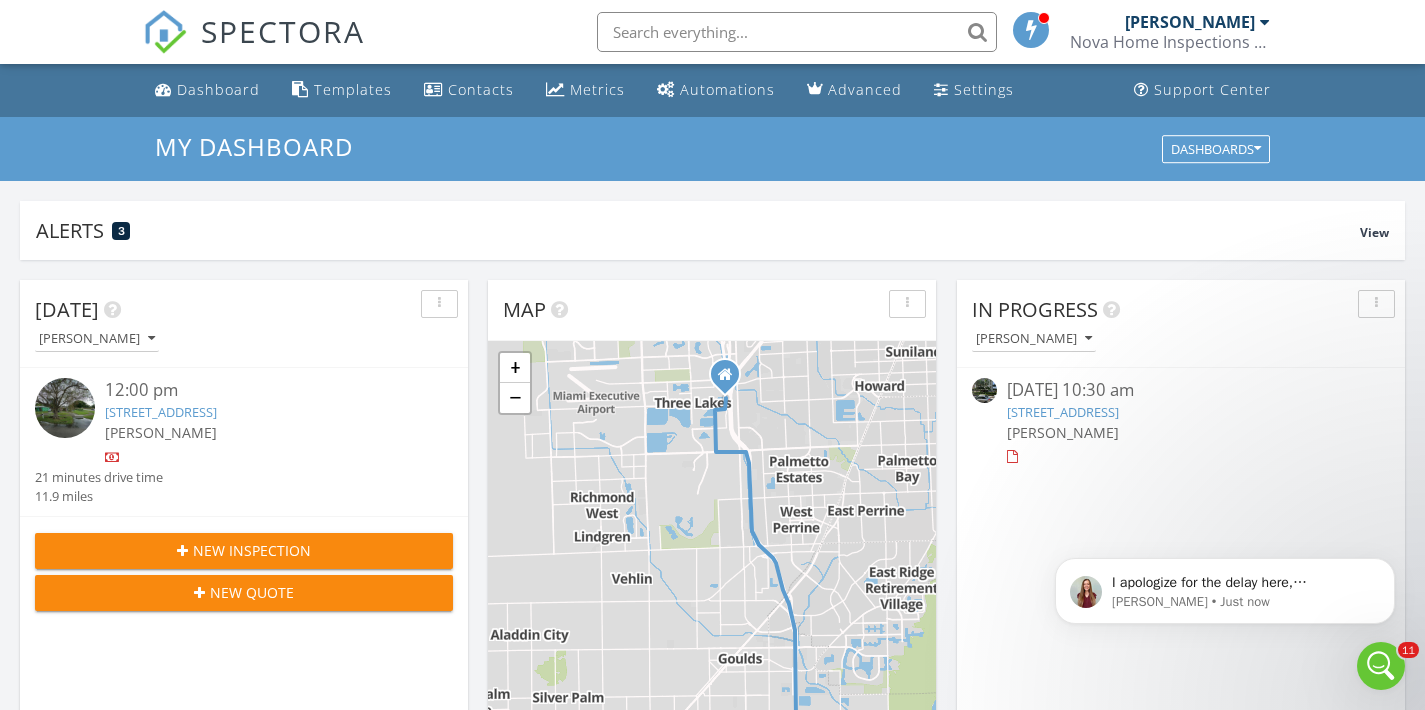 scroll, scrollTop: 0, scrollLeft: 0, axis: both 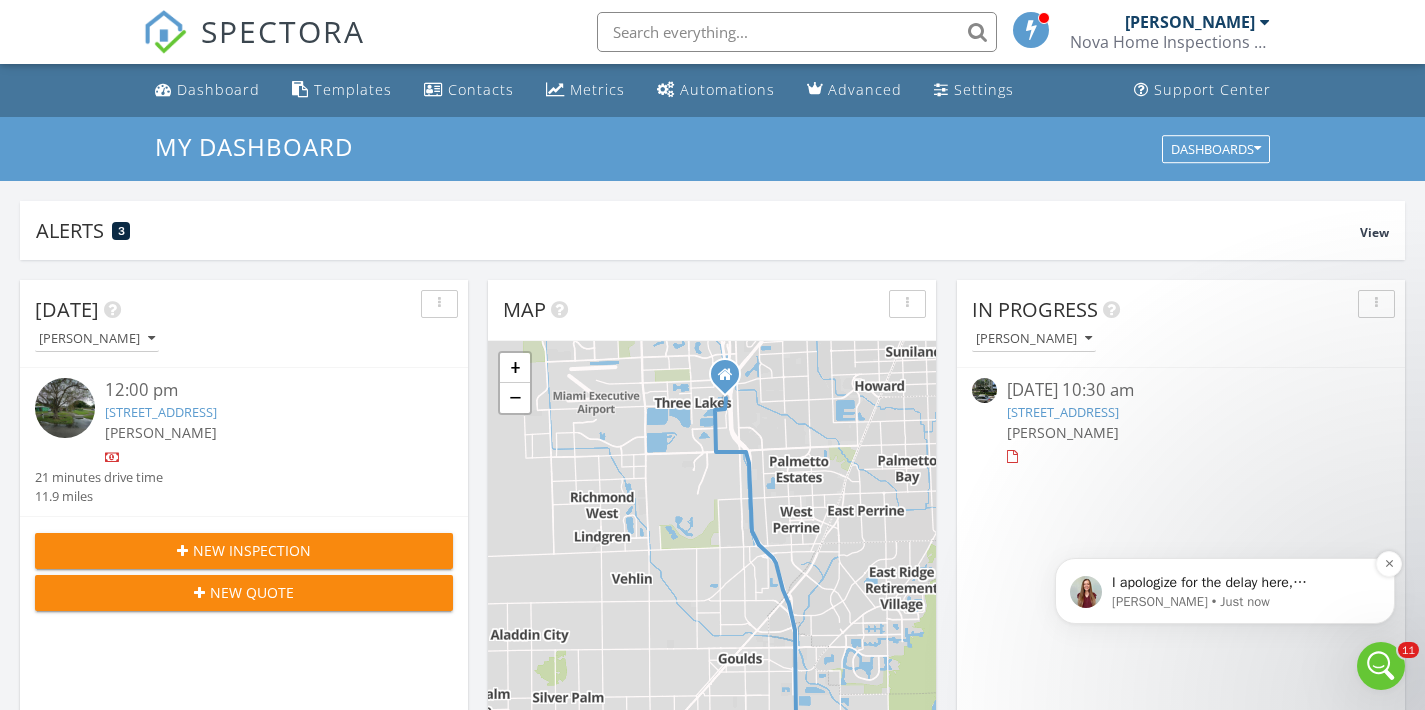 click on "I apologize for the delay here, [PERSON_NAME]! Thanks for your patience!    Just to confirm, is the date format the issue? For example is the date showing the year first before the month/date? Or is something else happening?" at bounding box center (1241, 583) 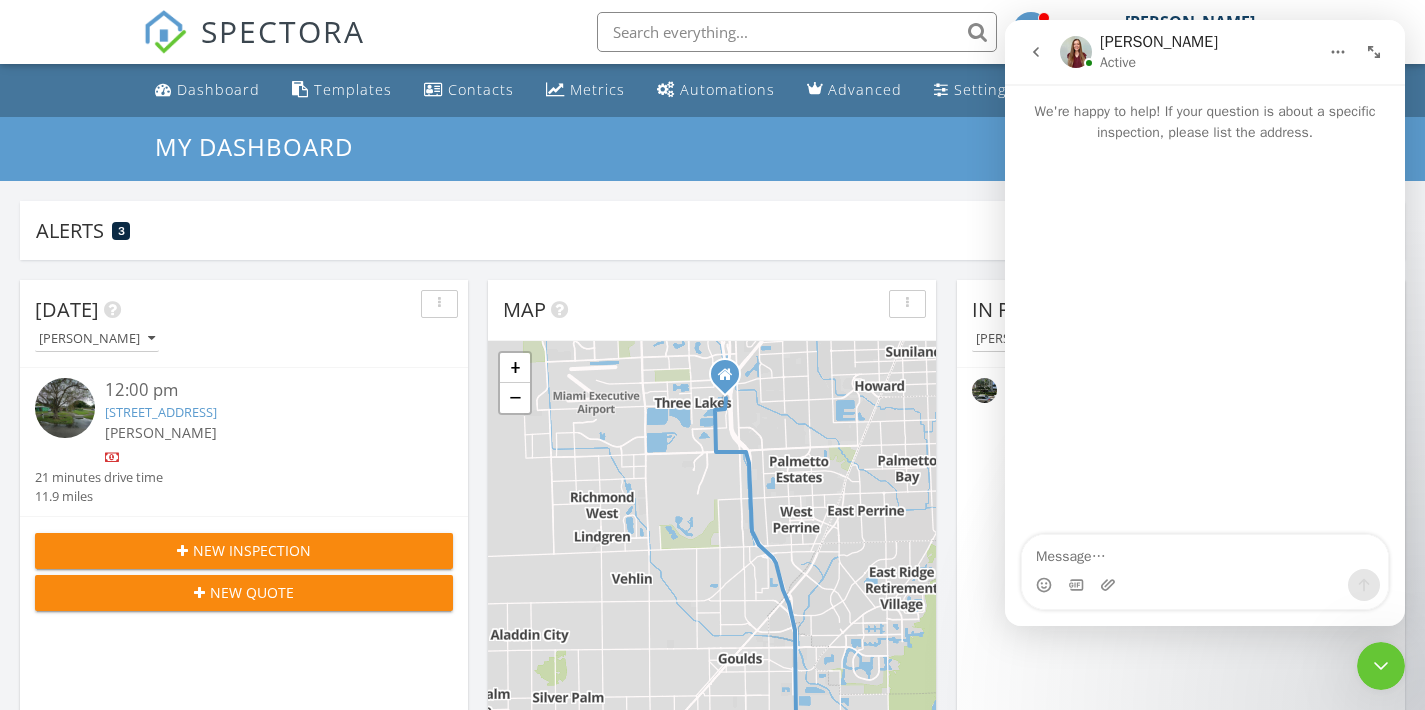 scroll, scrollTop: 3, scrollLeft: 0, axis: vertical 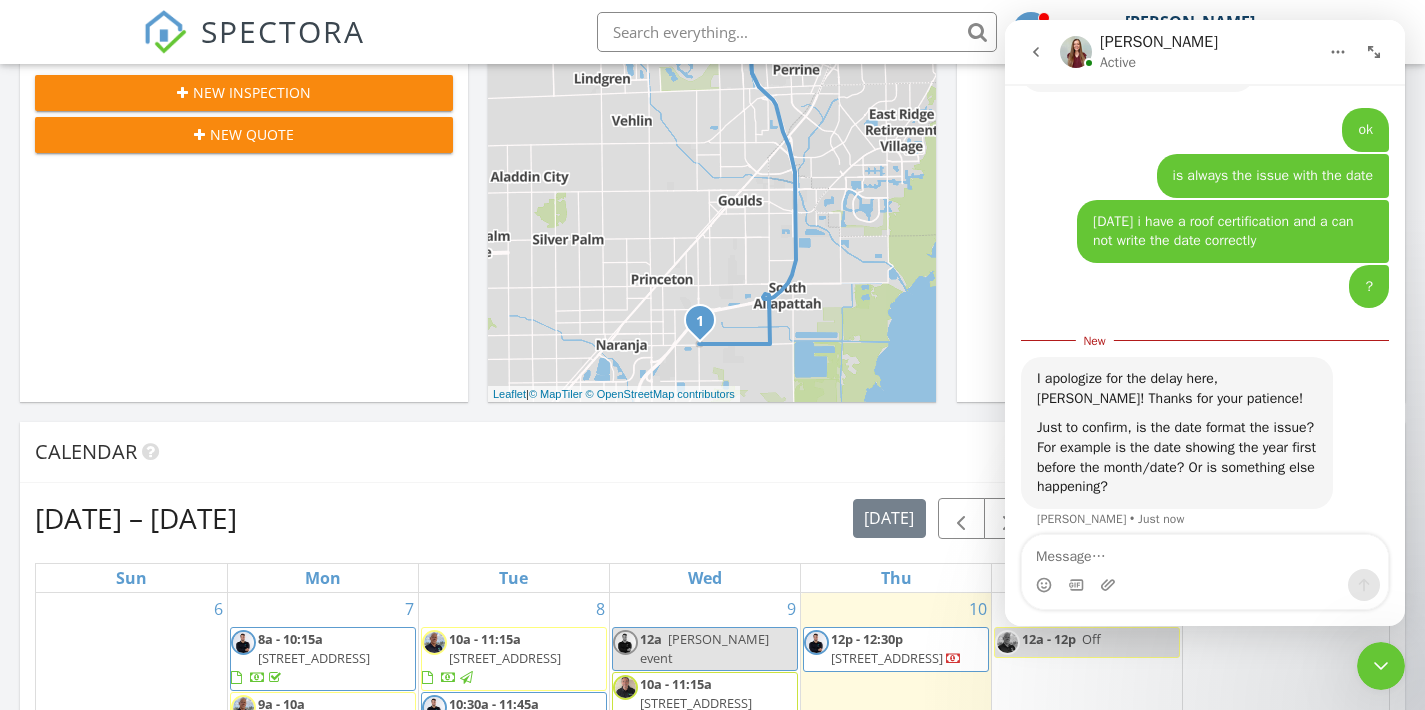 click at bounding box center (1205, 552) 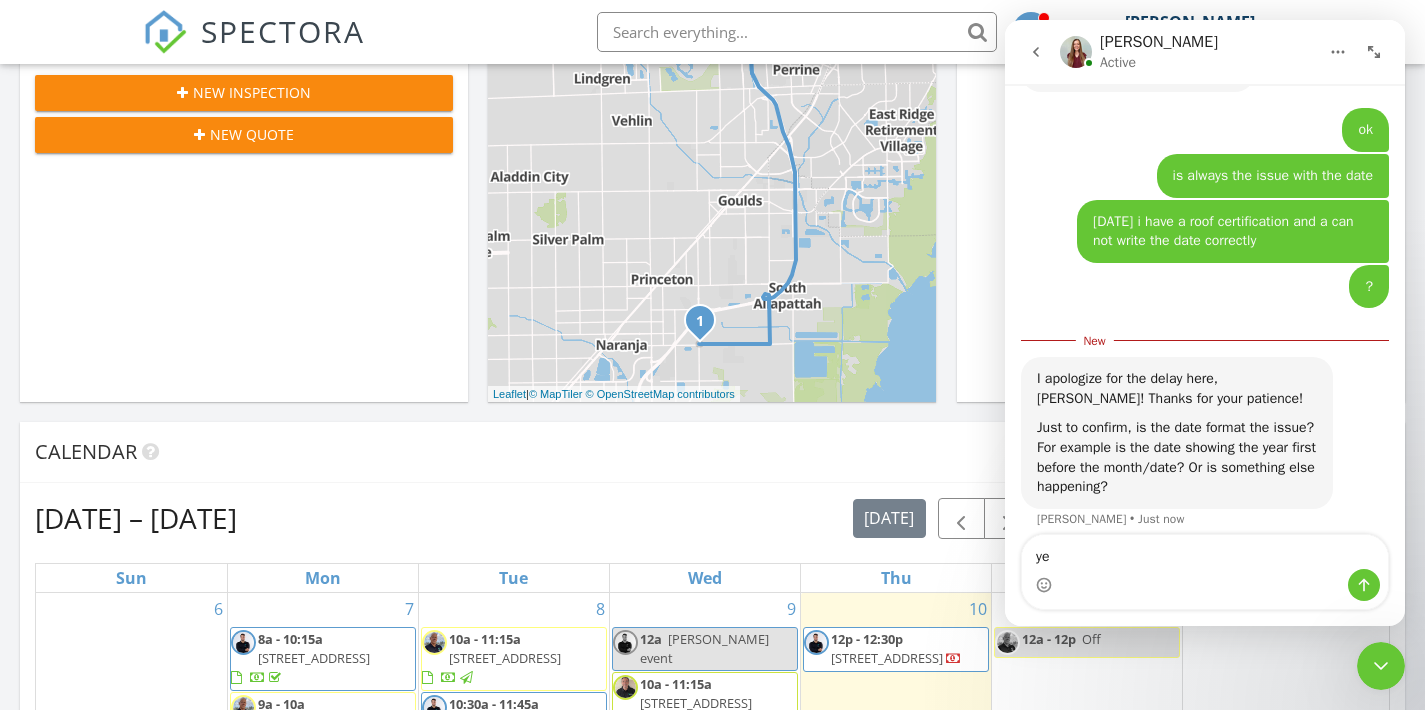 type on "yes" 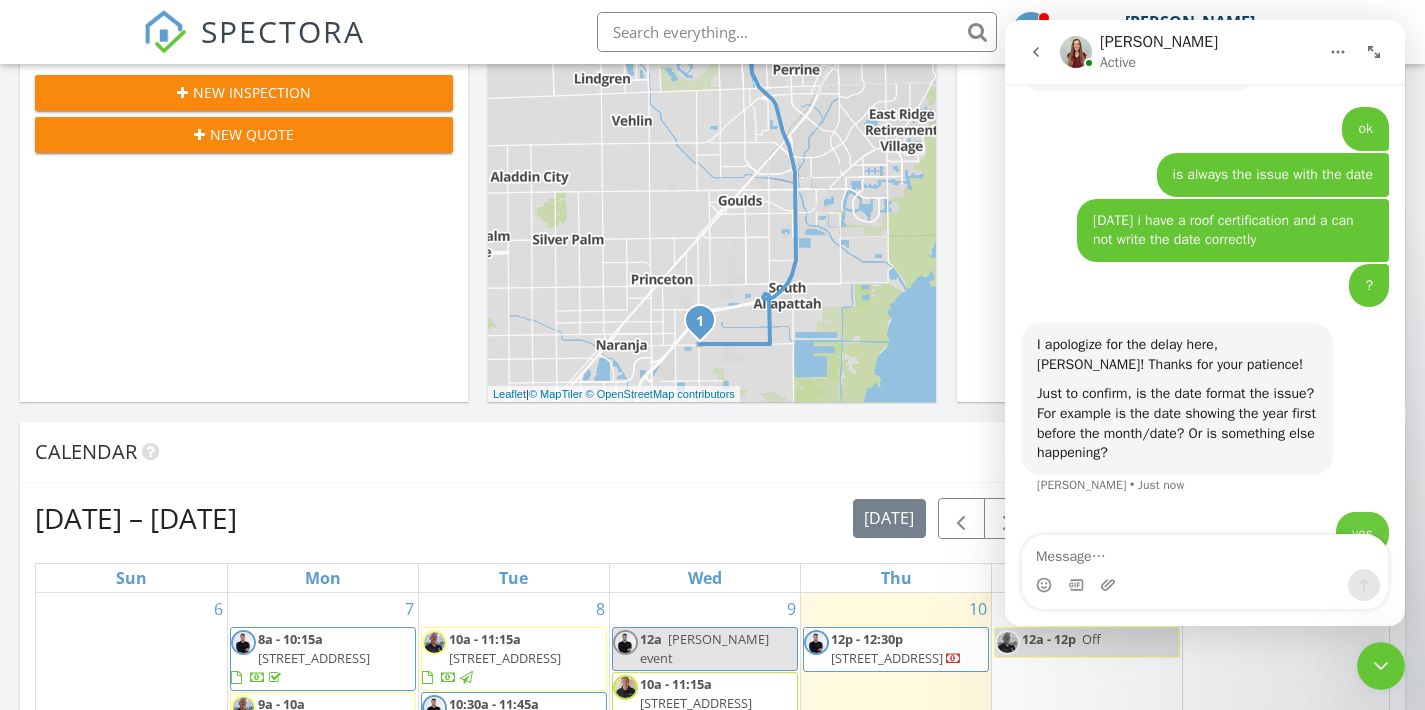 scroll, scrollTop: 1757, scrollLeft: 0, axis: vertical 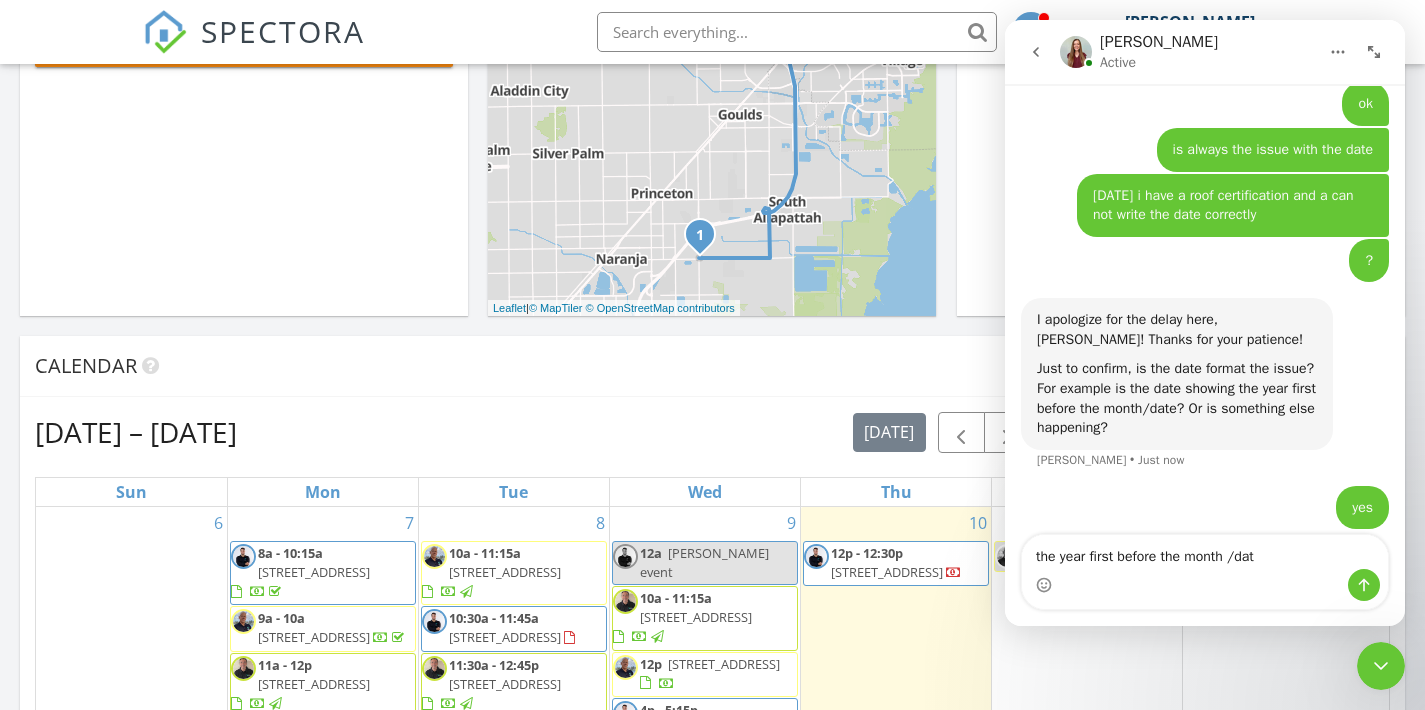 type on "the year first before the month /date" 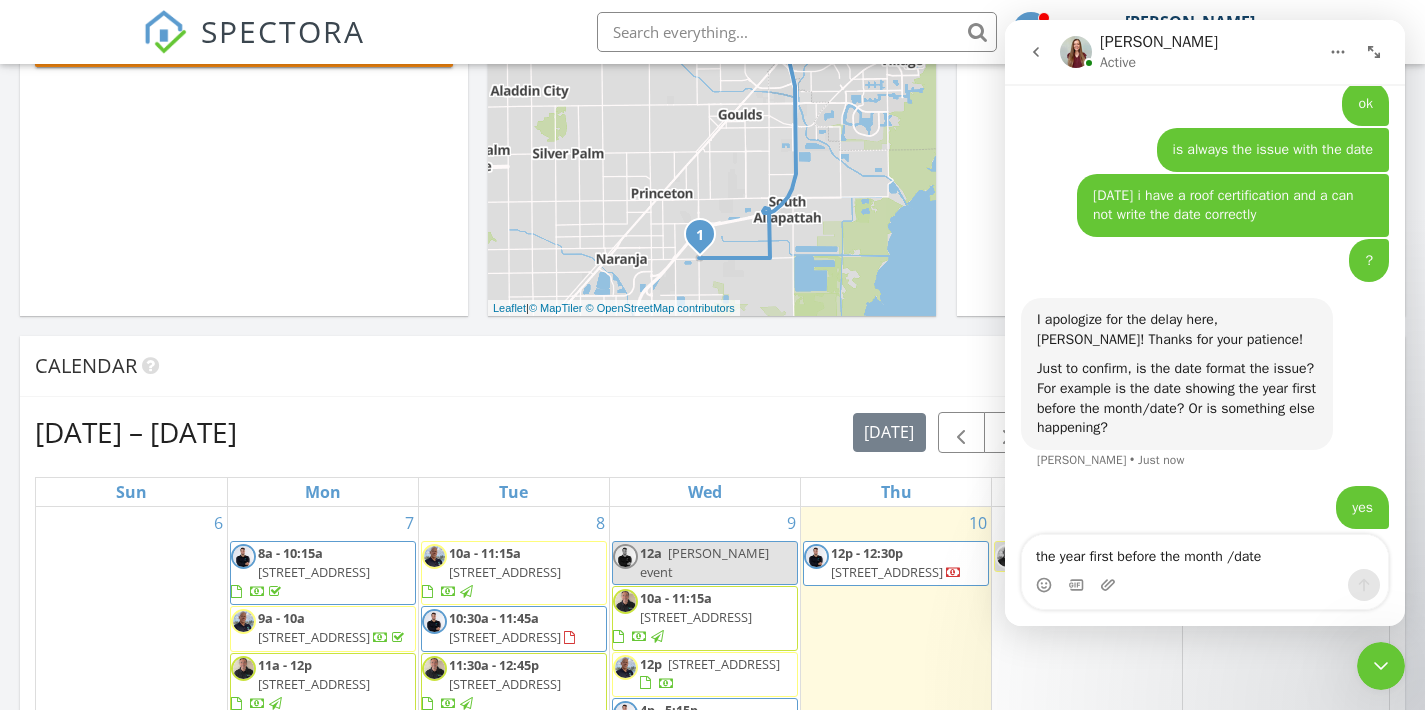 type 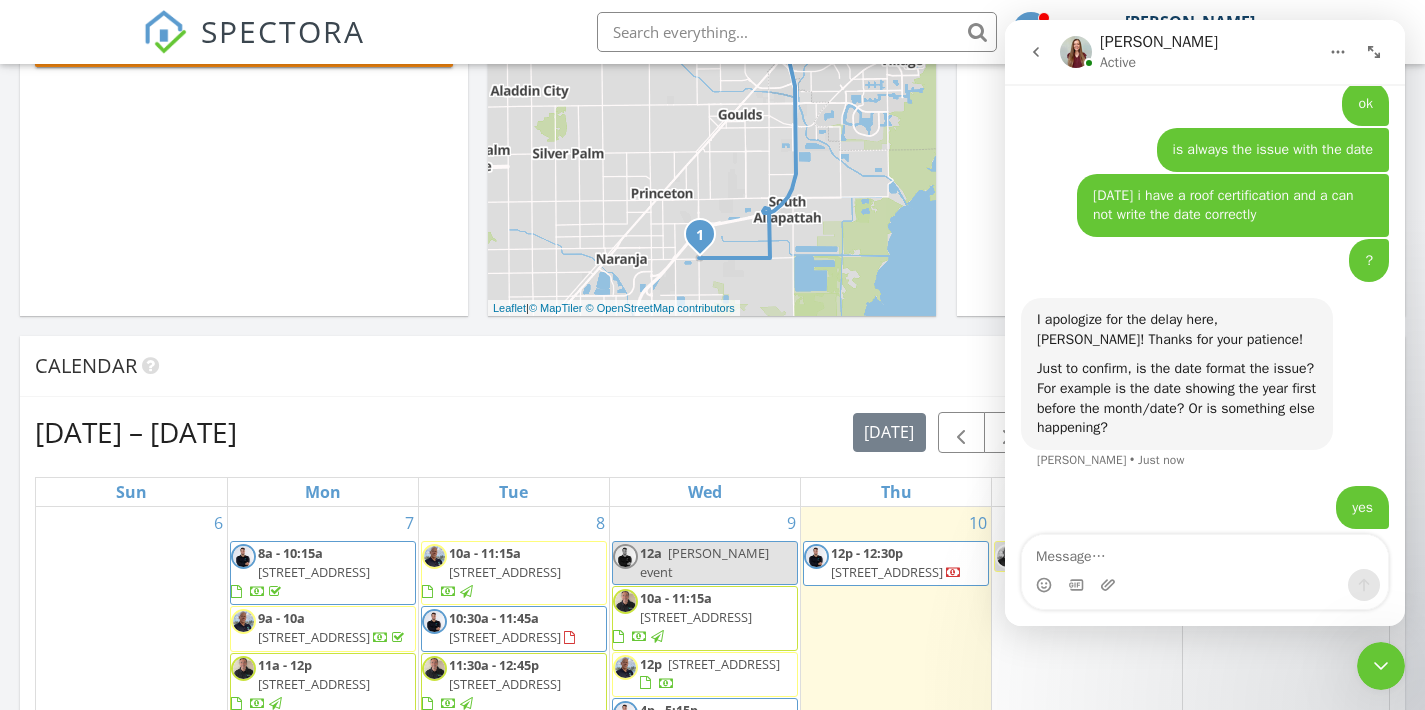 scroll, scrollTop: 1735, scrollLeft: 0, axis: vertical 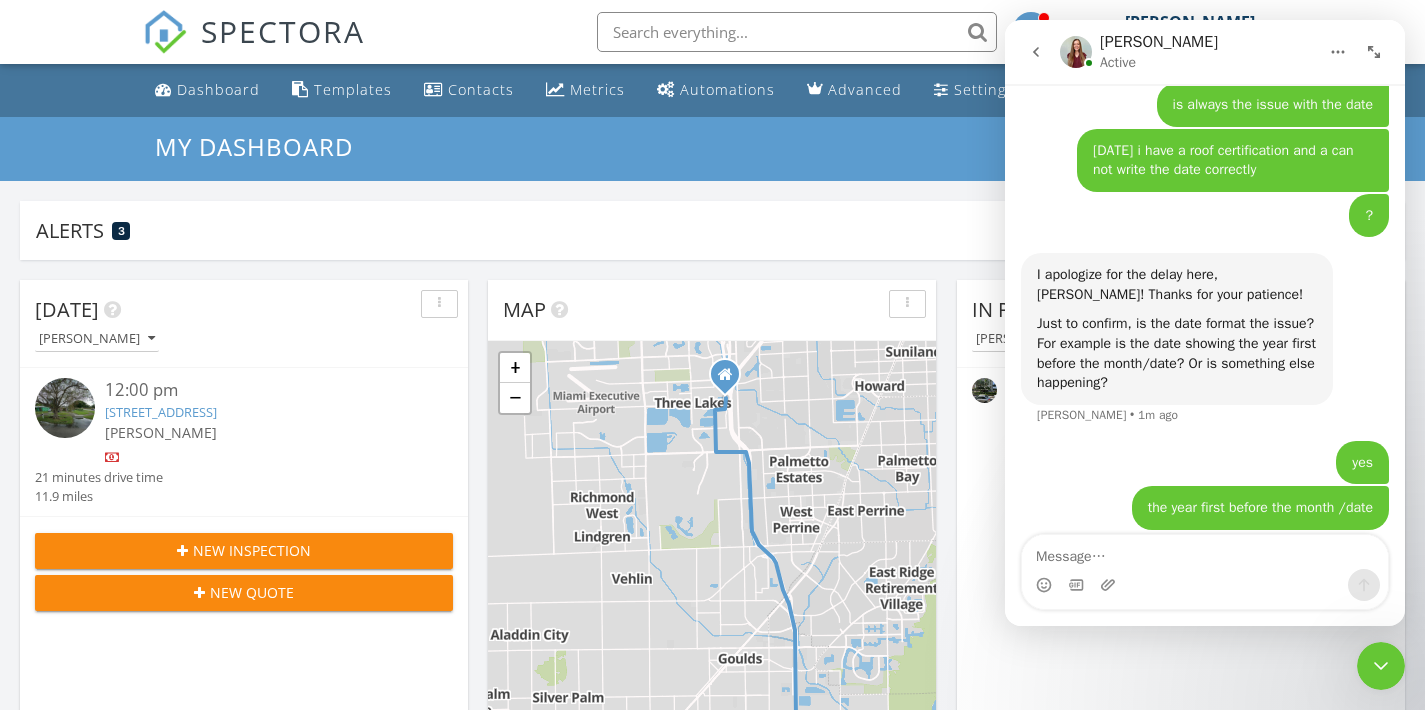 click 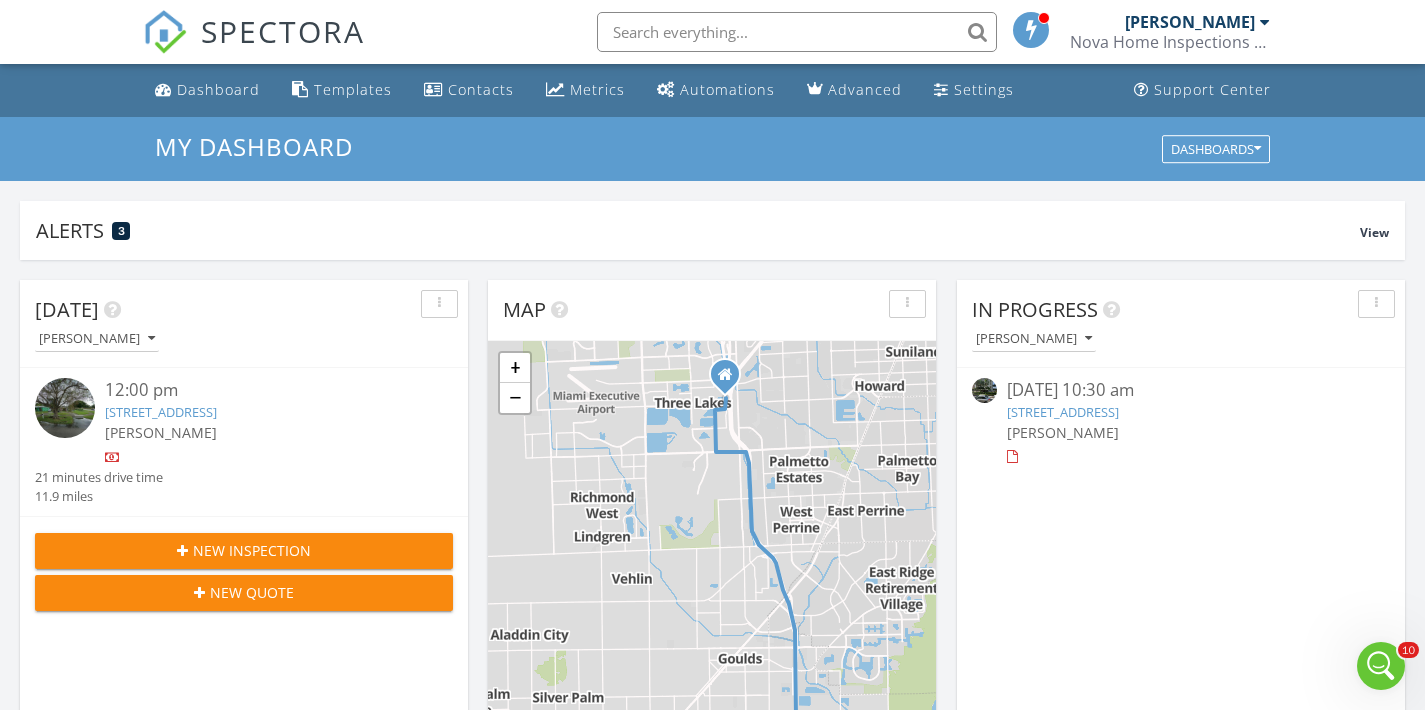 click 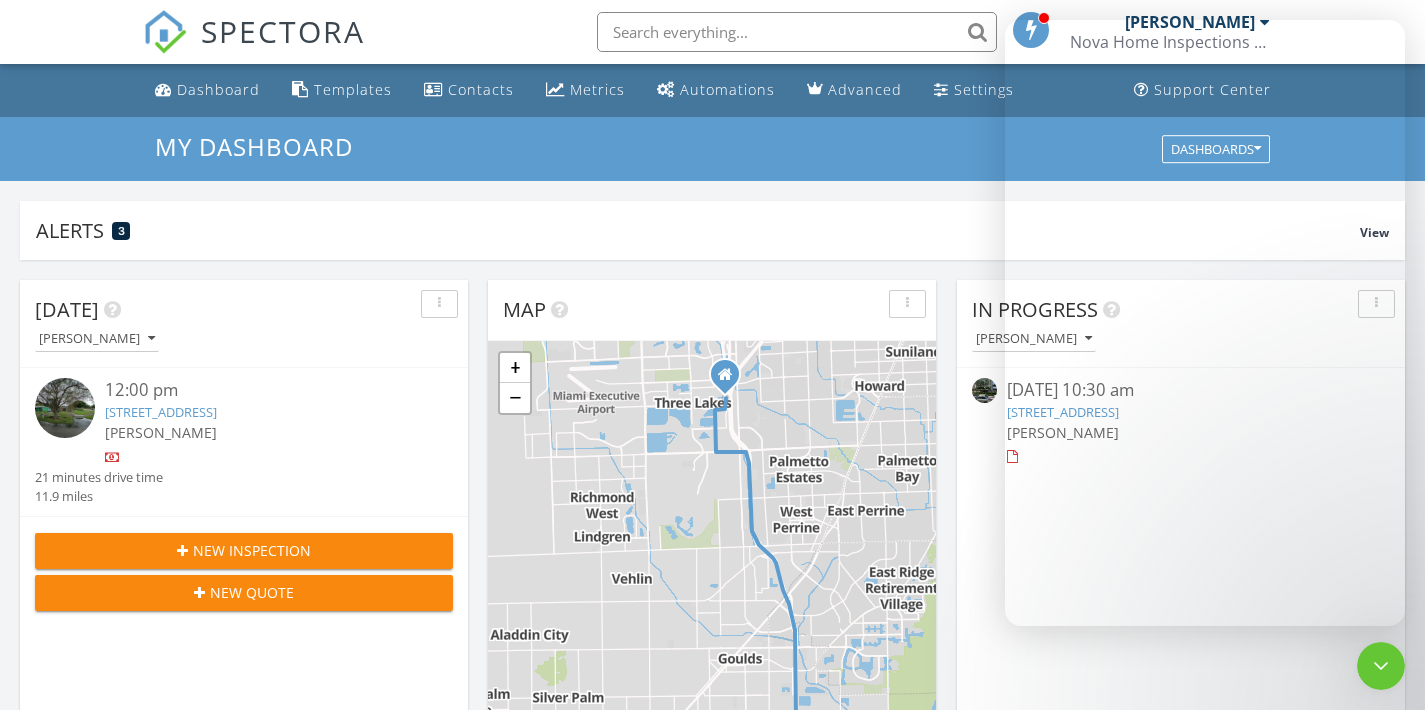 scroll, scrollTop: 1879, scrollLeft: 0, axis: vertical 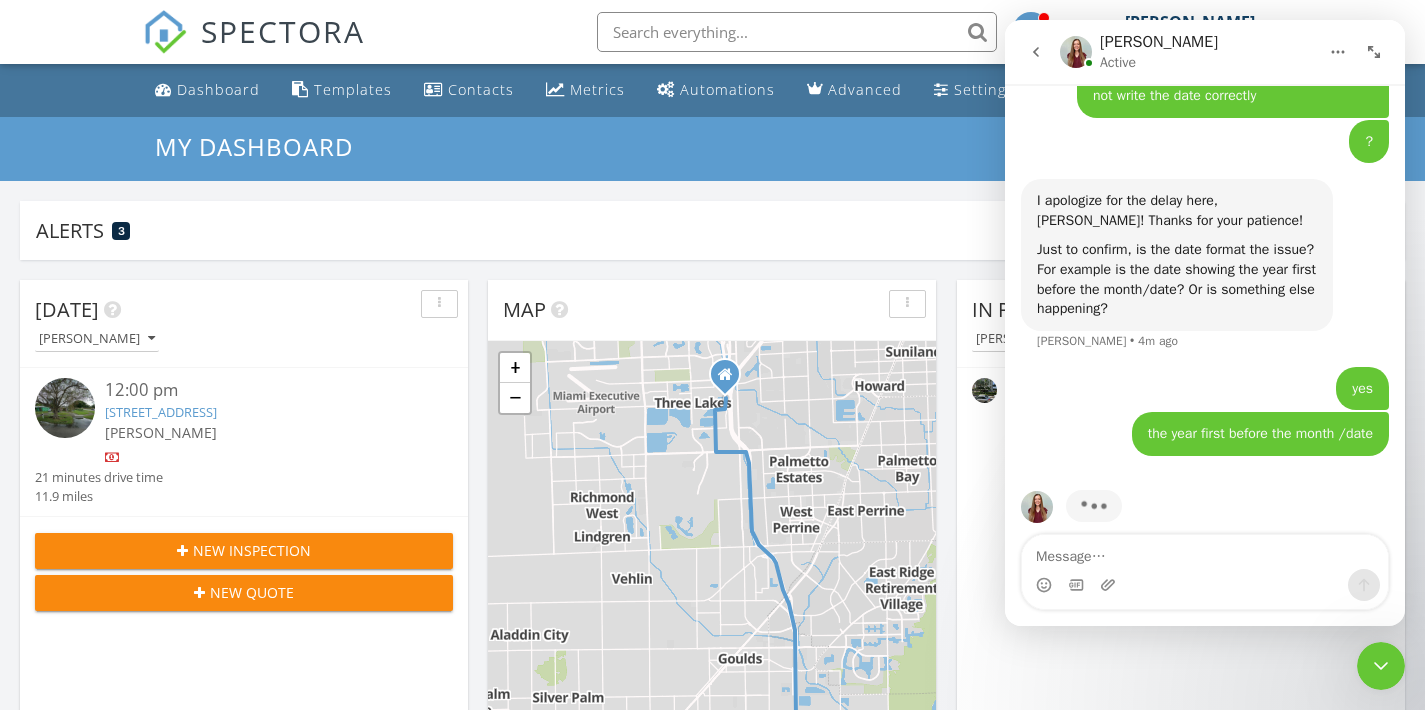 click 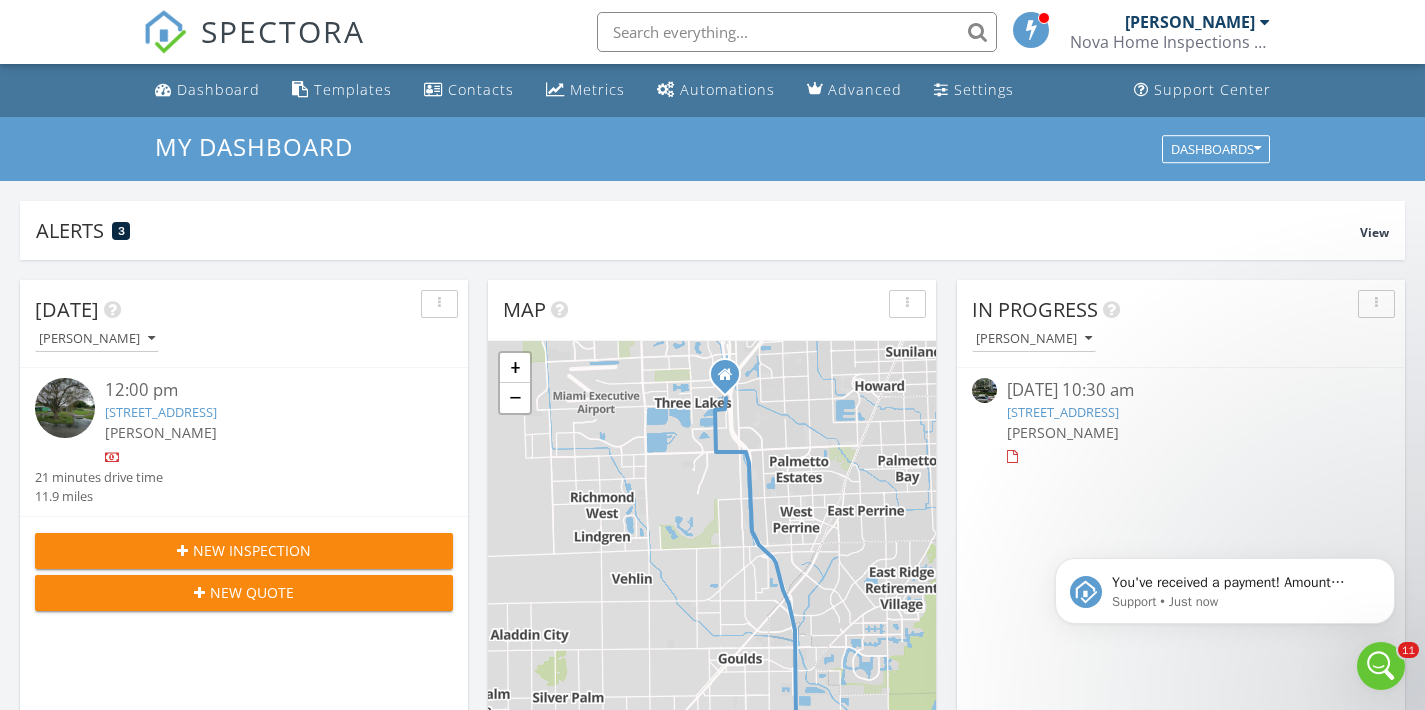scroll, scrollTop: 0, scrollLeft: 0, axis: both 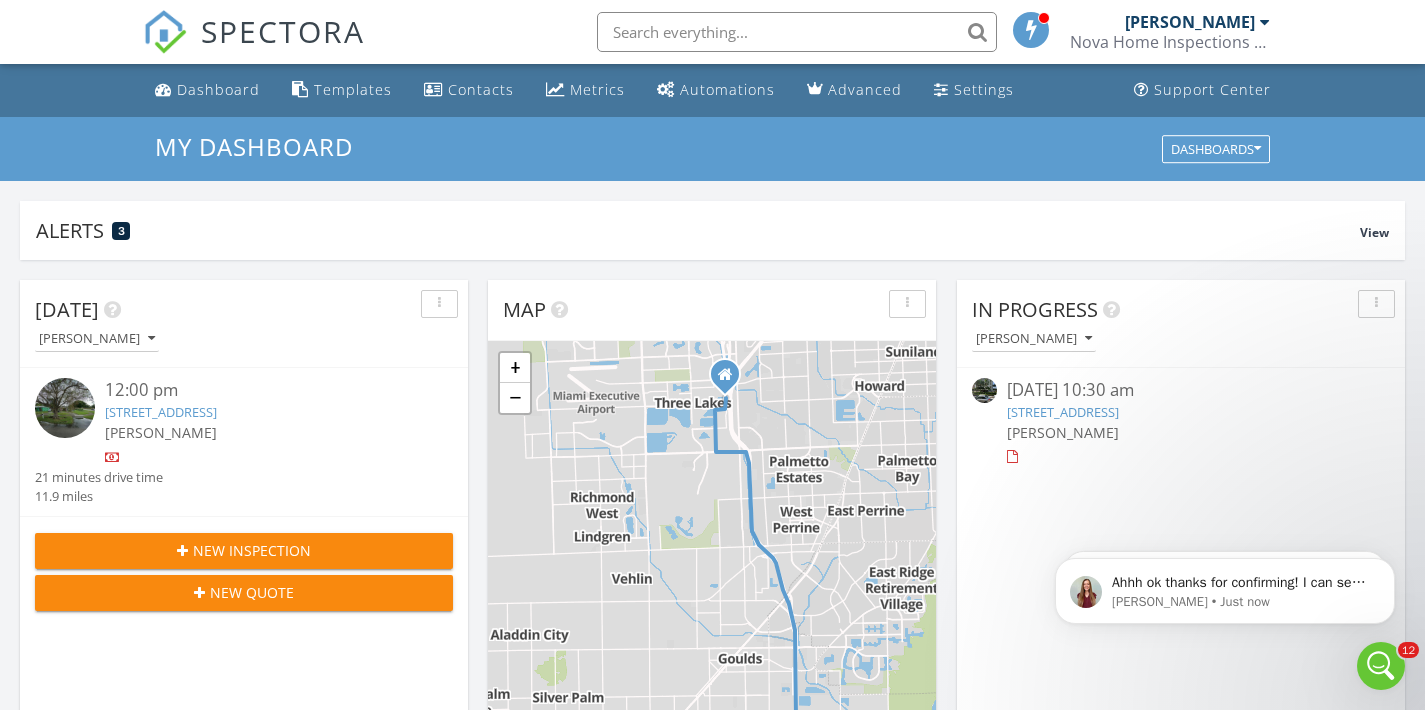 click at bounding box center [797, 32] 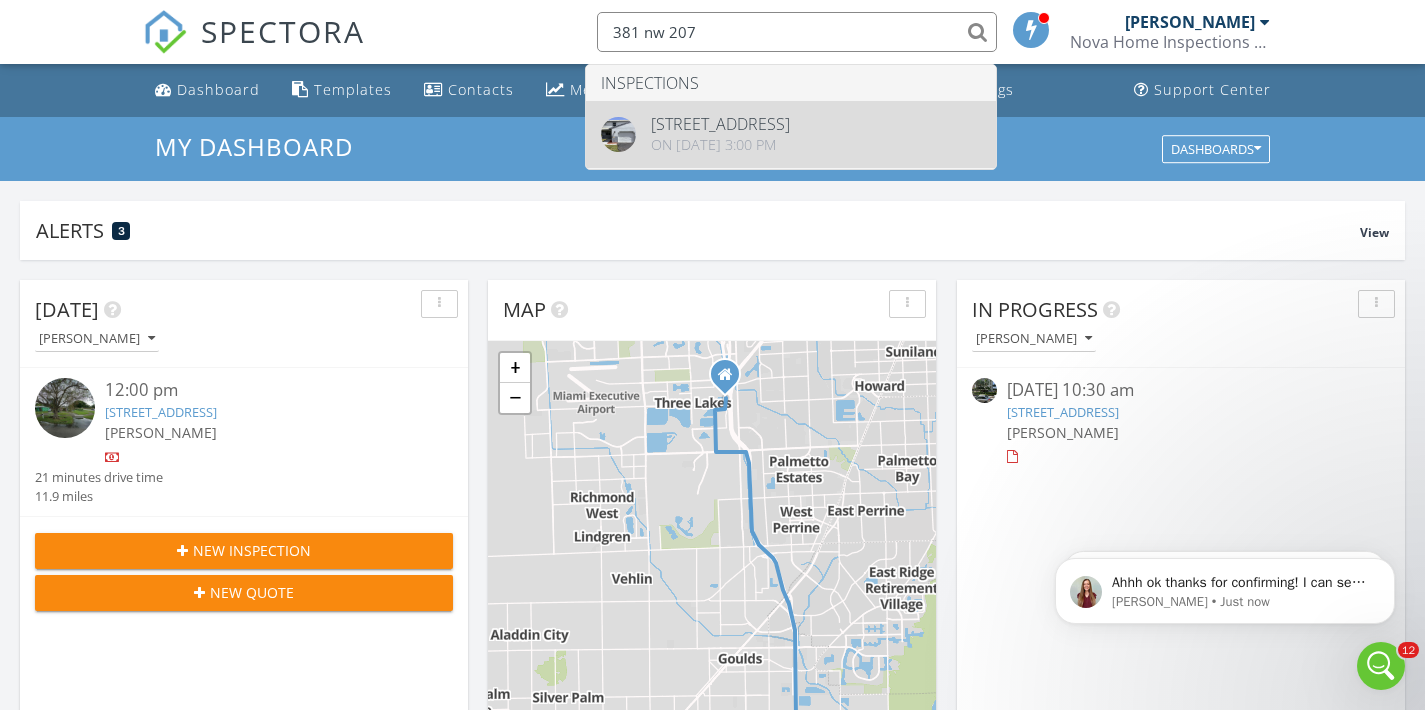 type on "381 nw 207" 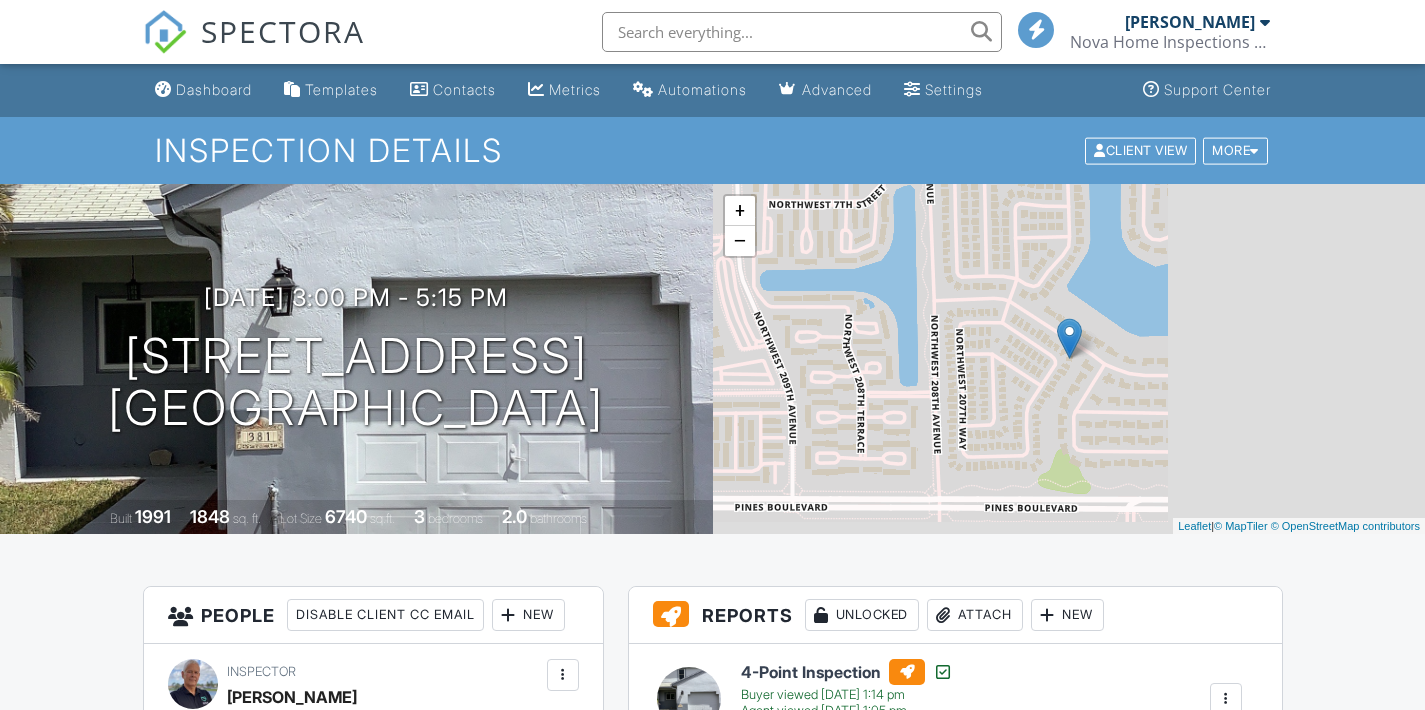 scroll, scrollTop: 0, scrollLeft: 0, axis: both 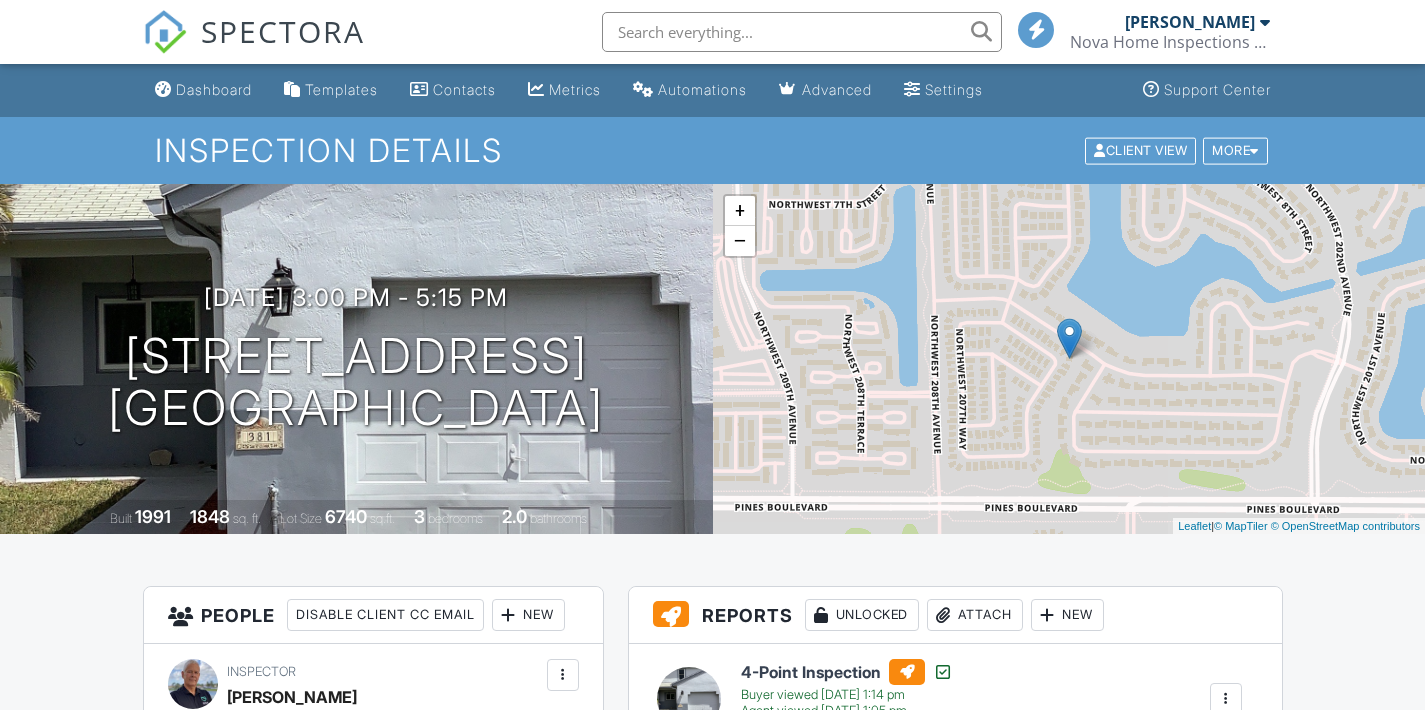 click on "New" at bounding box center [1067, 615] 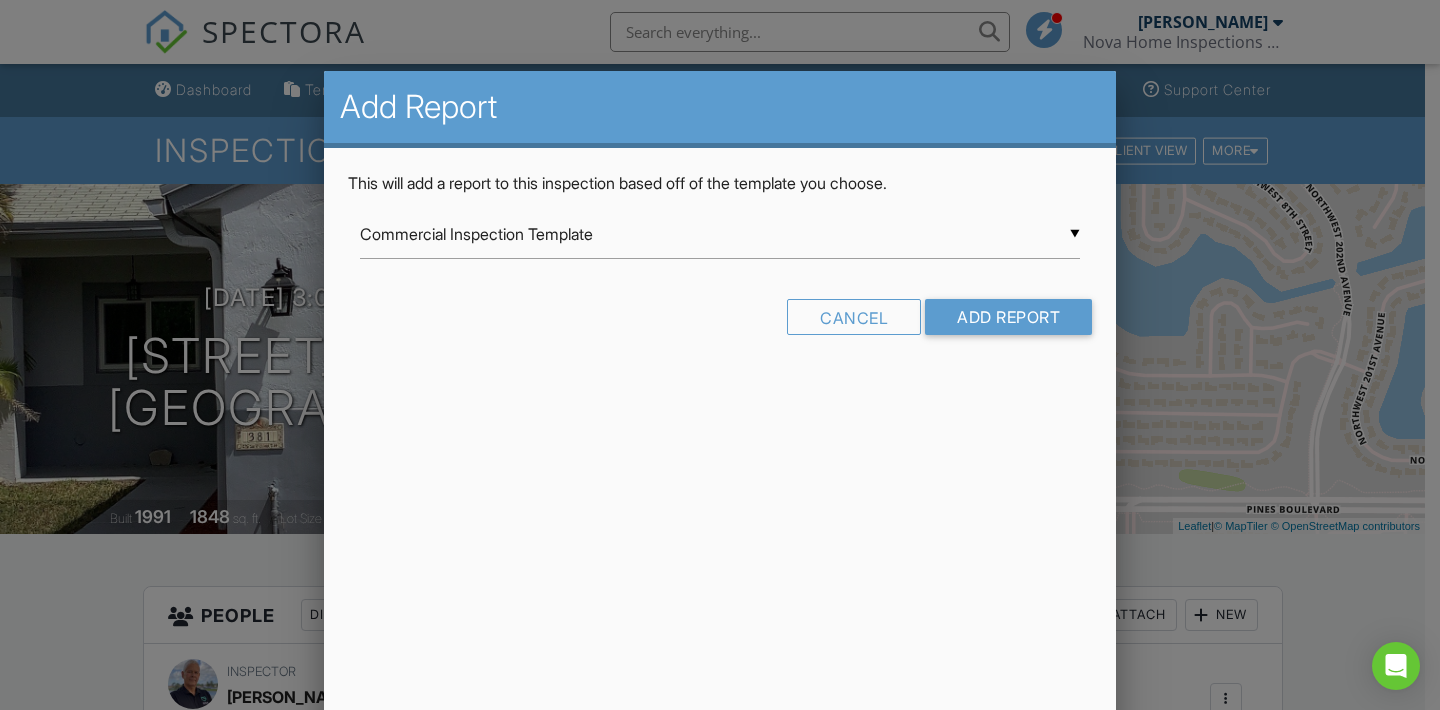 click on "Commercial Inspection Template" at bounding box center (720, 234) 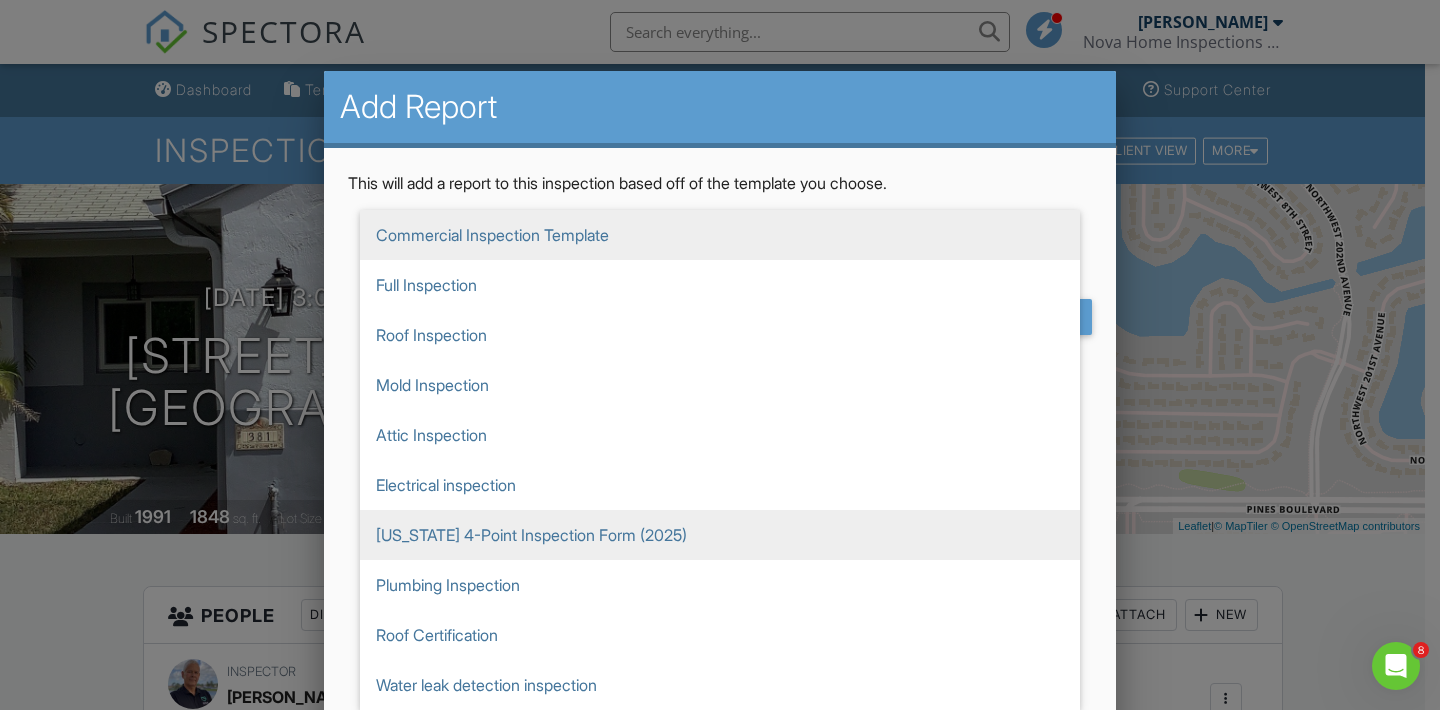 scroll, scrollTop: 0, scrollLeft: 0, axis: both 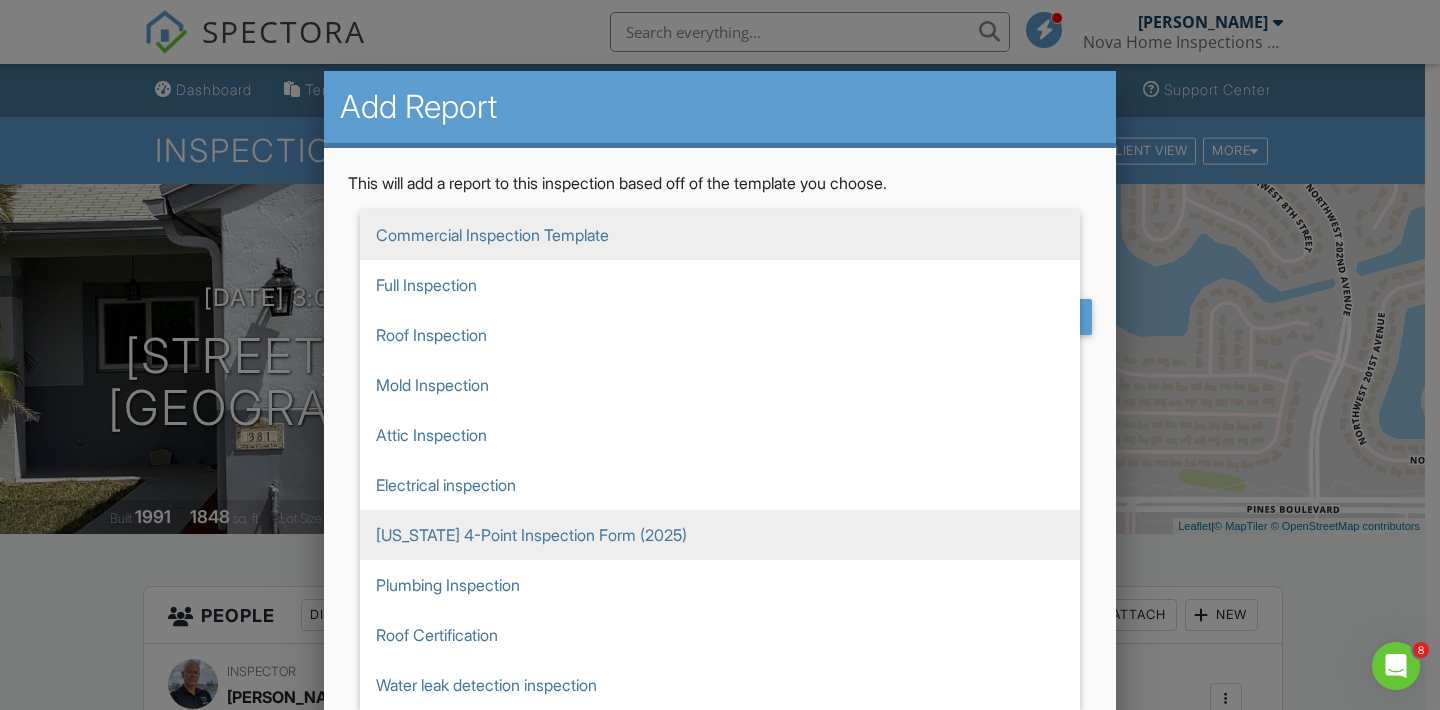 type on "[US_STATE] 4-Point Inspection Form (2025)" 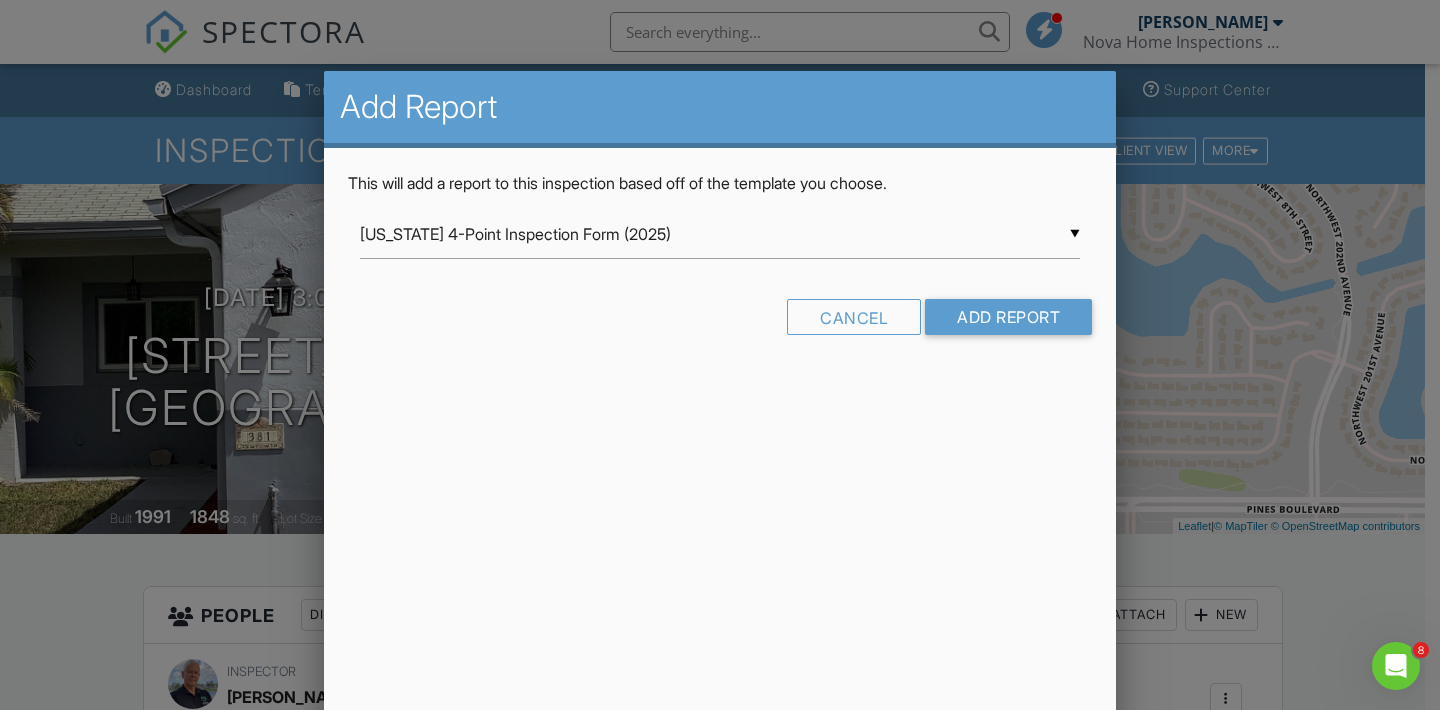 scroll, scrollTop: 0, scrollLeft: 0, axis: both 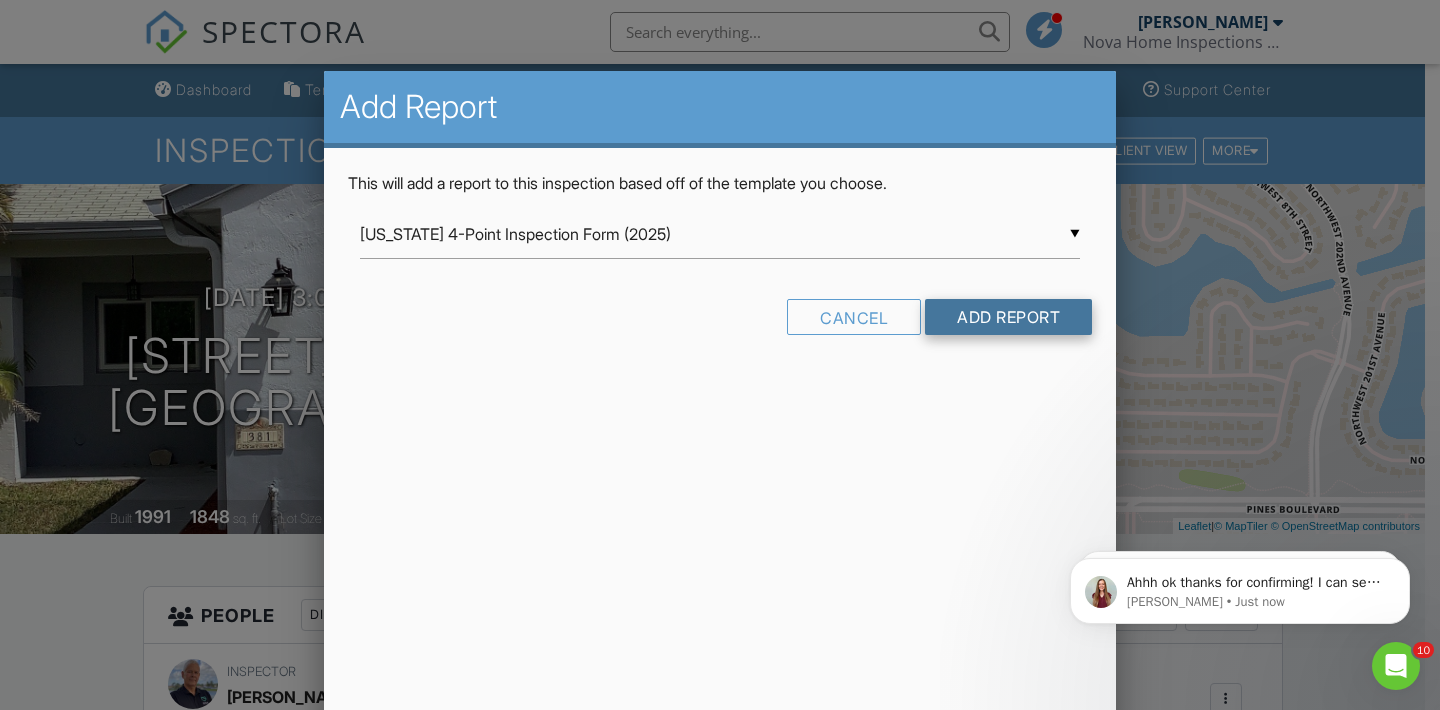 click on "Add Report" at bounding box center (1008, 317) 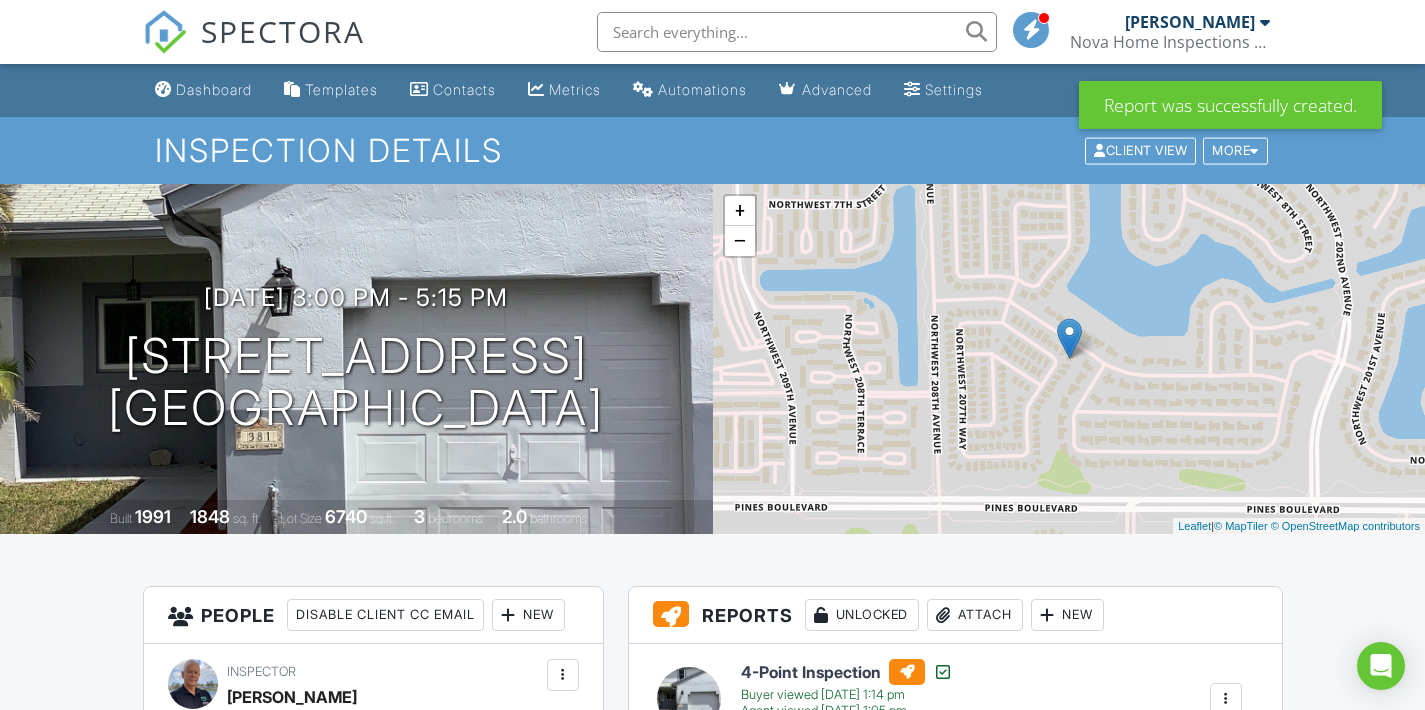 scroll, scrollTop: 0, scrollLeft: 0, axis: both 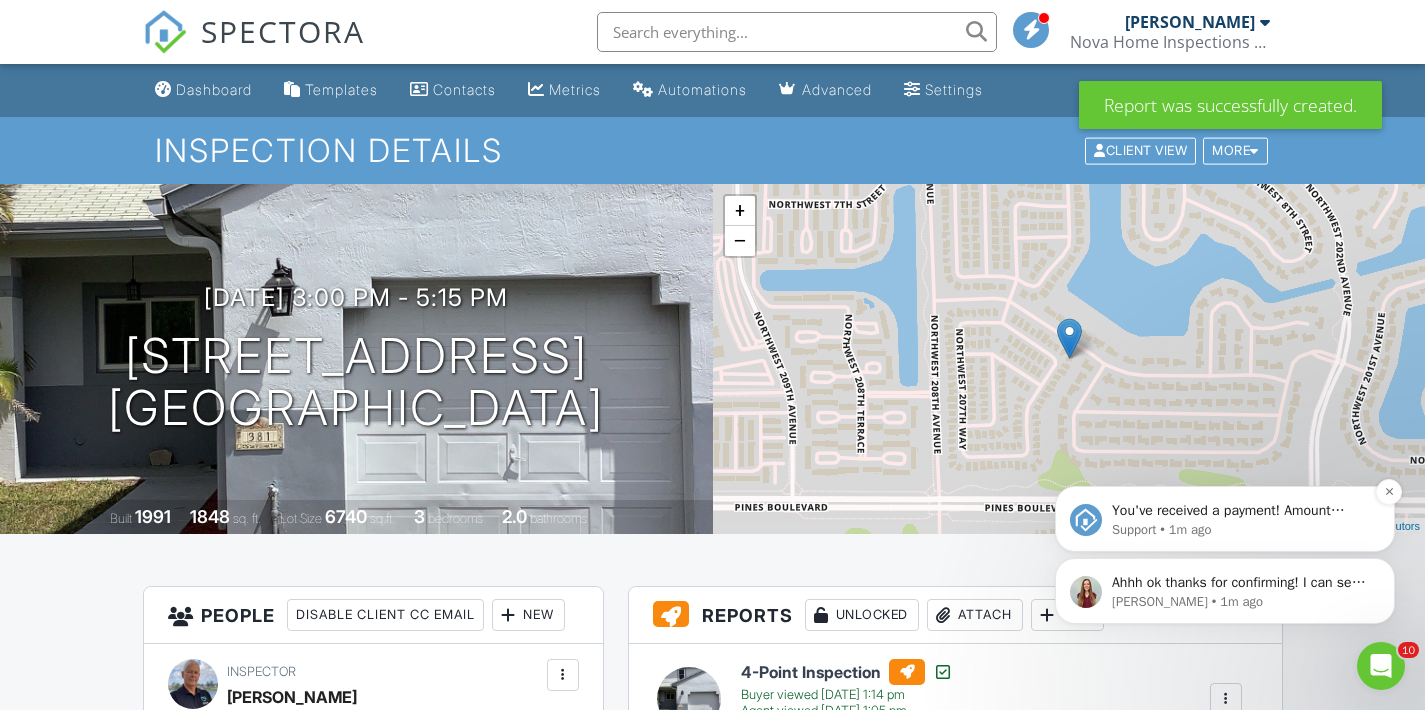 click on "You've received a payment!  Amount  $125.00  Fee  $0.00  Net  $125.00  Transaction #  pi_3RjLfjK7snlDGpRF03dT6Ejx  Inspection  26741 SW 127th Ave, Homestead, FL 33032 Payouts to your bank or debit card occur on a daily basis. Each payment usually takes two business days to process. You can view your pending payout amount here. If you have any questions reach out on our chat bubble at app.spectora.com." at bounding box center [1241, 511] 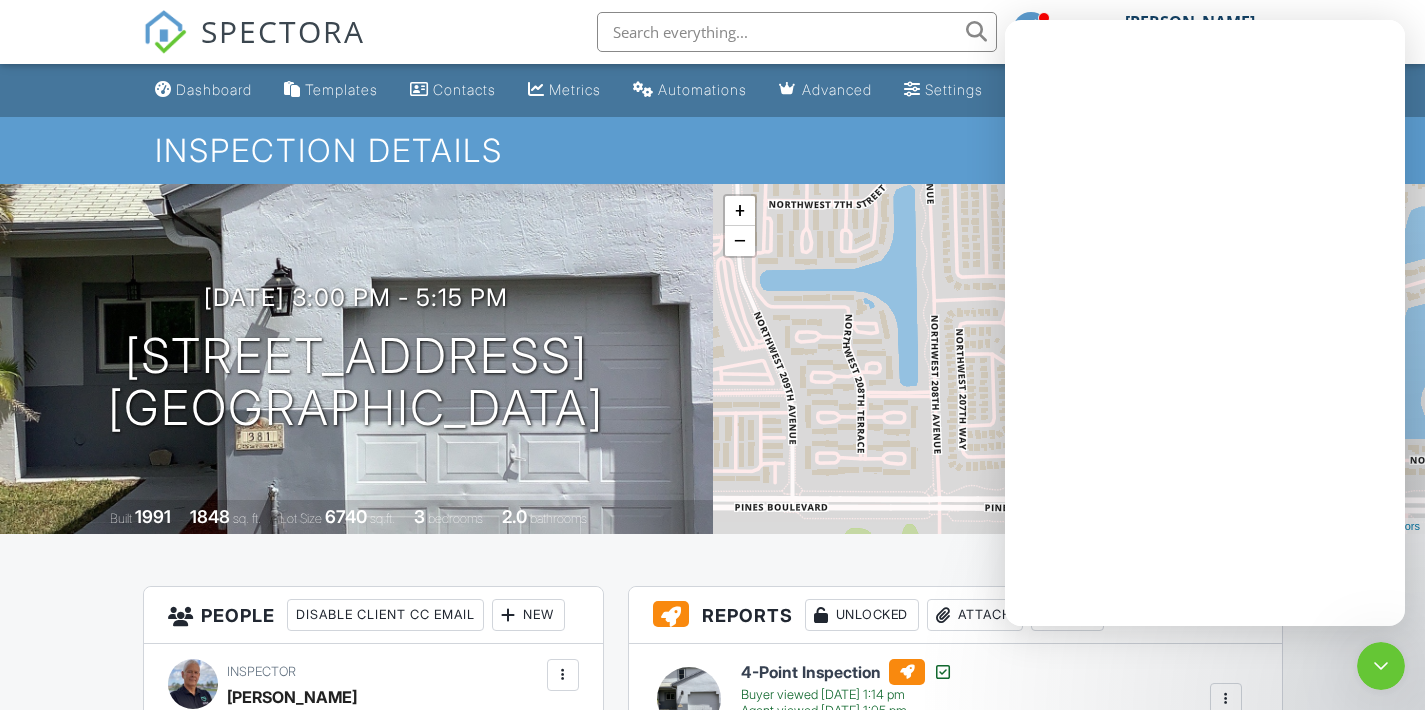 scroll, scrollTop: 0, scrollLeft: 0, axis: both 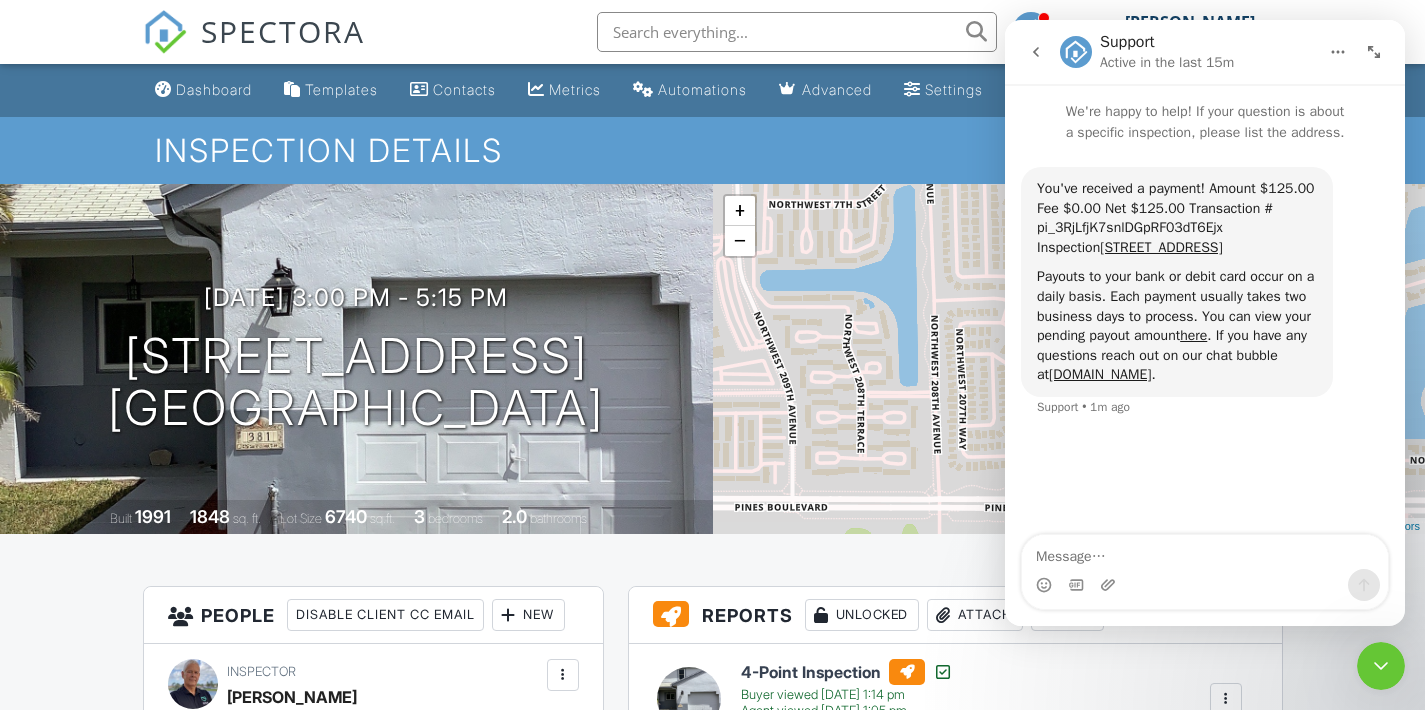 click 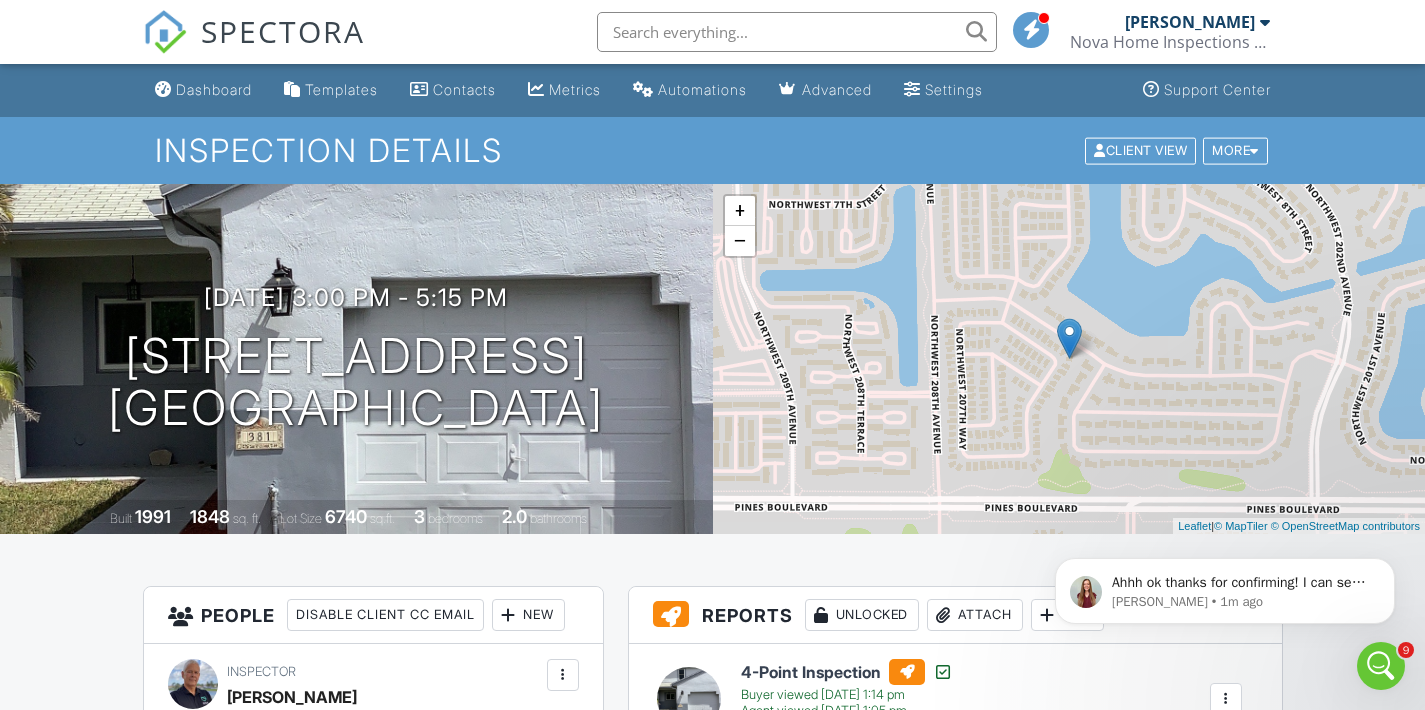 scroll, scrollTop: 0, scrollLeft: 0, axis: both 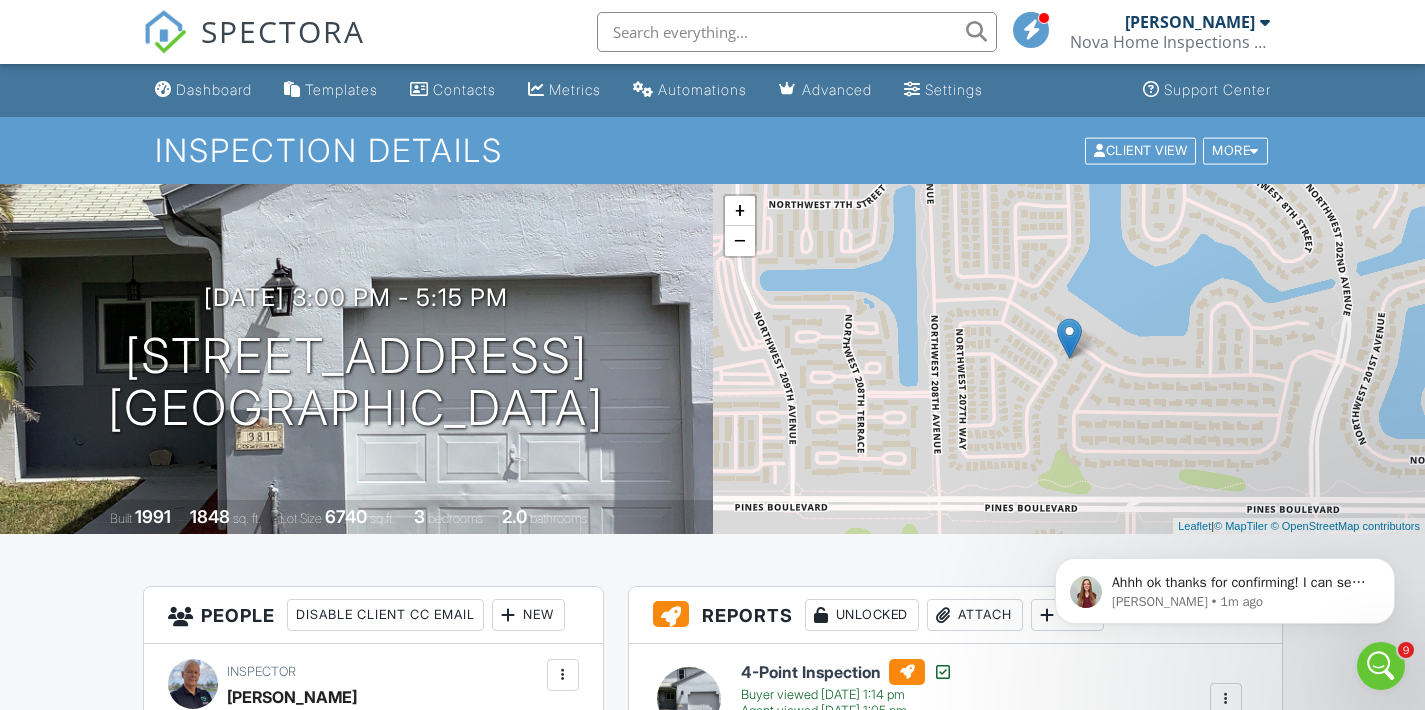 click at bounding box center (1381, 666) 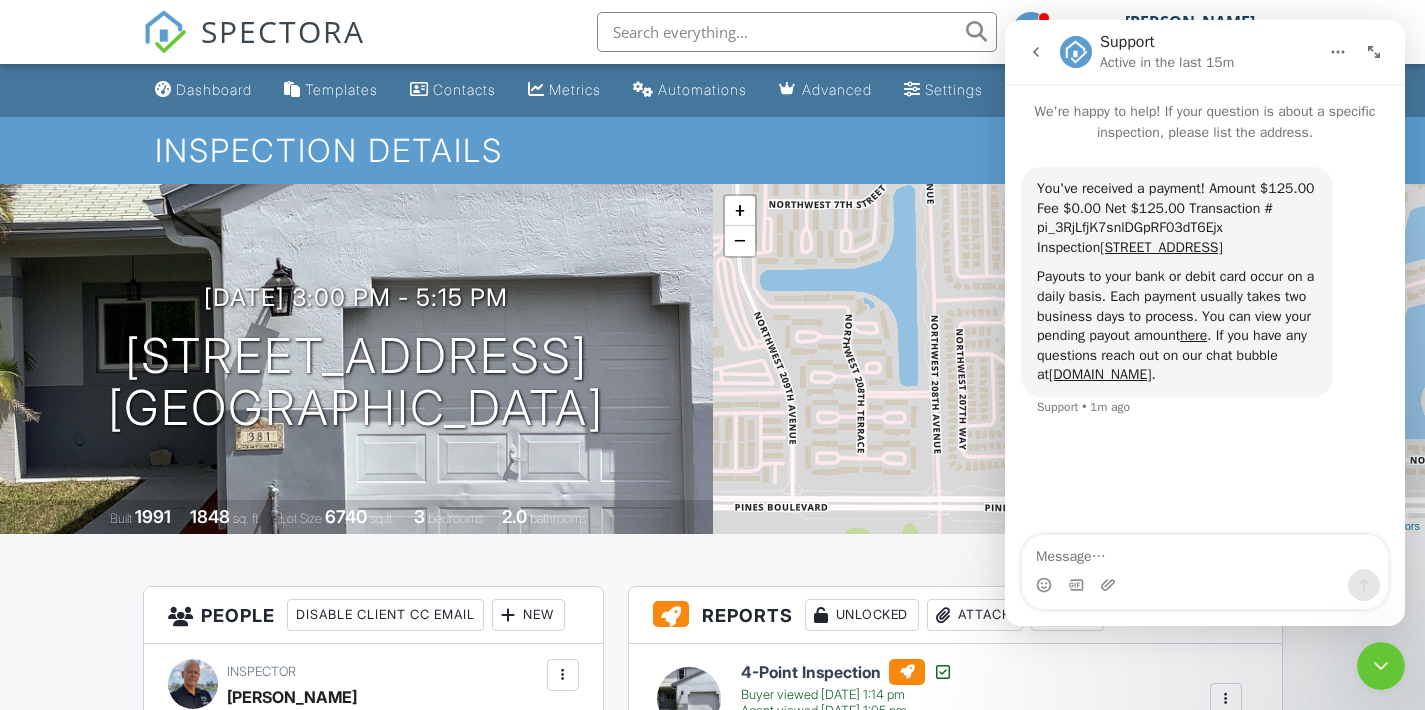 click 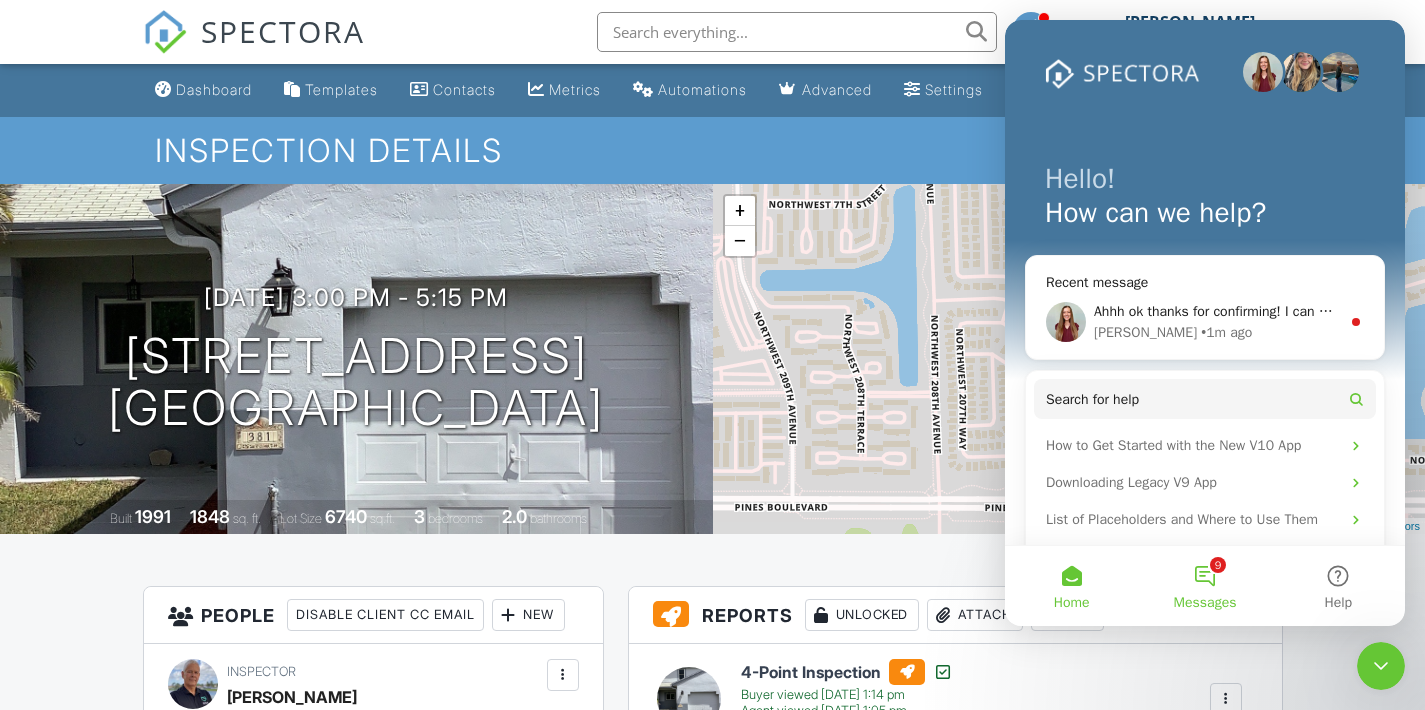 click on "9 Messages" at bounding box center [1204, 586] 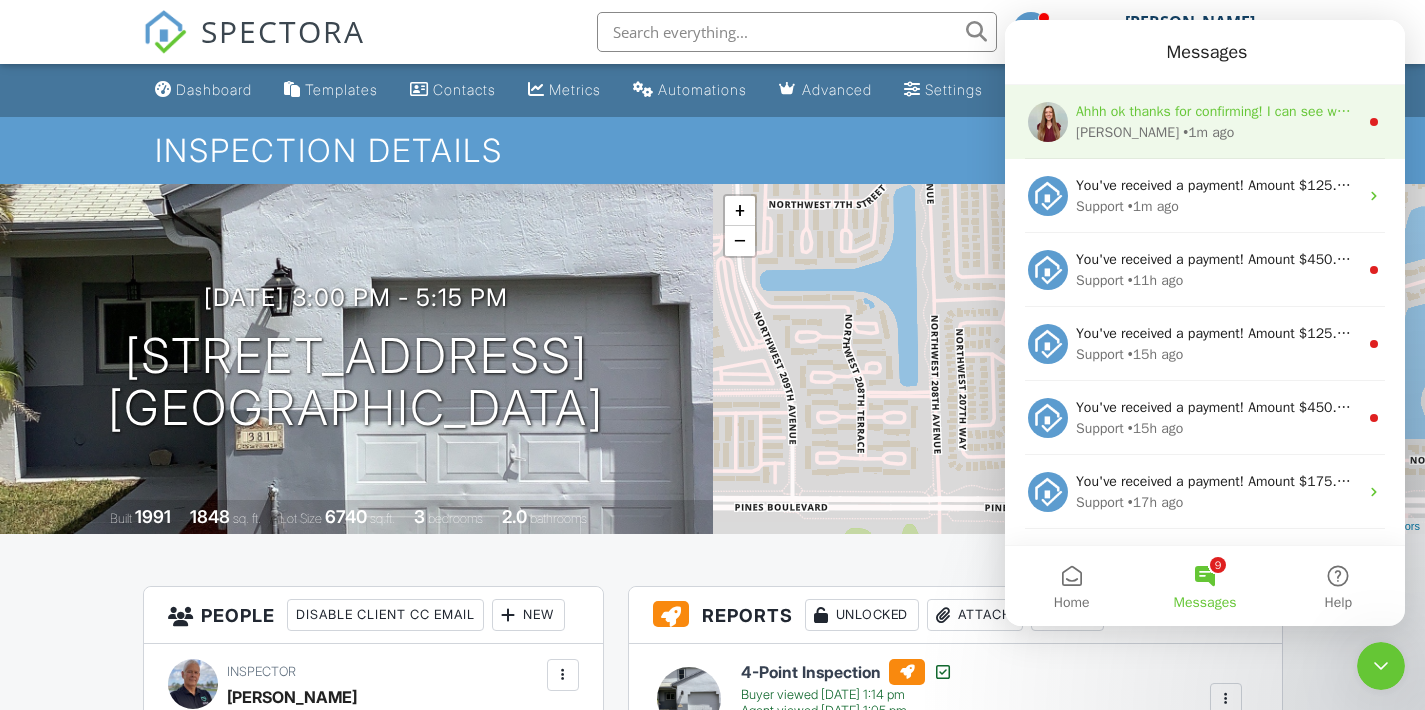 click on "Ali •  1m ago" at bounding box center (1217, 132) 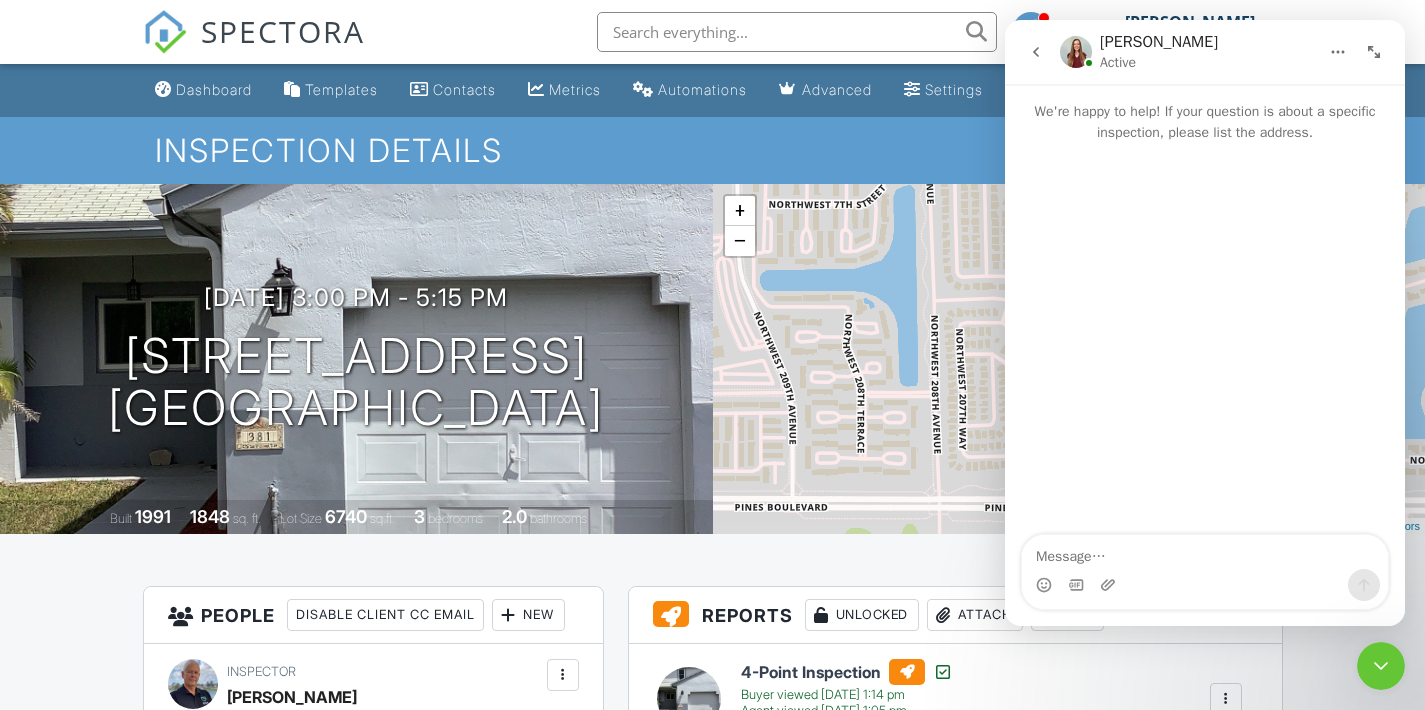 scroll, scrollTop: 143, scrollLeft: 0, axis: vertical 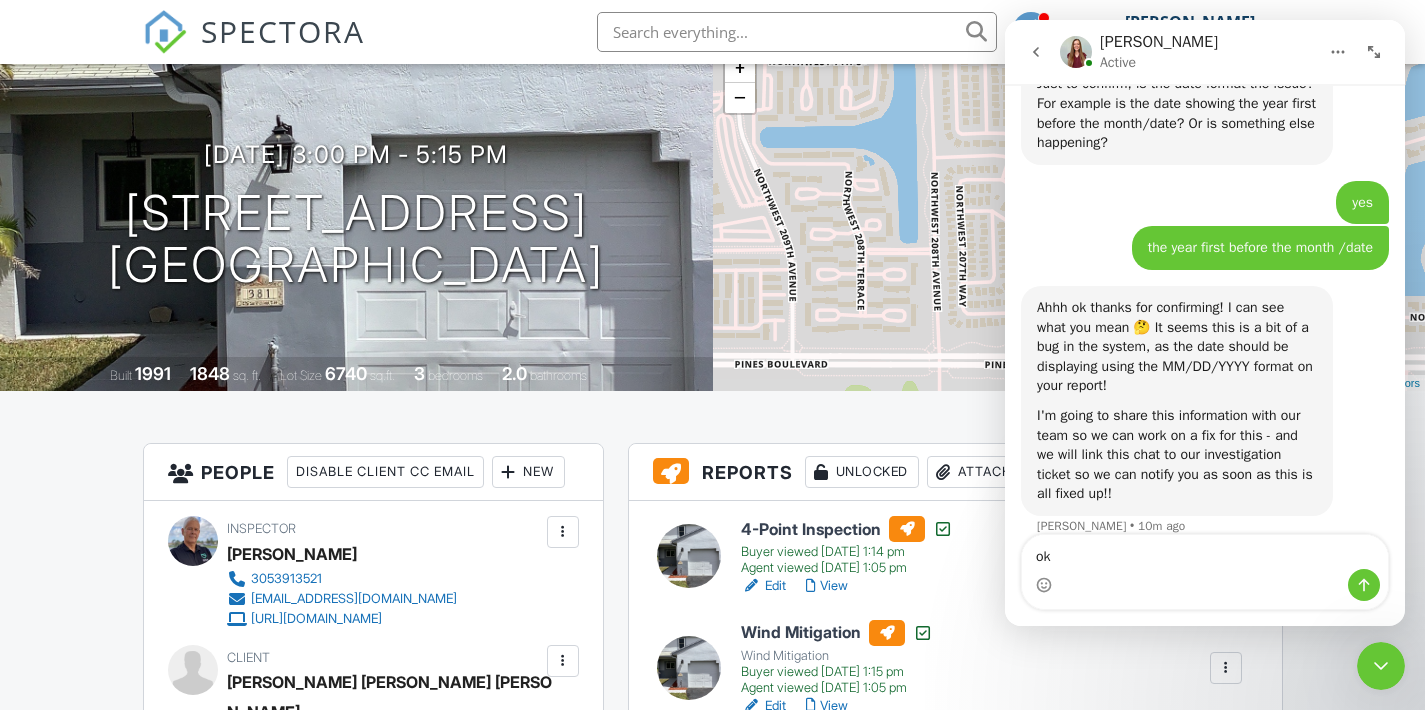 type on "ok" 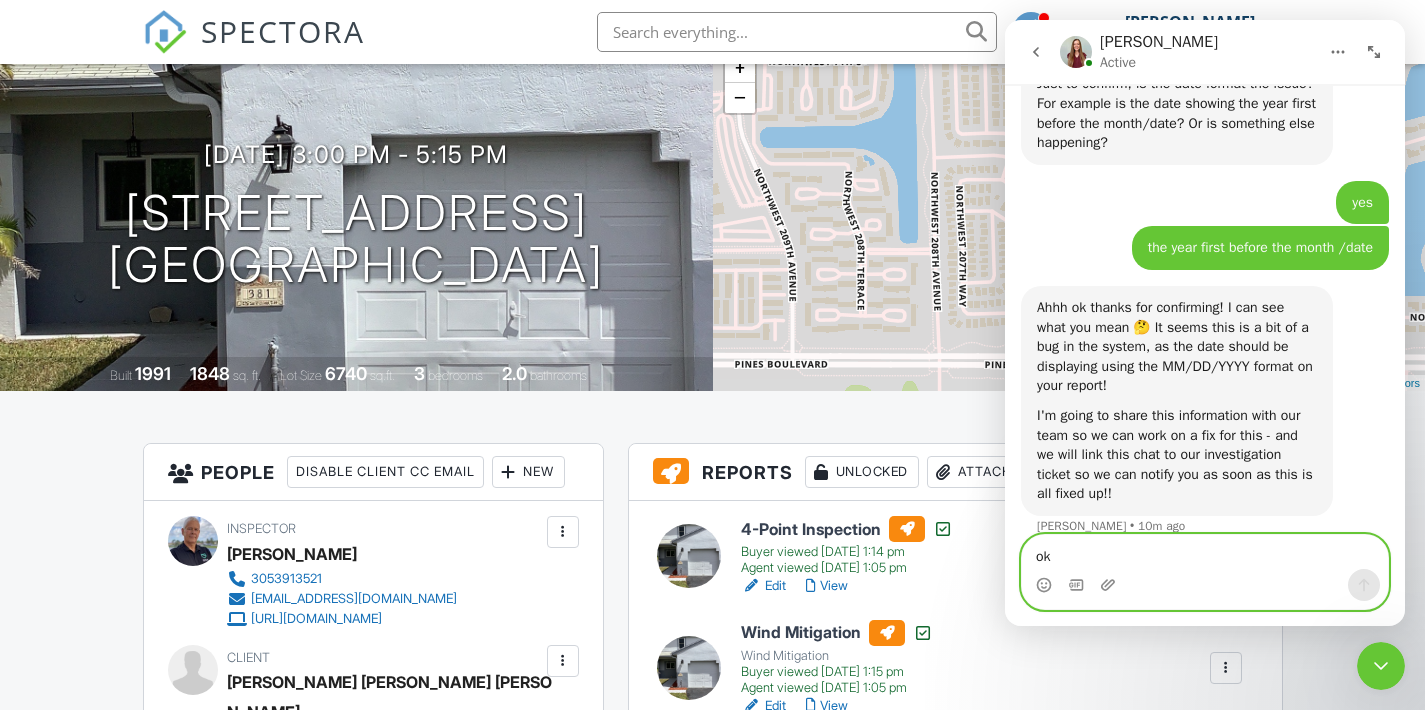 type 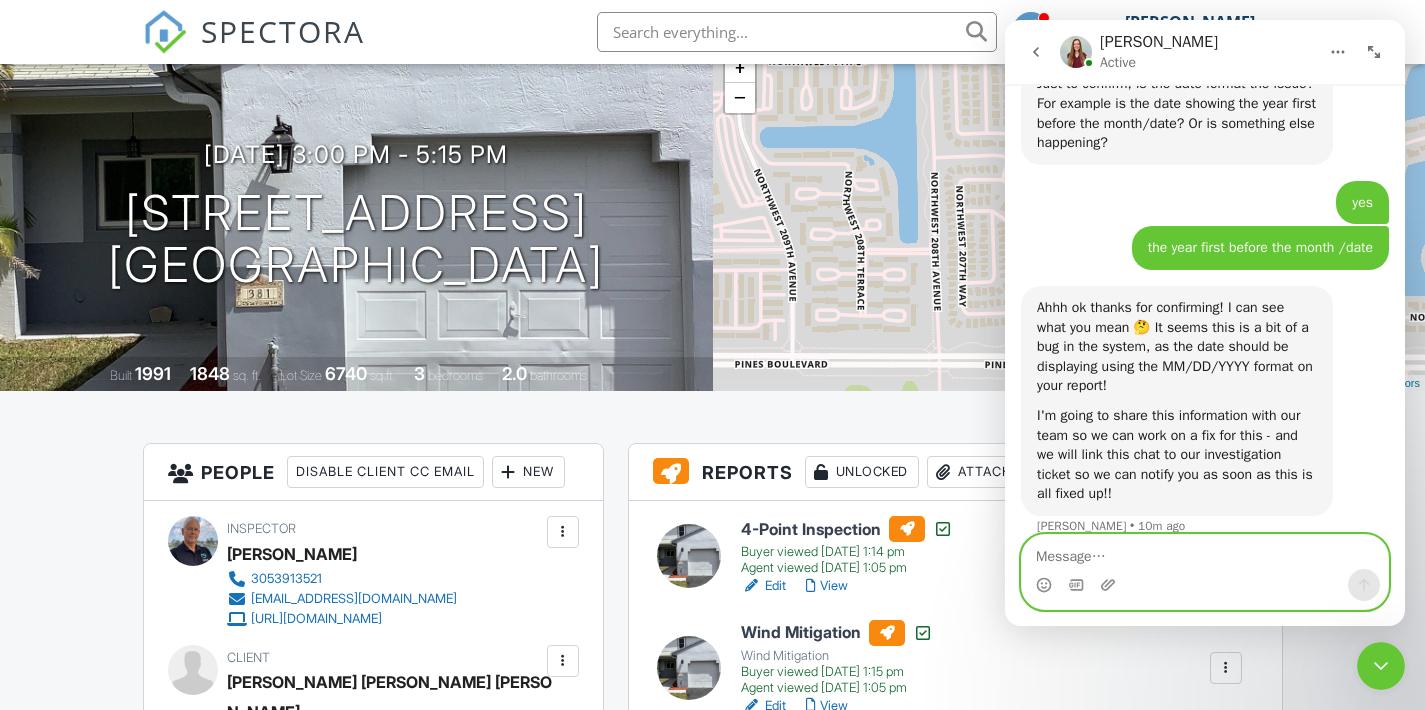 scroll, scrollTop: 2074, scrollLeft: 0, axis: vertical 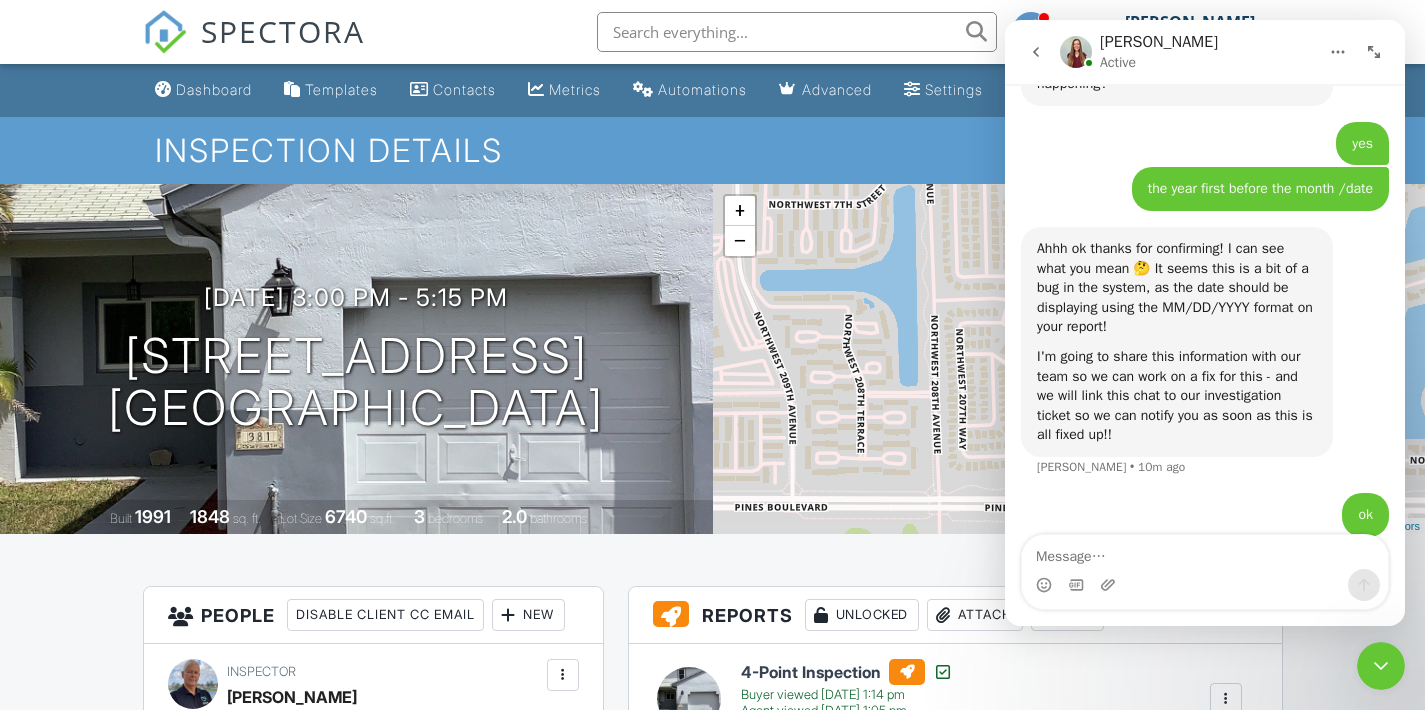 click 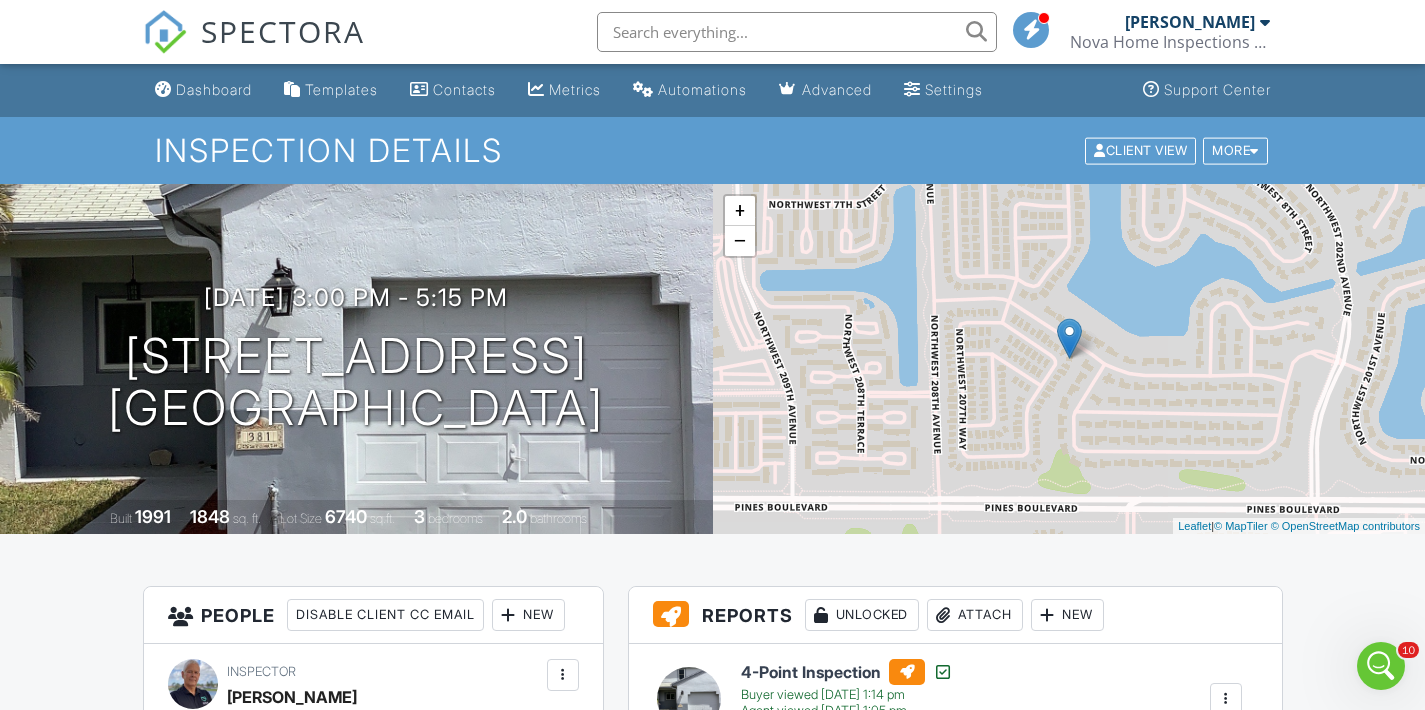 scroll, scrollTop: 0, scrollLeft: 0, axis: both 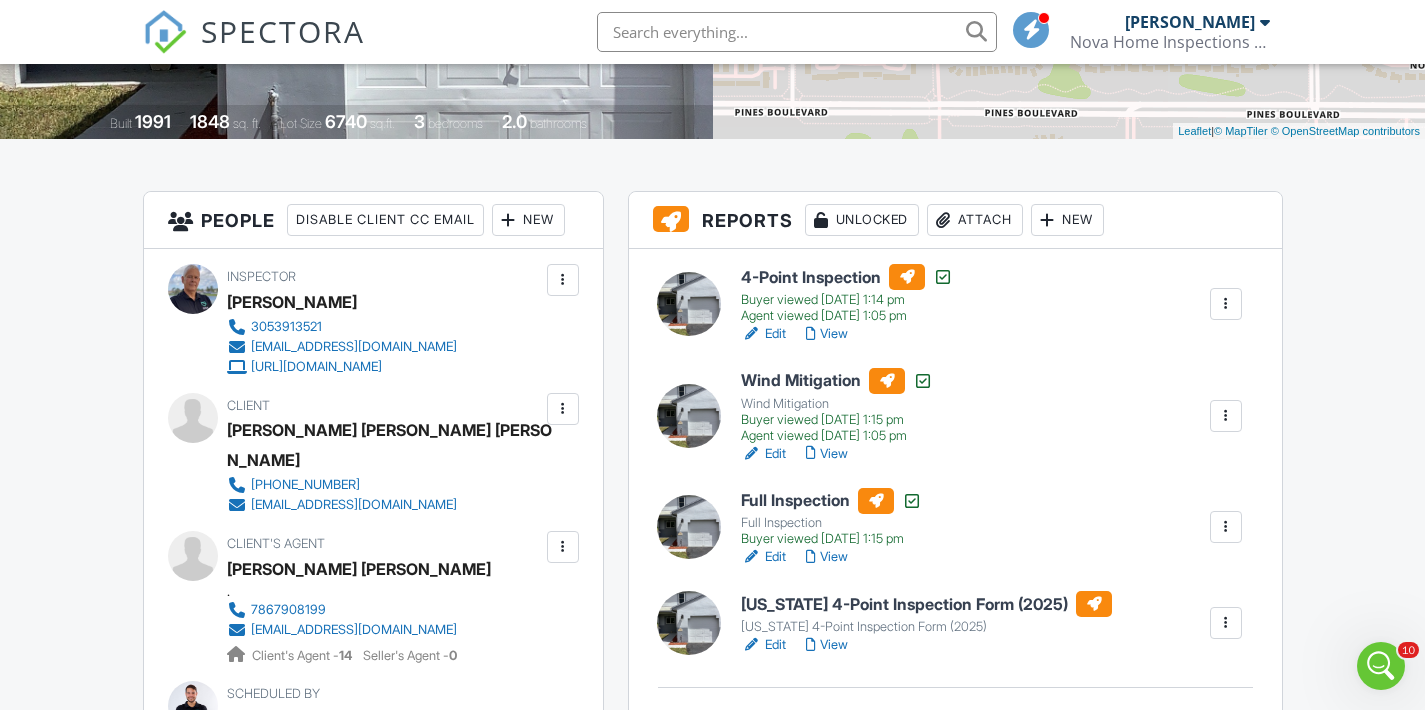 click on "Edit" at bounding box center (763, 645) 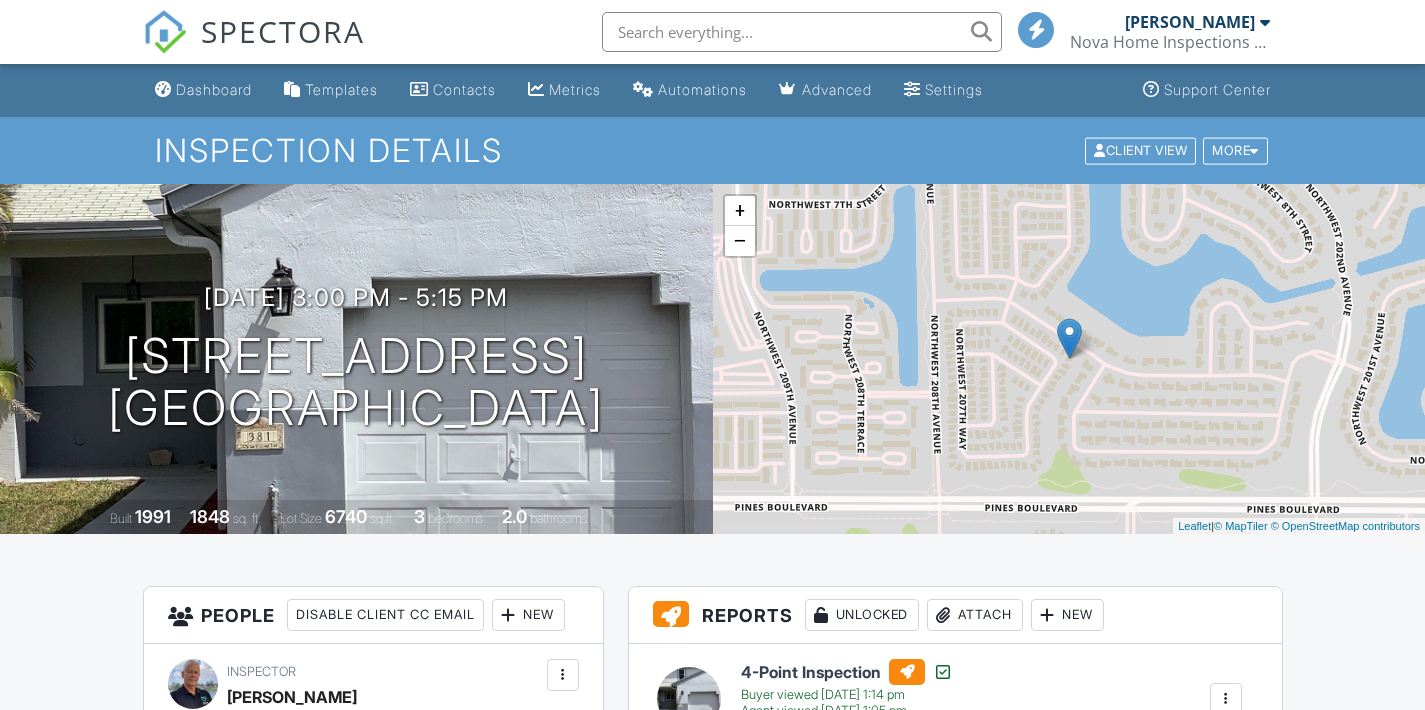 scroll, scrollTop: 0, scrollLeft: 0, axis: both 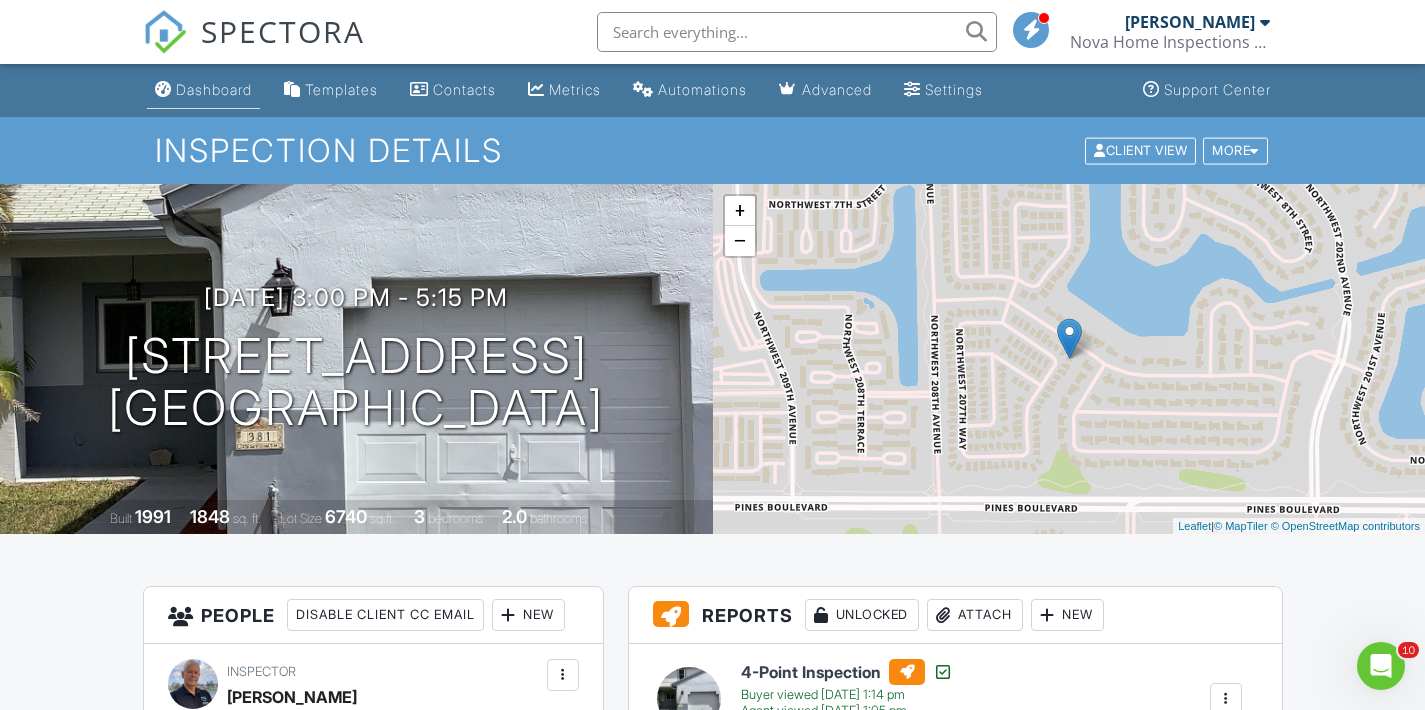 click on "Dashboard" at bounding box center (214, 89) 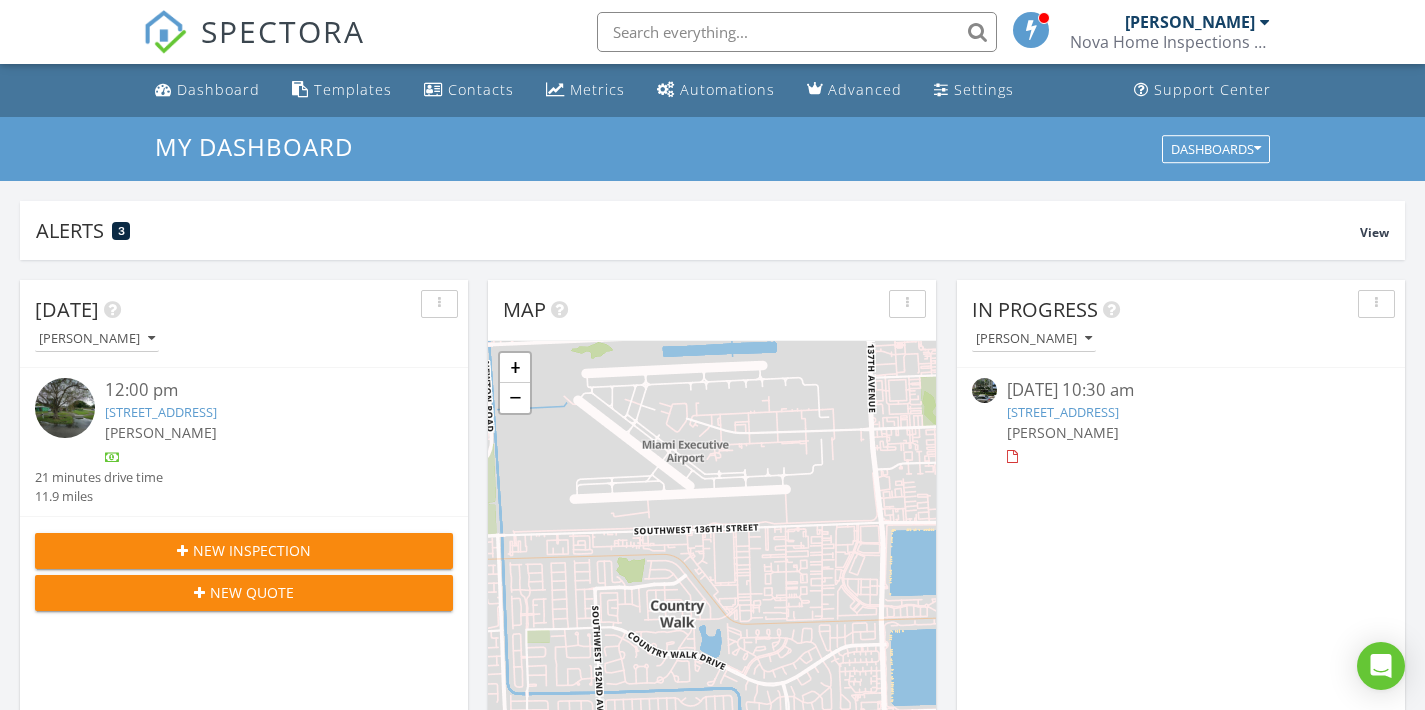 scroll, scrollTop: 0, scrollLeft: 0, axis: both 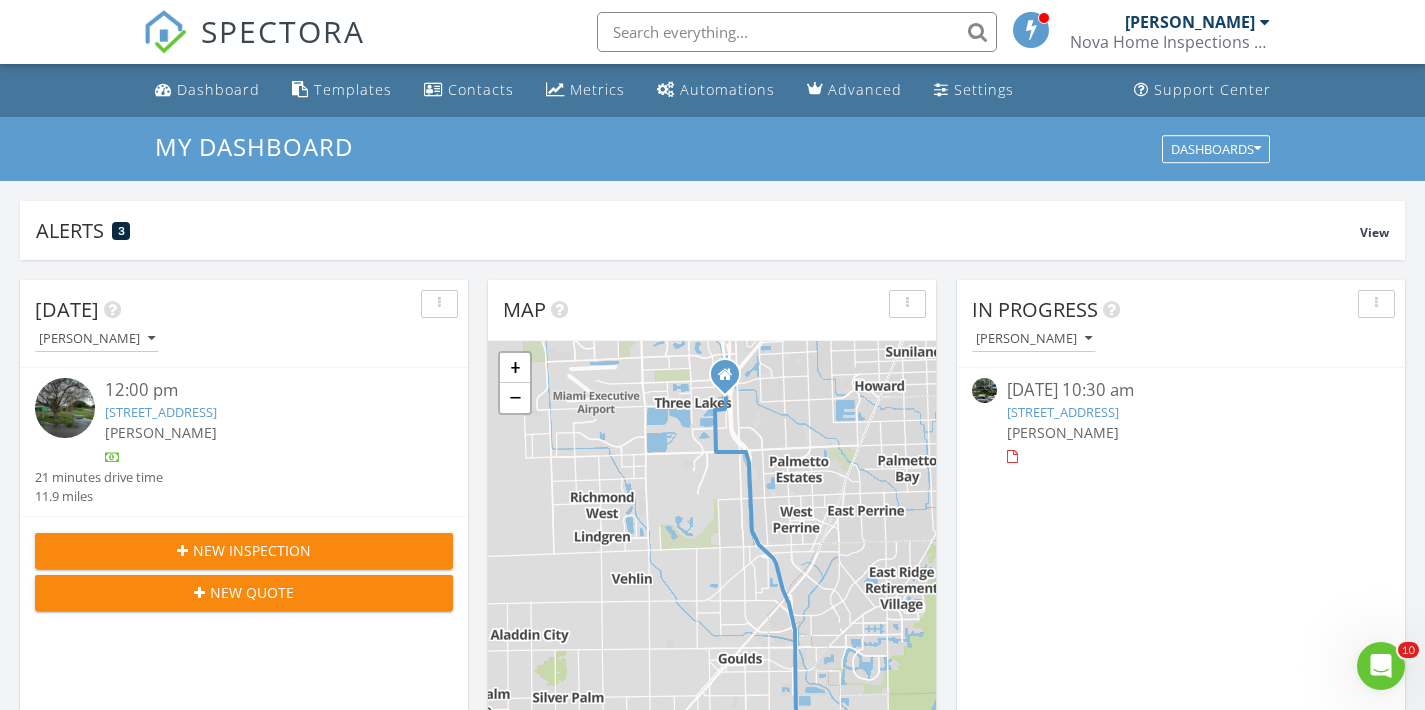 click on "New Inspection" at bounding box center (244, 550) 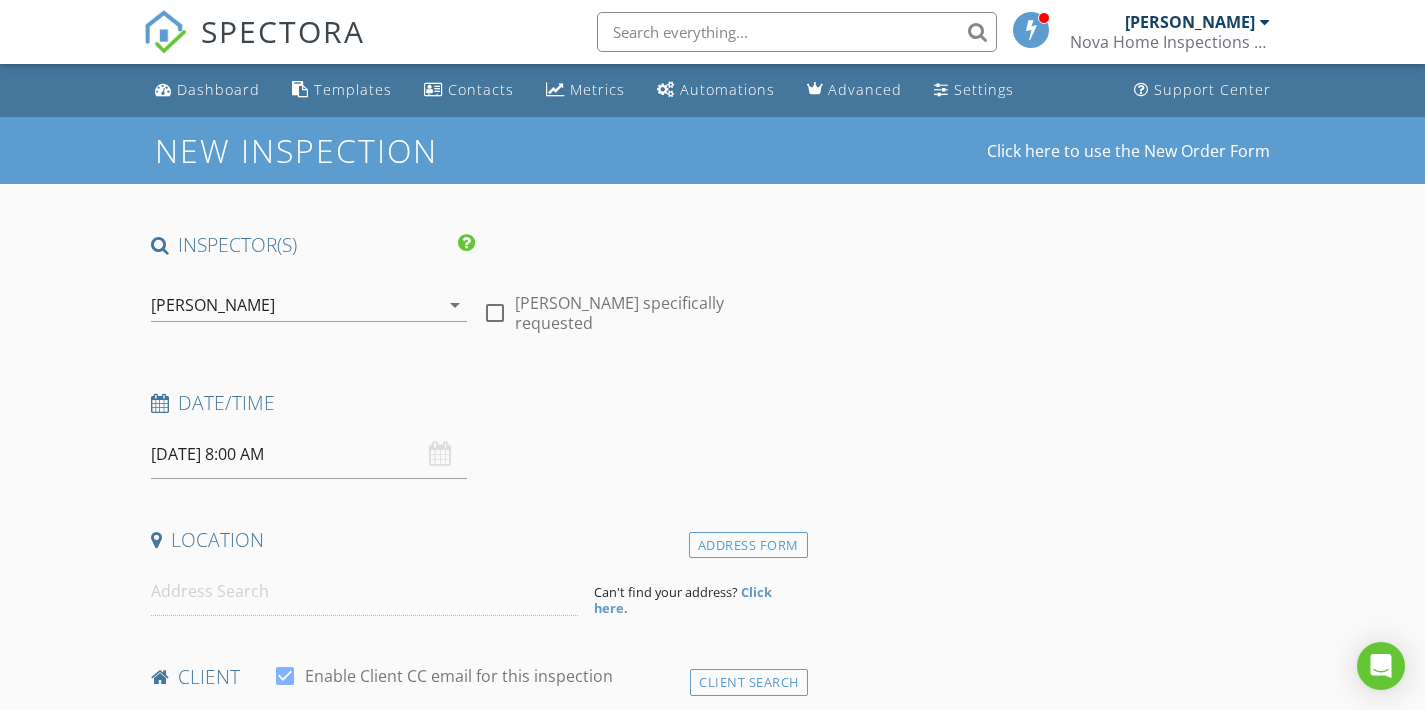 scroll, scrollTop: 0, scrollLeft: 0, axis: both 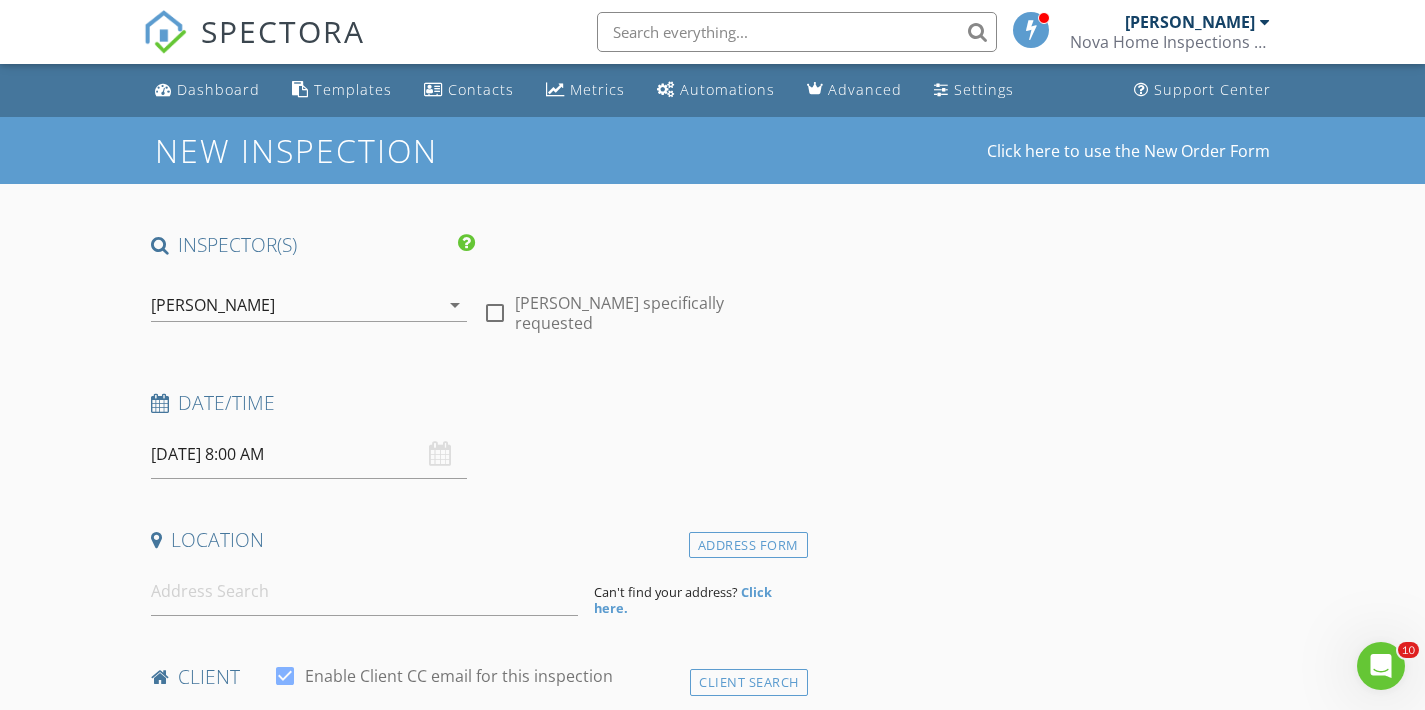 click on "[DATE] 8:00 AM" at bounding box center (309, 454) 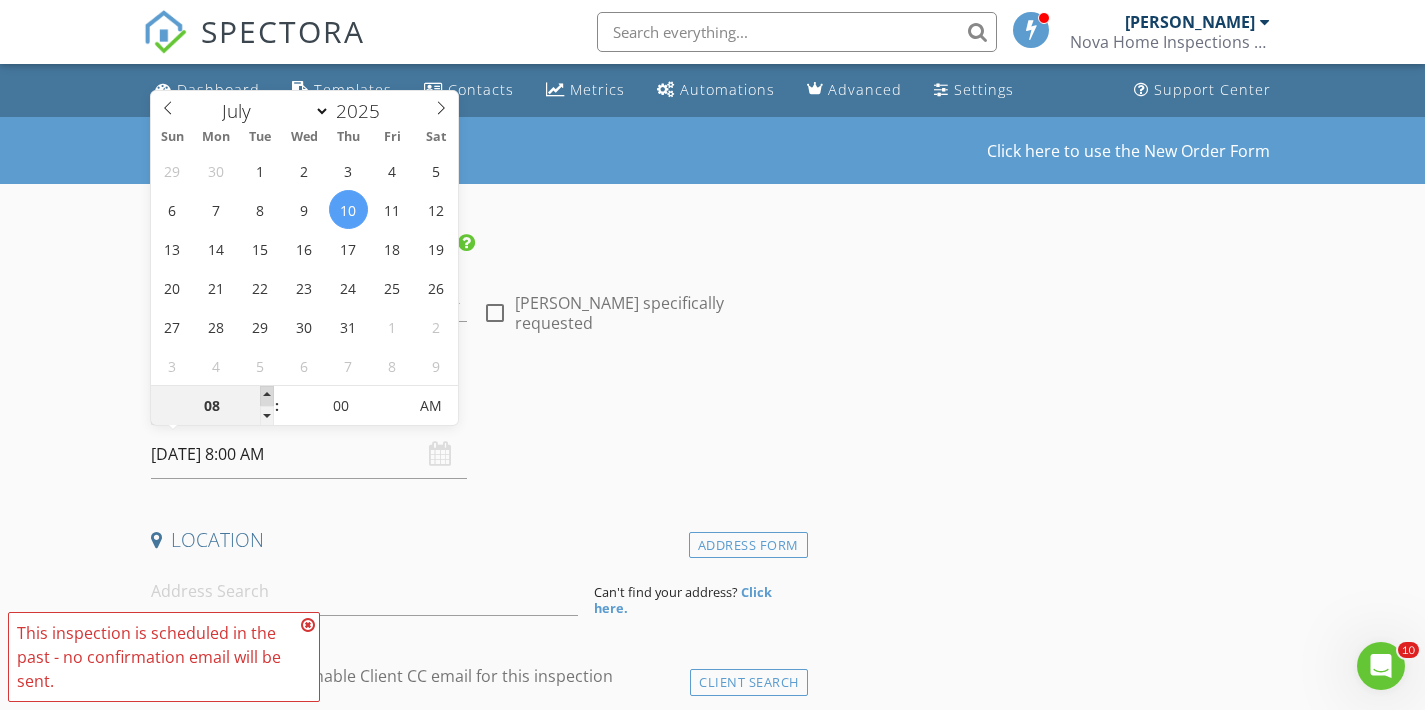 type on "07/10/2025 9:00 AM" 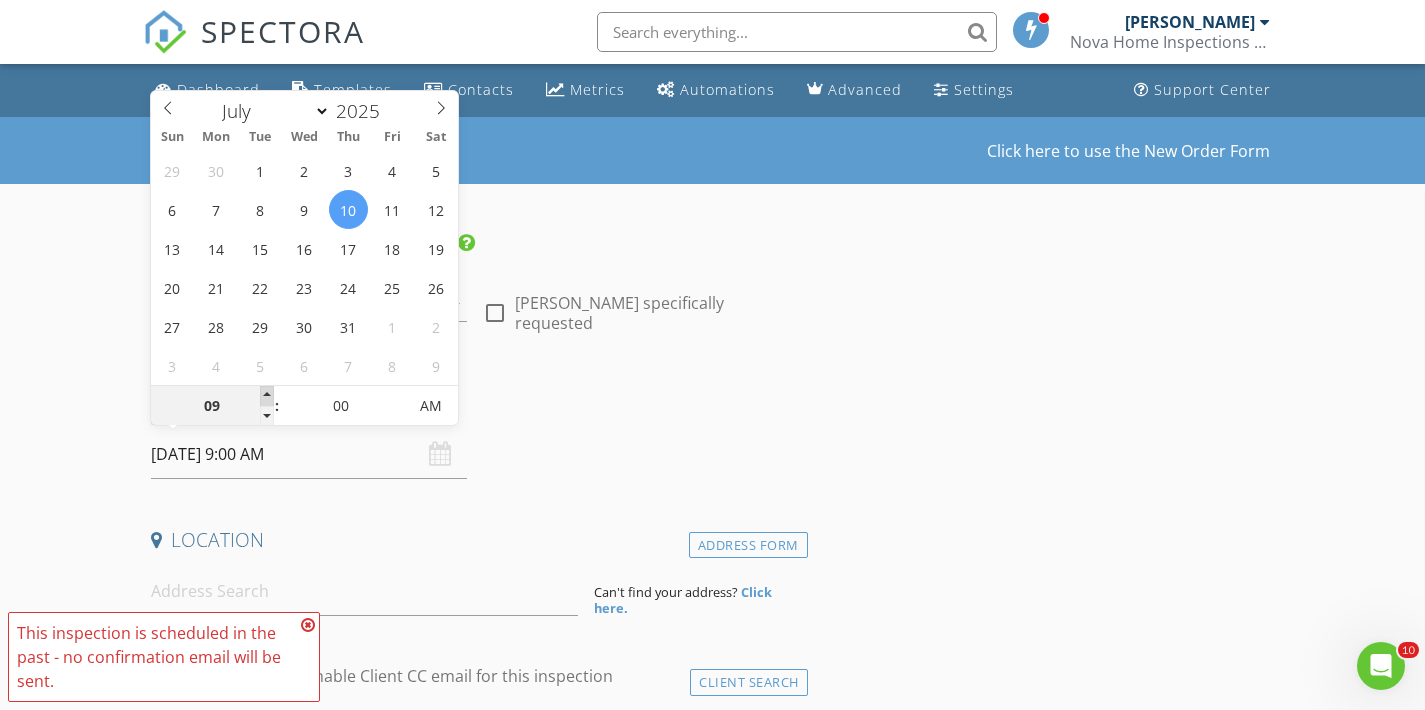 click at bounding box center (267, 396) 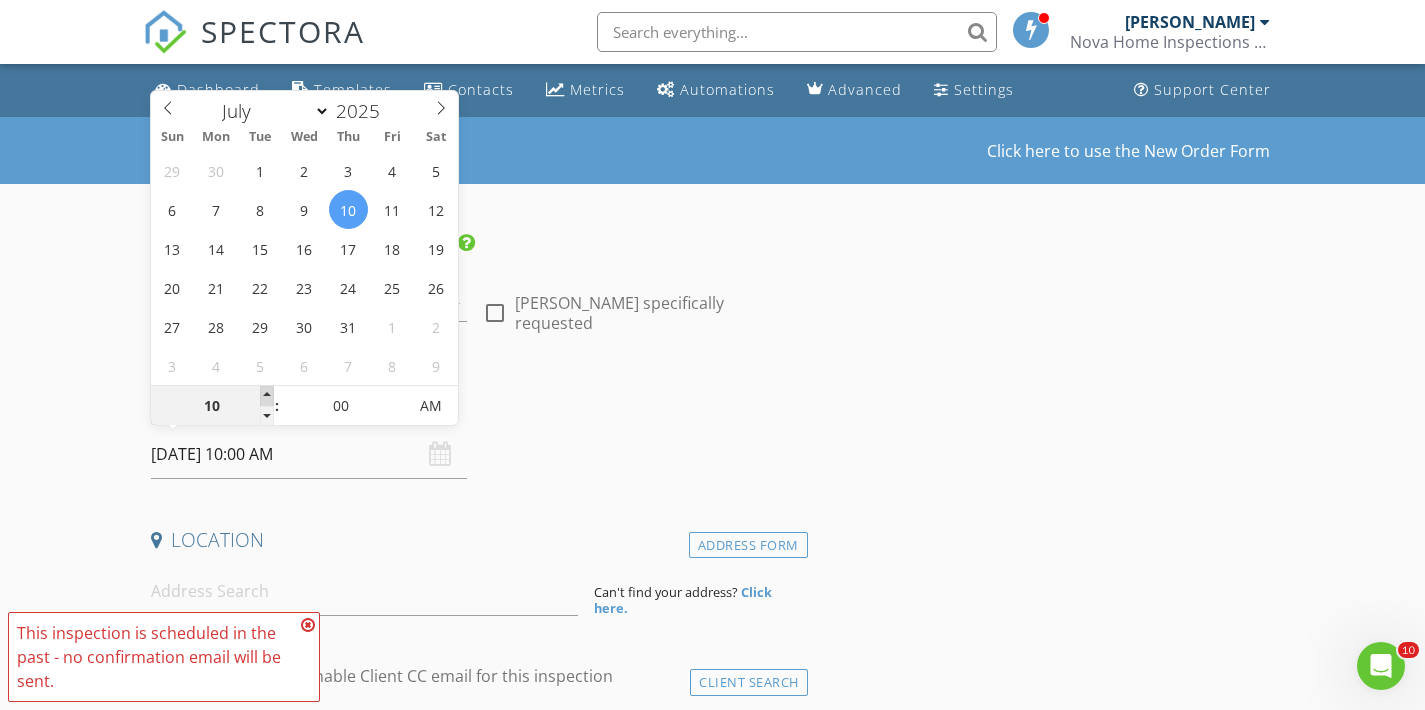 click at bounding box center [267, 396] 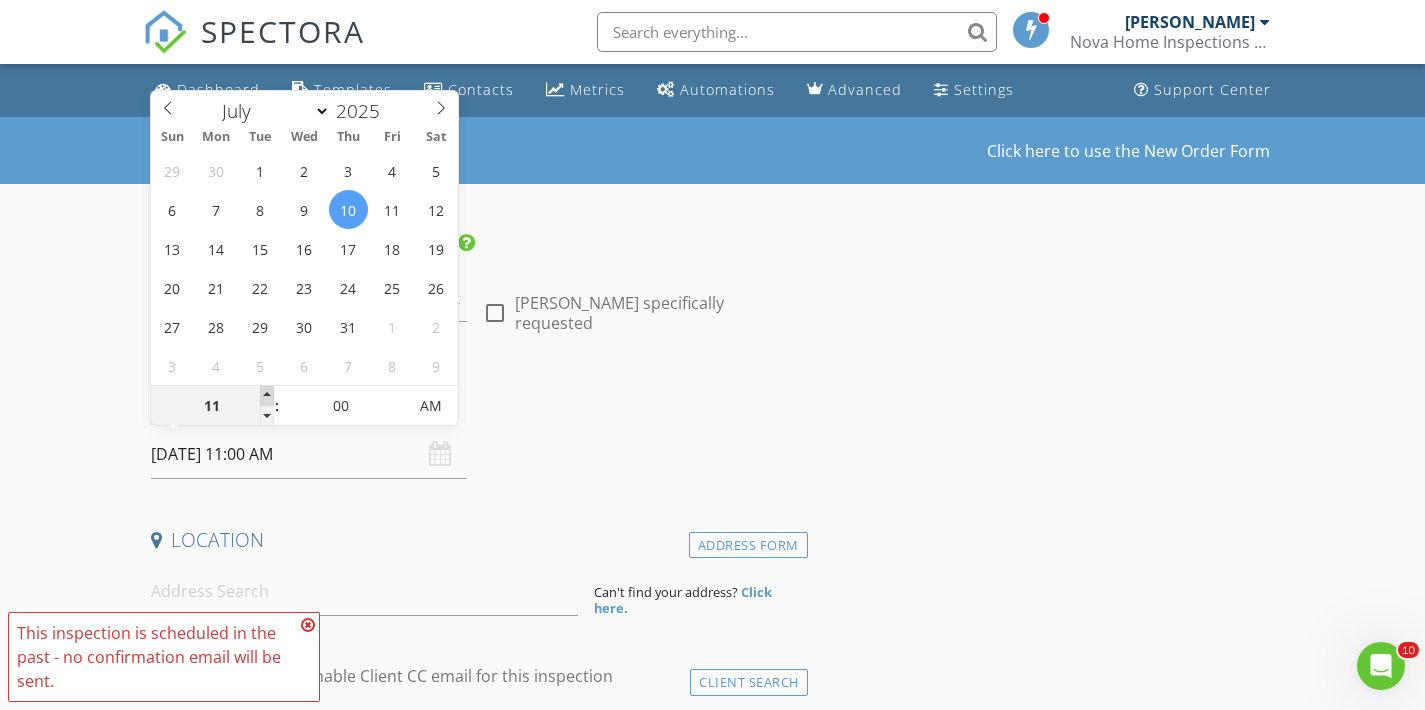 click at bounding box center (267, 396) 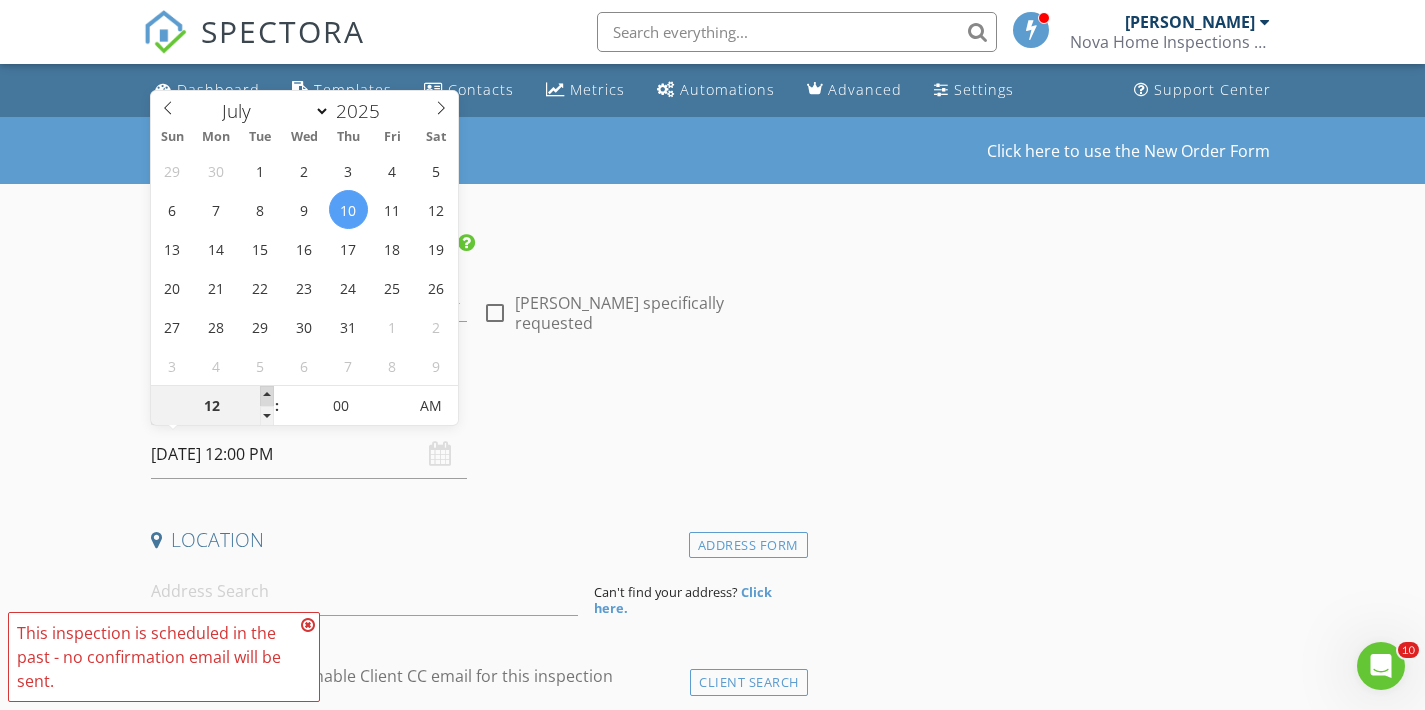 click at bounding box center [267, 396] 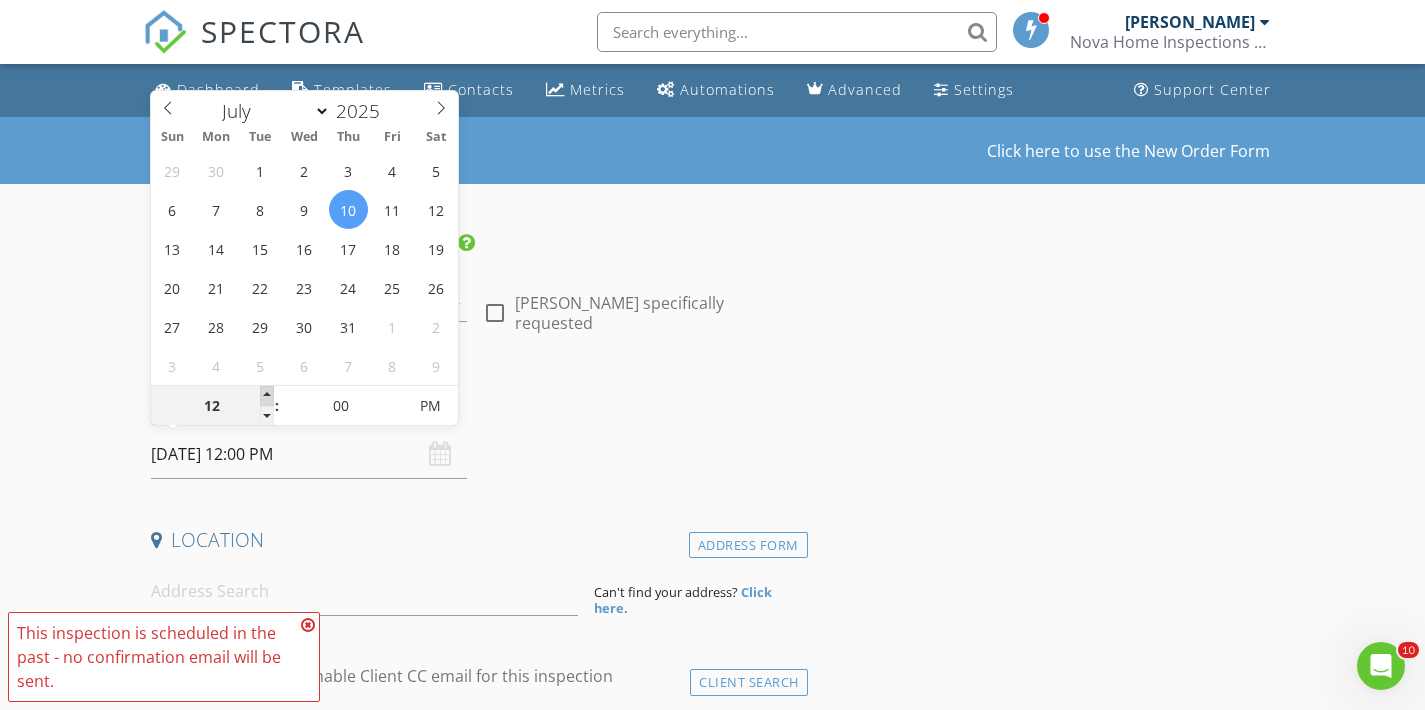 type on "07/10/2025 1:00 PM" 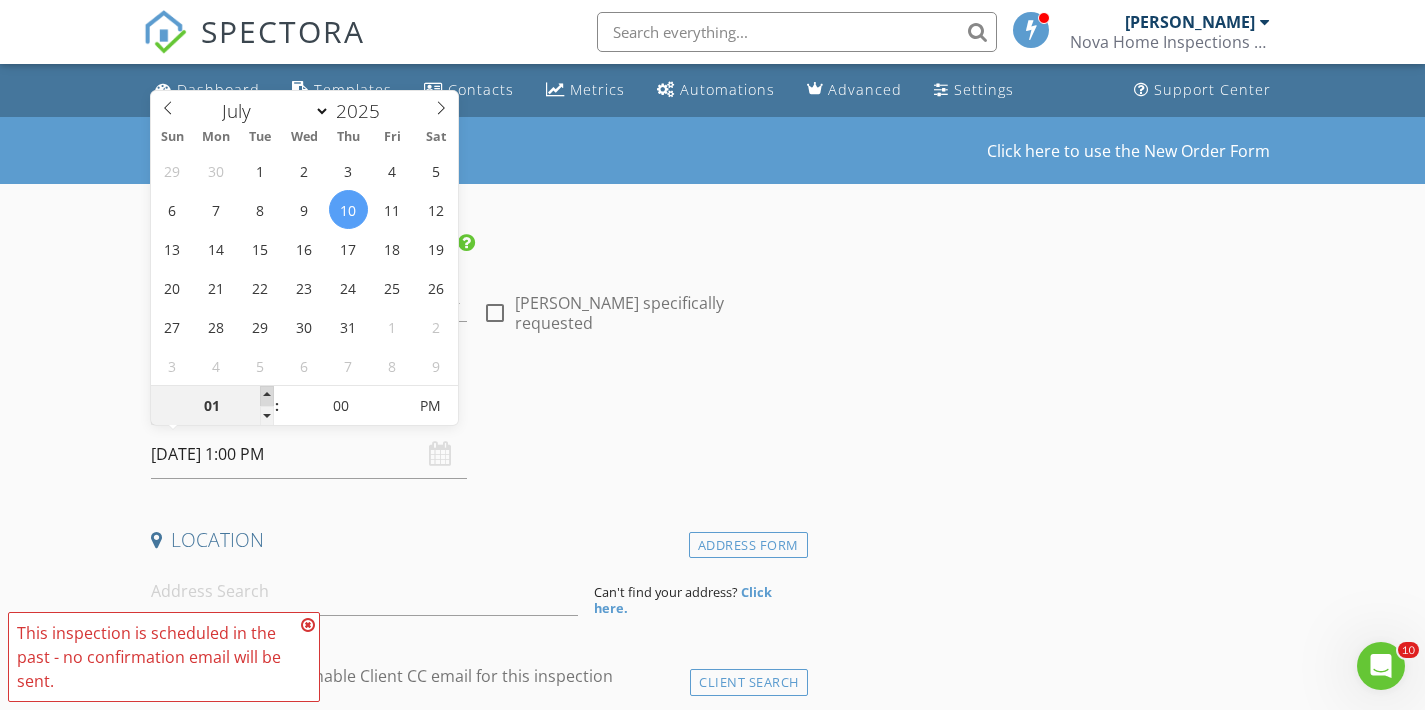 click at bounding box center (267, 396) 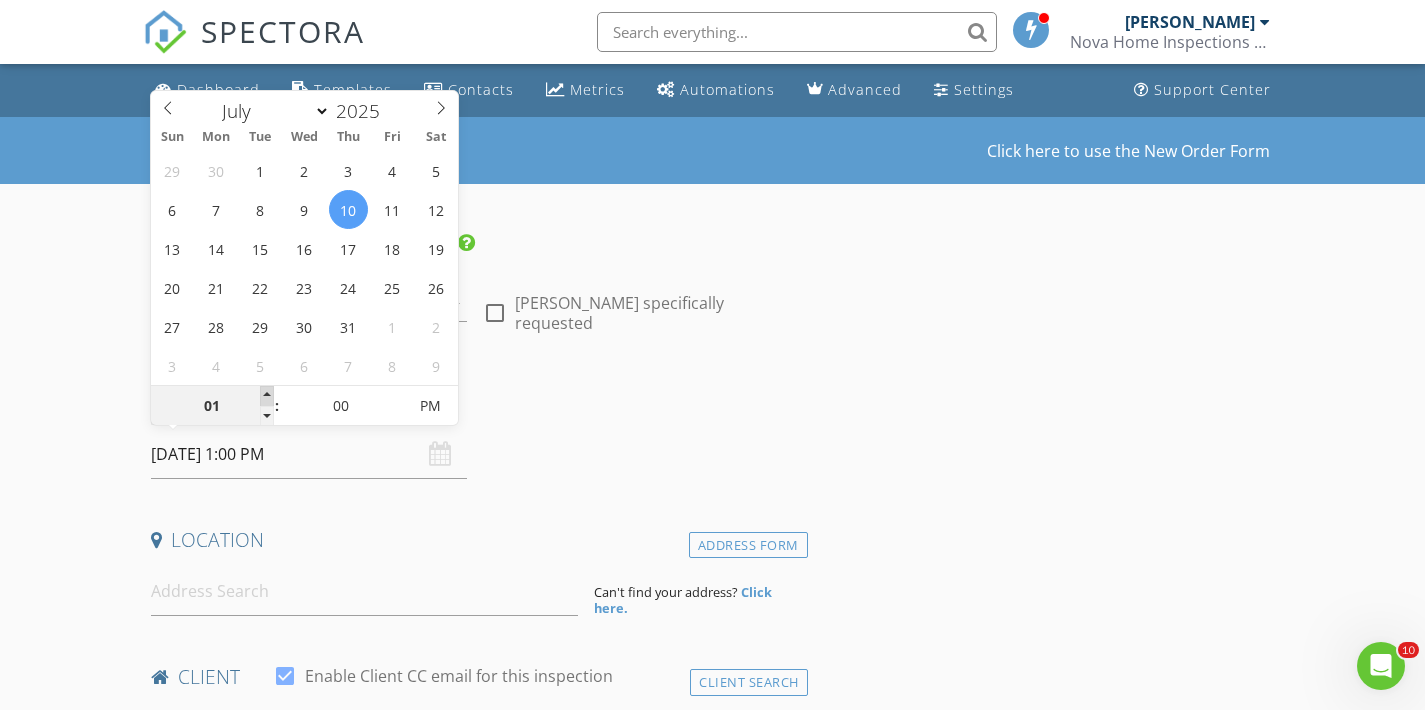 type on "[DATE] 2:00 PM" 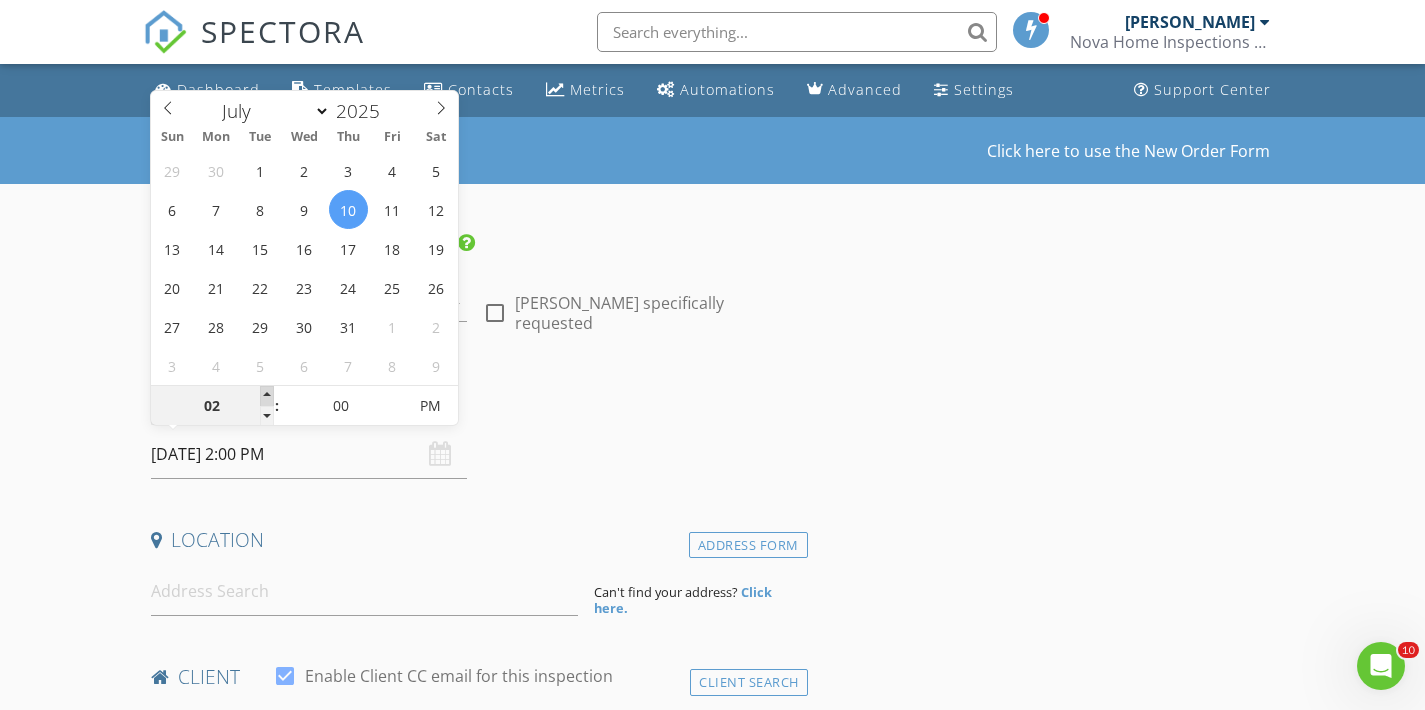 click at bounding box center (267, 396) 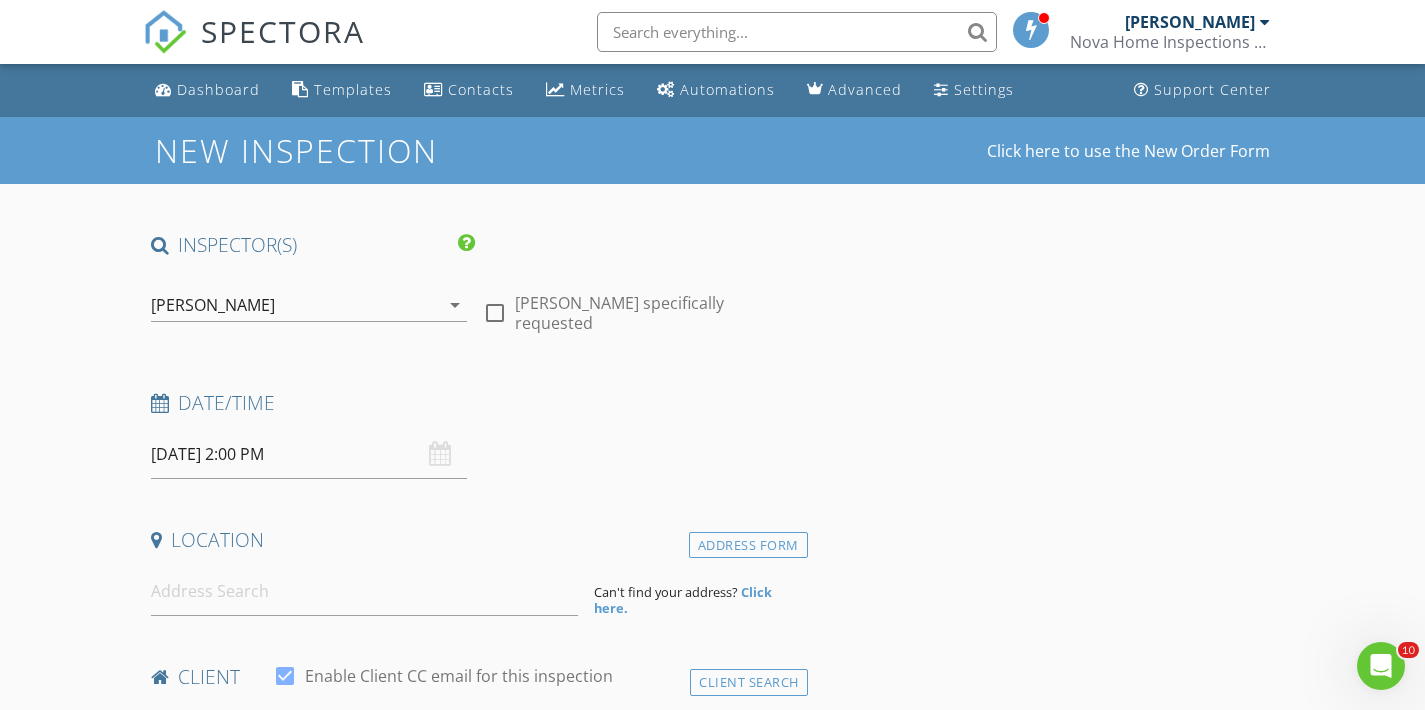 click on "Date/Time
07/10/2025 2:00 PM" at bounding box center (475, 434) 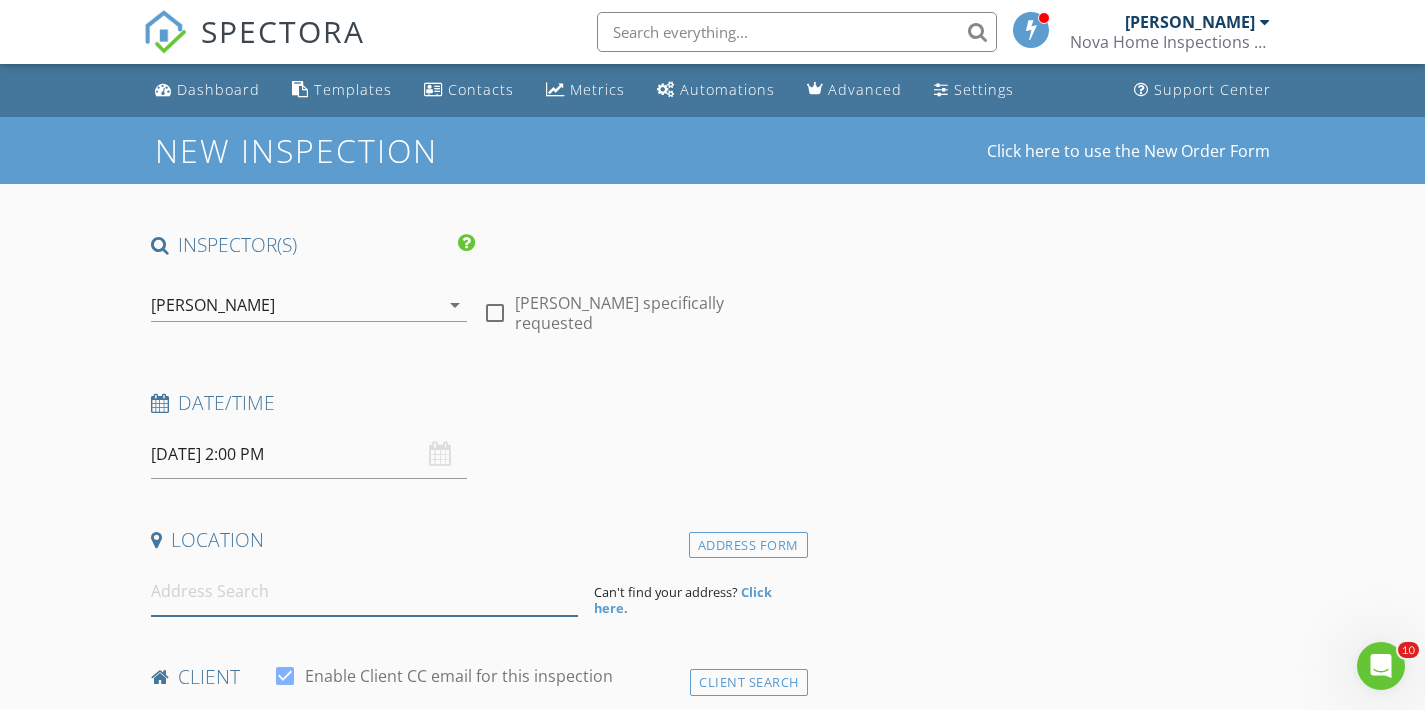 click at bounding box center [364, 591] 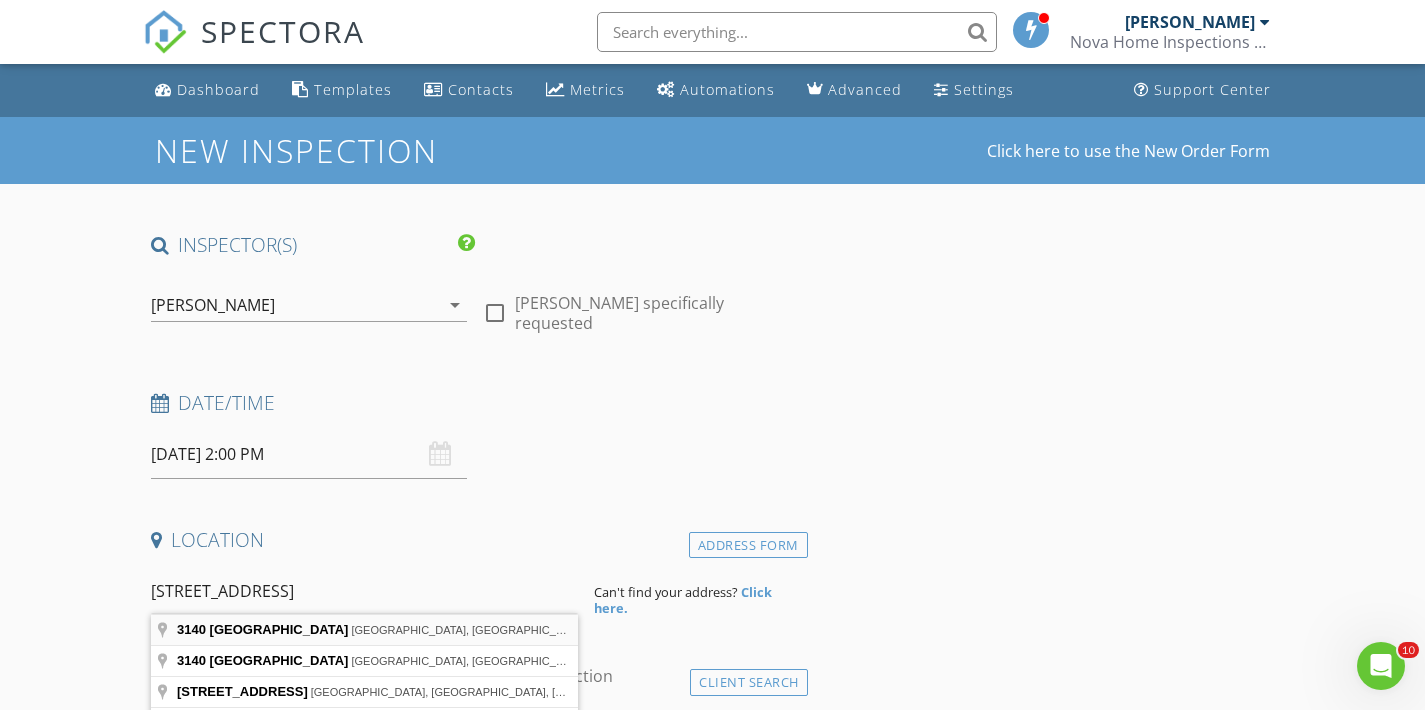 type on "3140 Northwest 3rd Street, Fort Lauderdale, FL, USA" 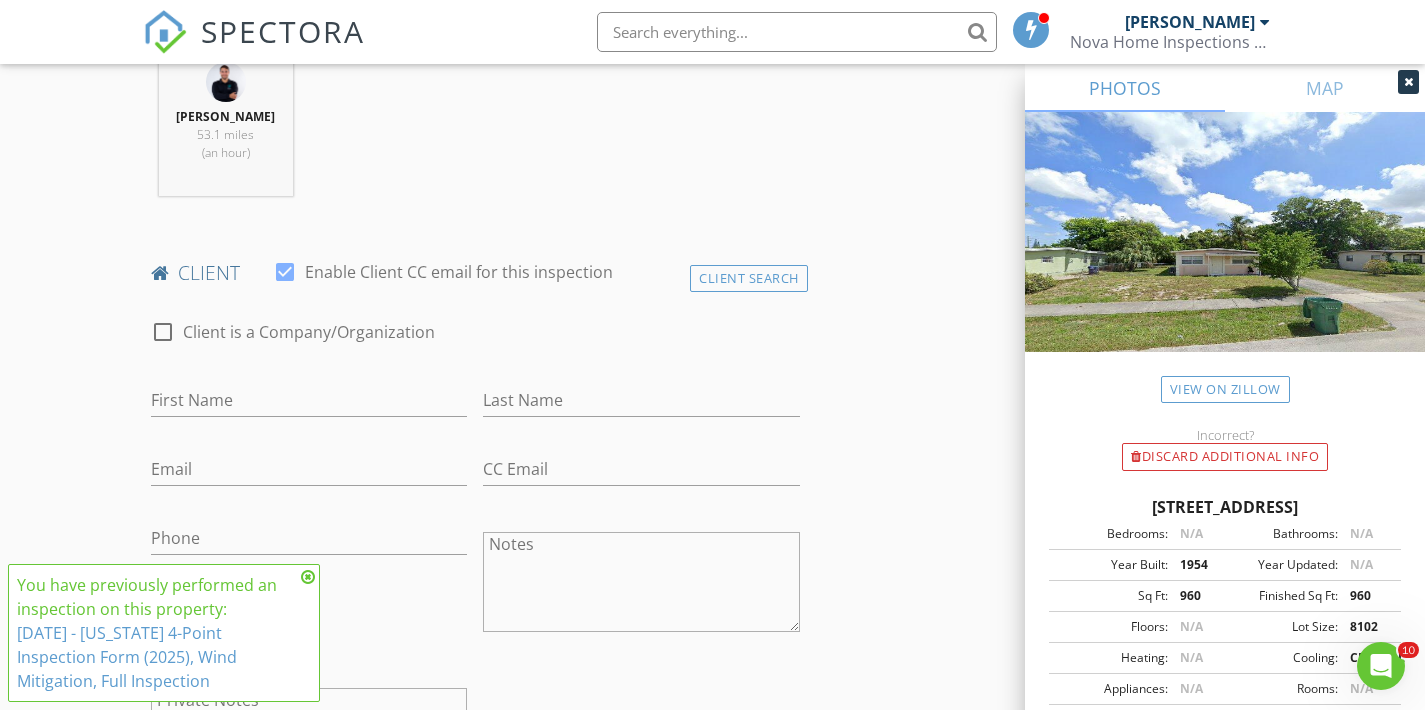 scroll, scrollTop: 814, scrollLeft: 0, axis: vertical 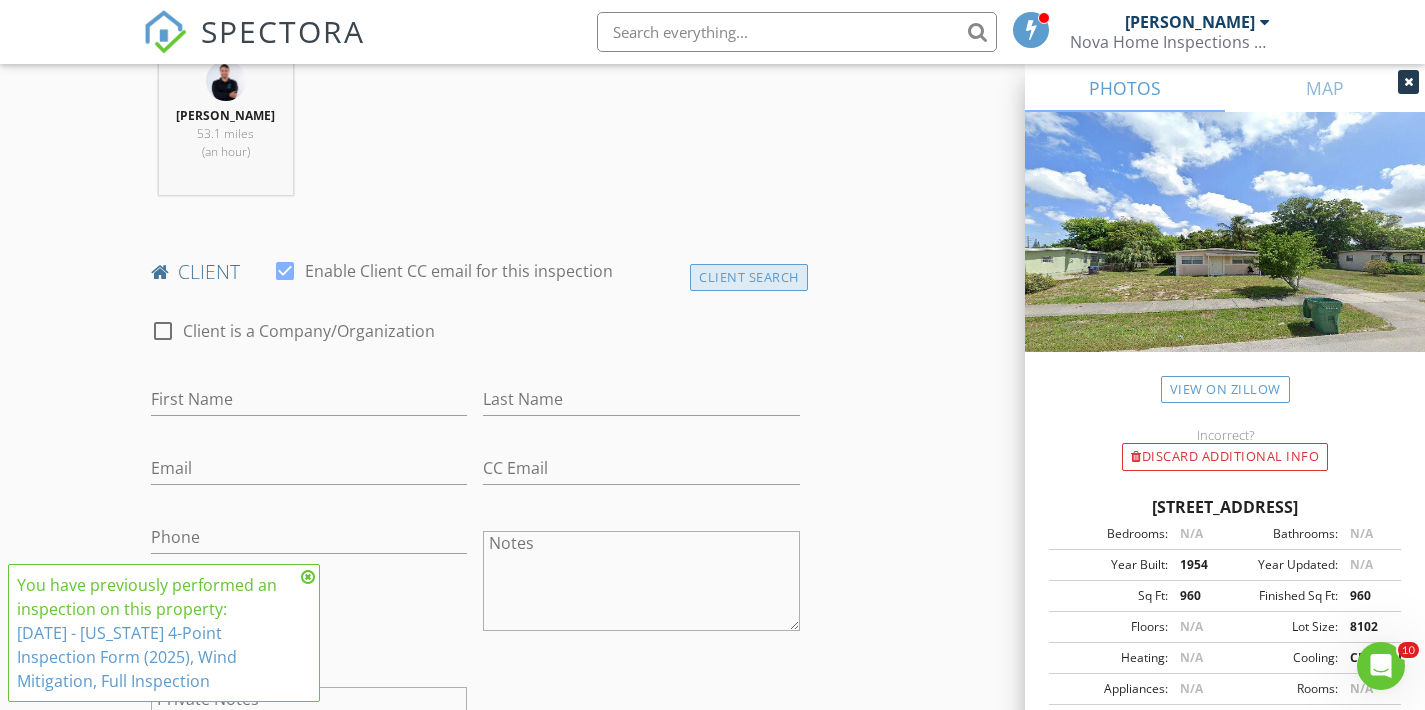 click on "Client Search" at bounding box center [749, 277] 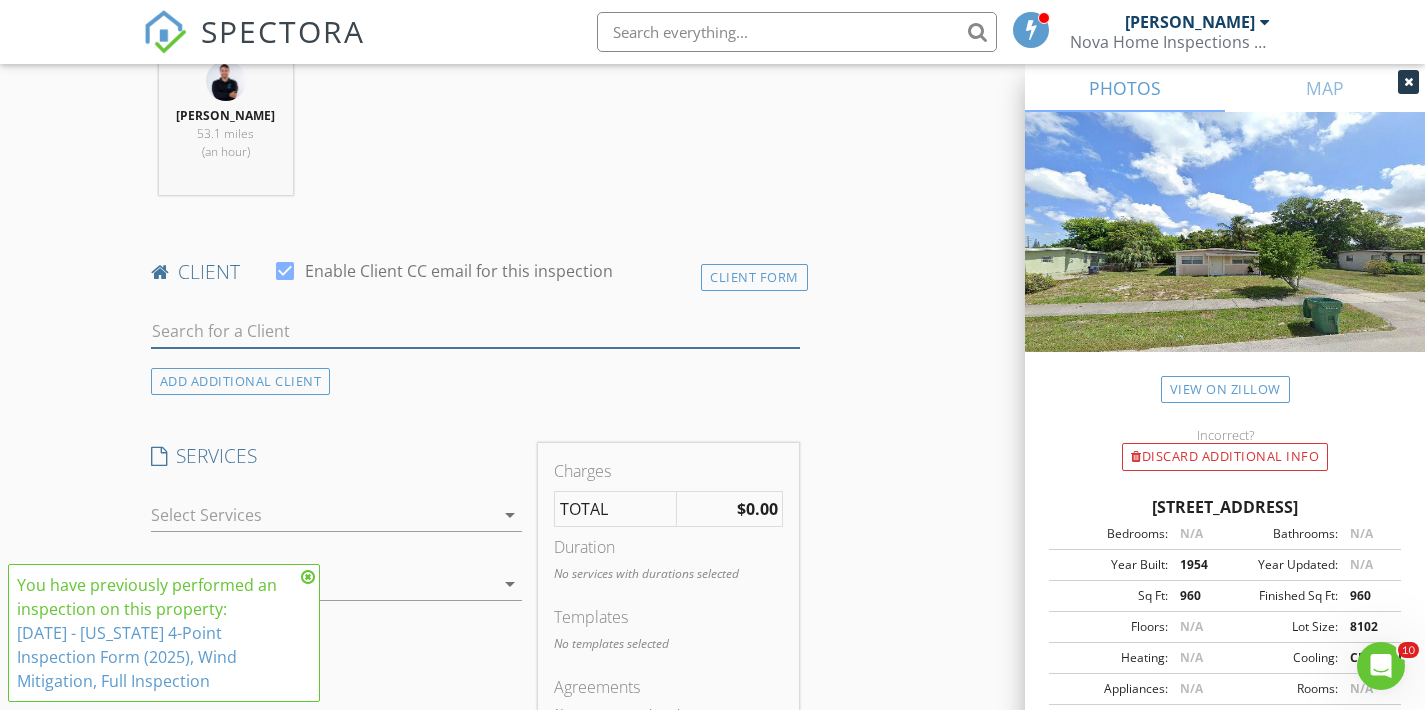 click at bounding box center (475, 331) 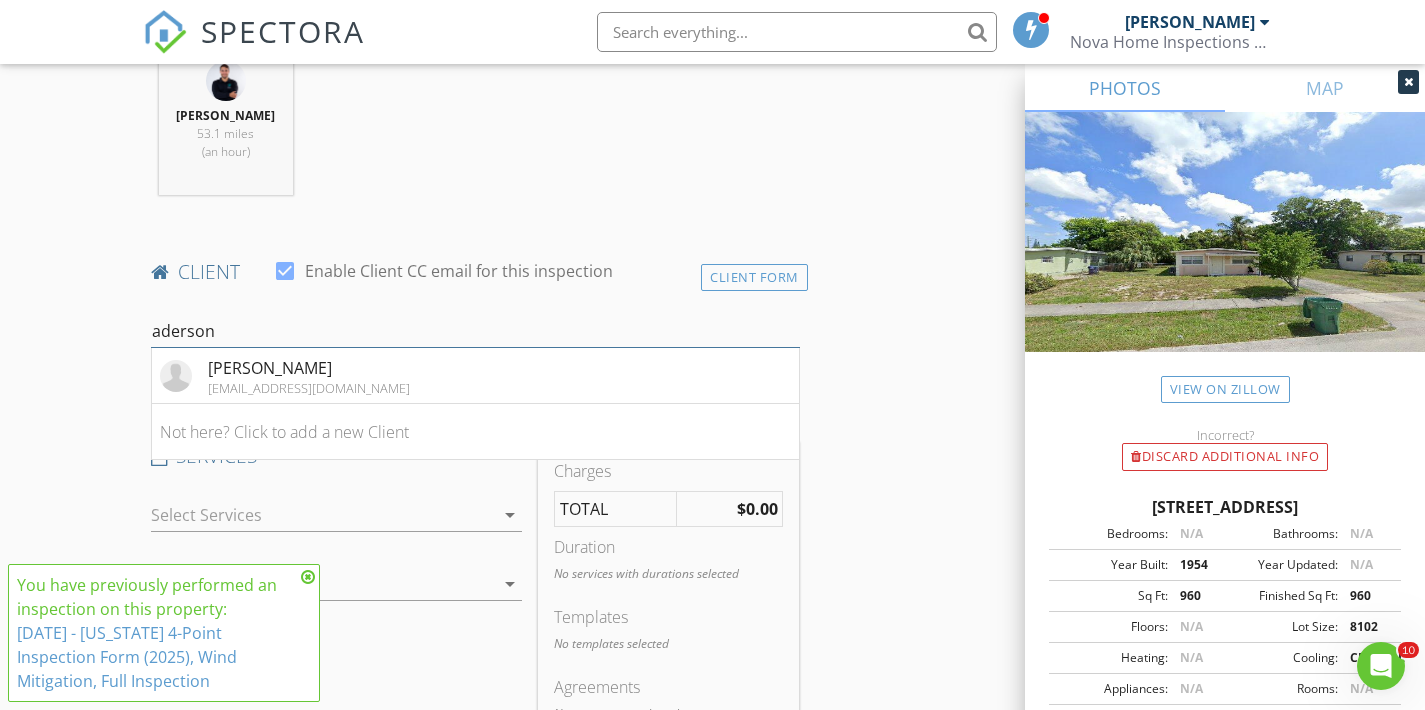type on "Anderson" 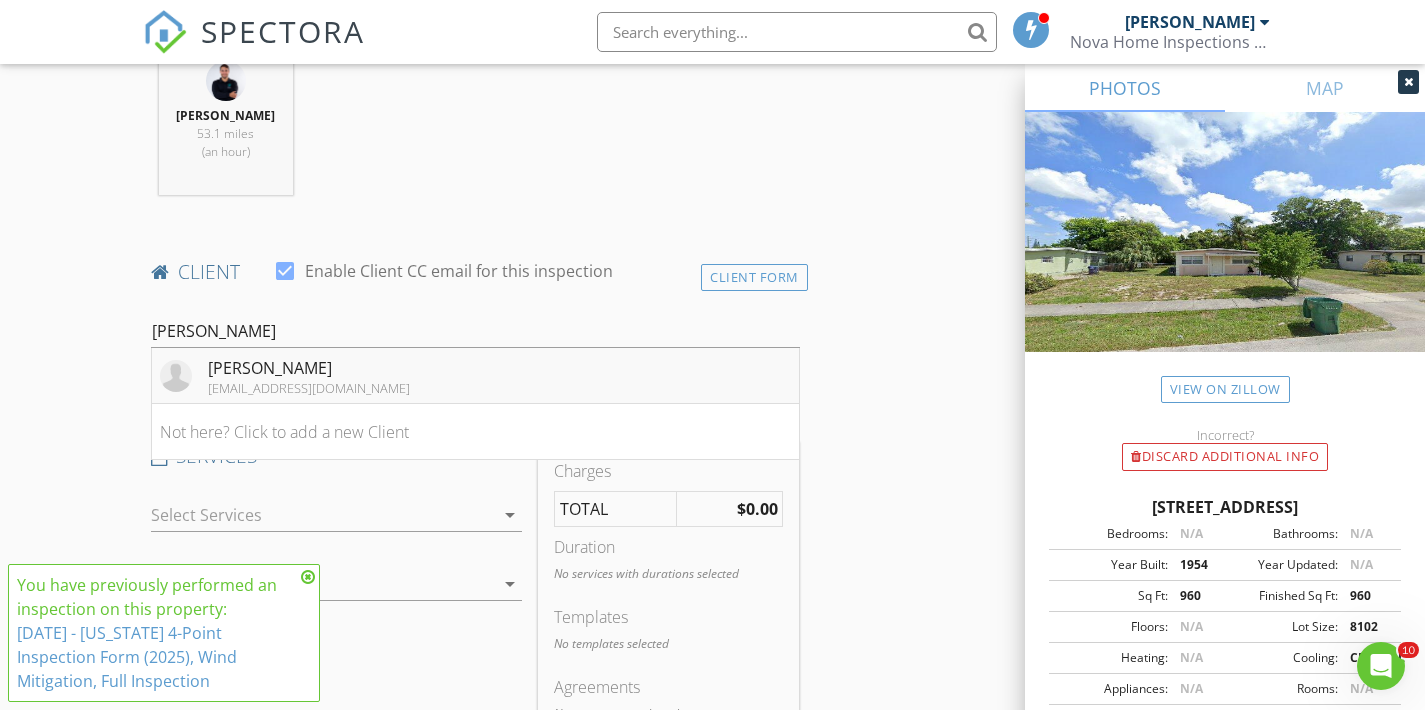 drag, startPoint x: 628, startPoint y: 368, endPoint x: 542, endPoint y: 370, distance: 86.023254 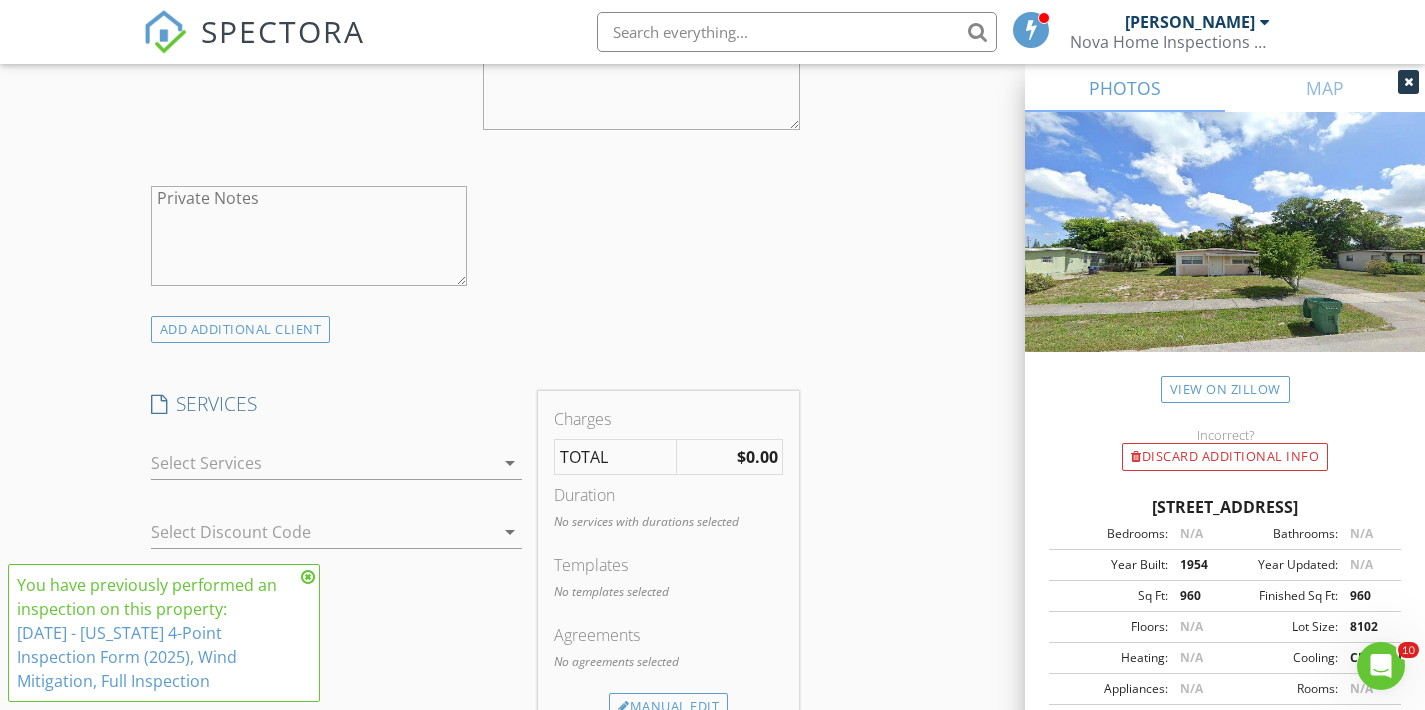 scroll, scrollTop: 1321, scrollLeft: 0, axis: vertical 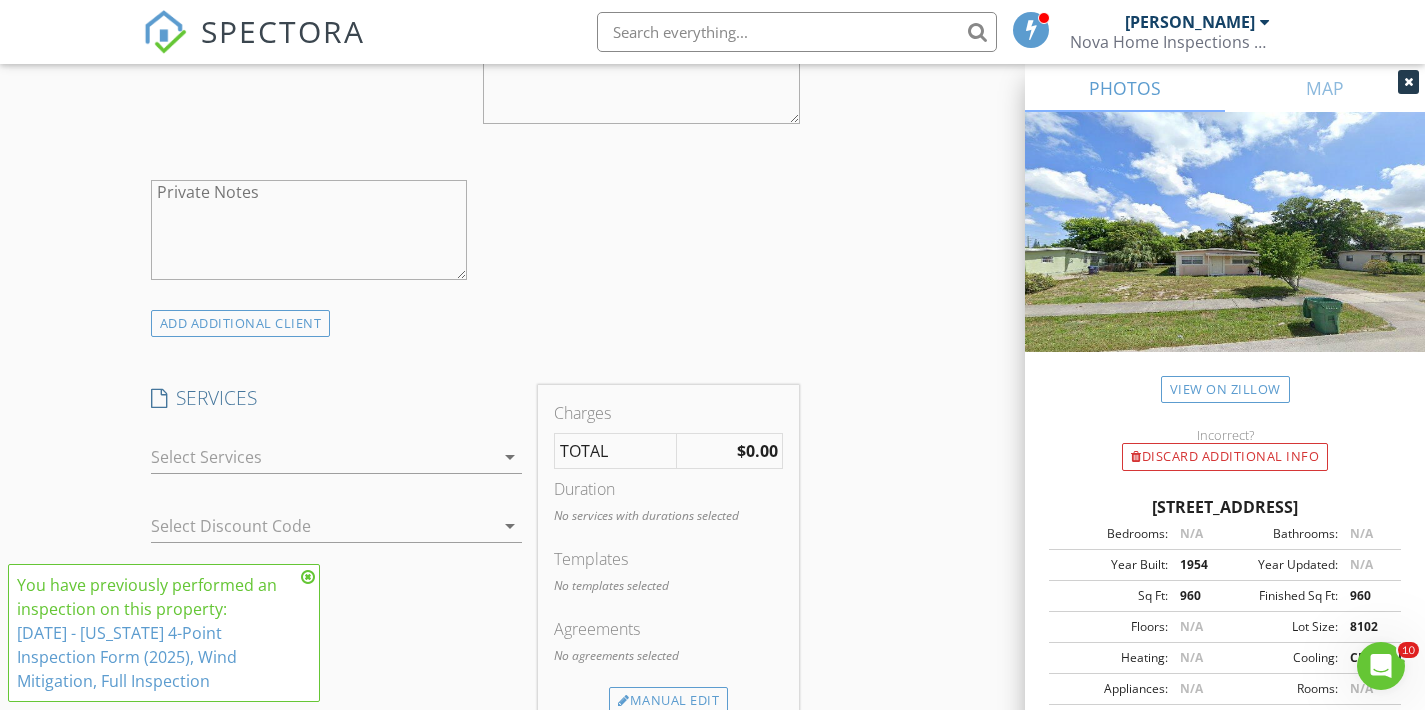 click at bounding box center [323, 457] 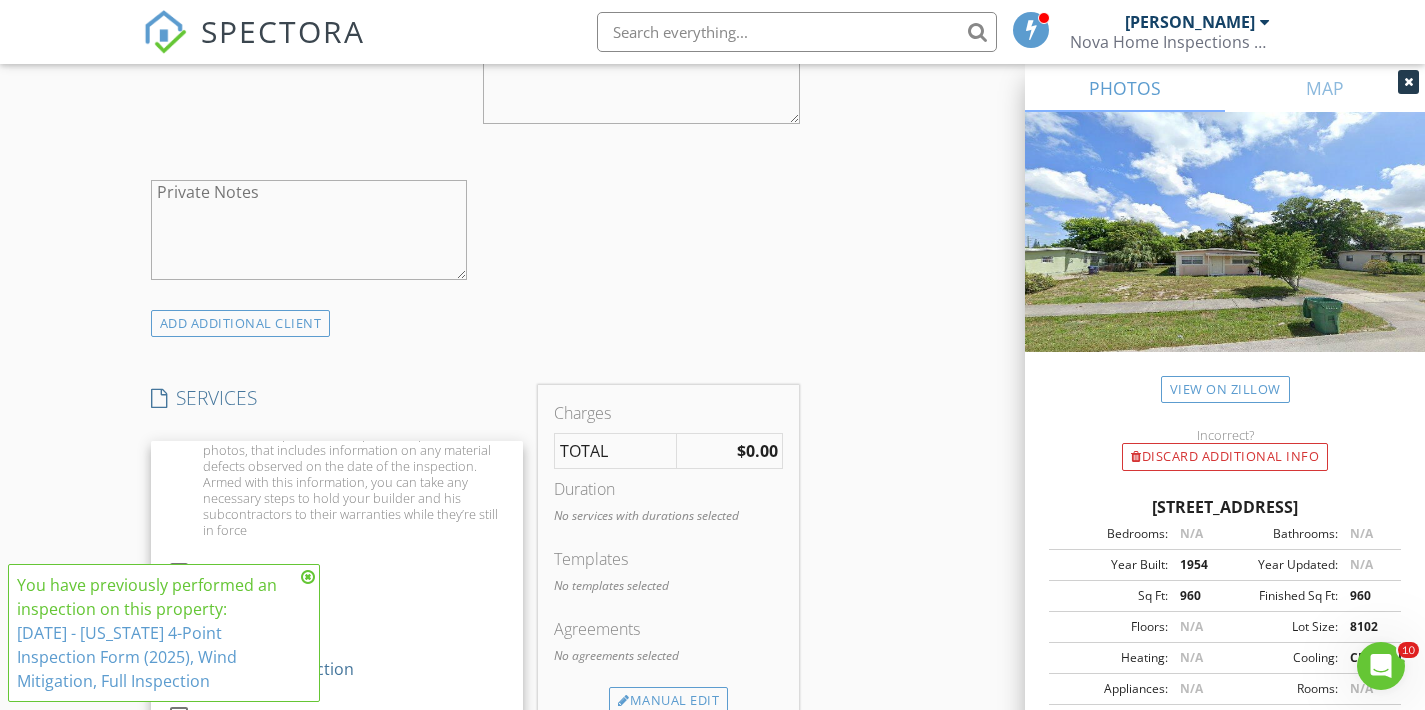 scroll, scrollTop: 1274, scrollLeft: 0, axis: vertical 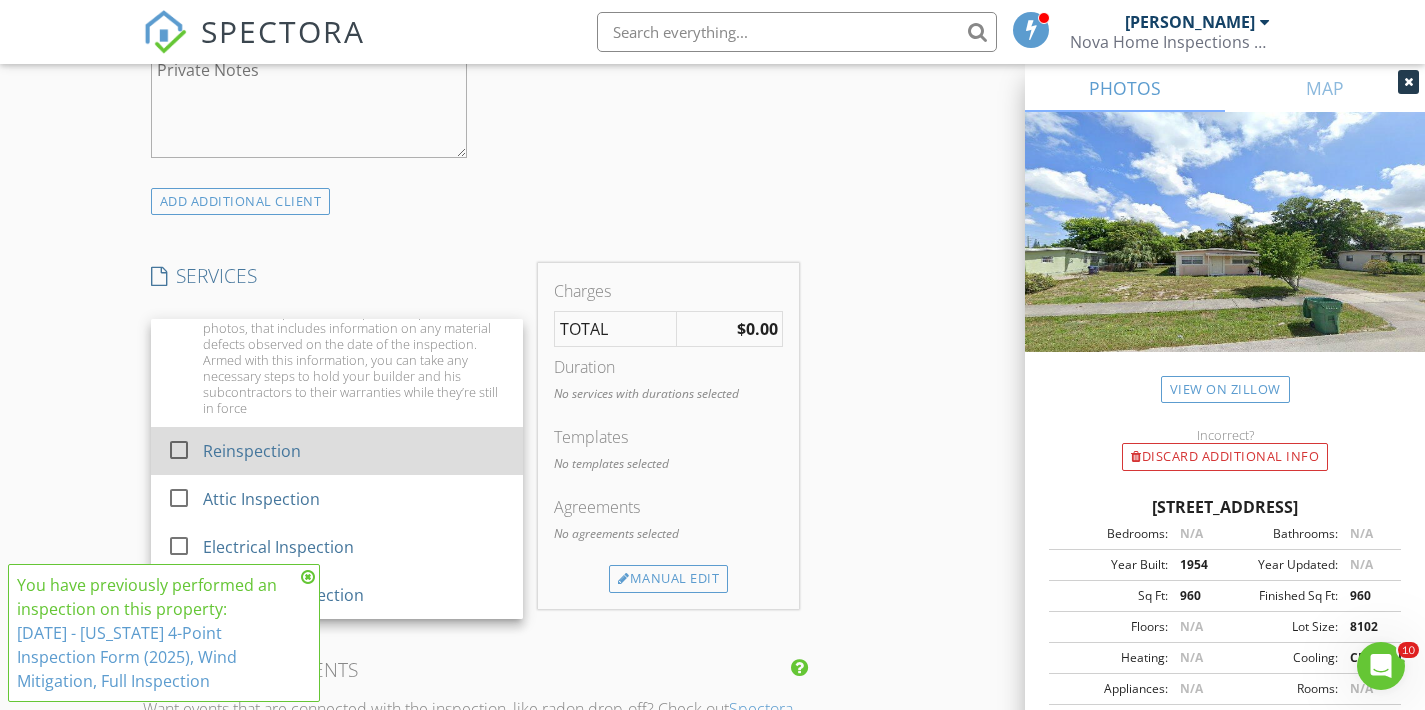 click at bounding box center (179, 450) 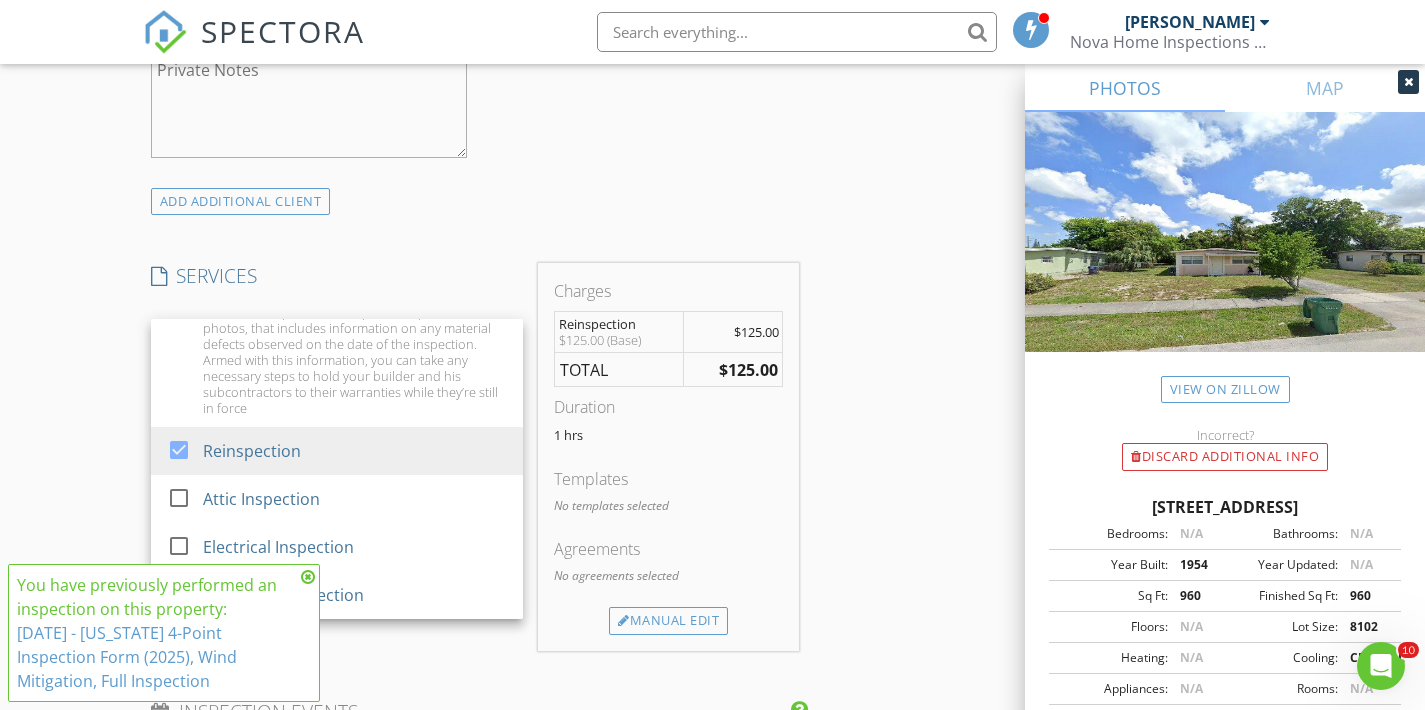click at bounding box center (308, 577) 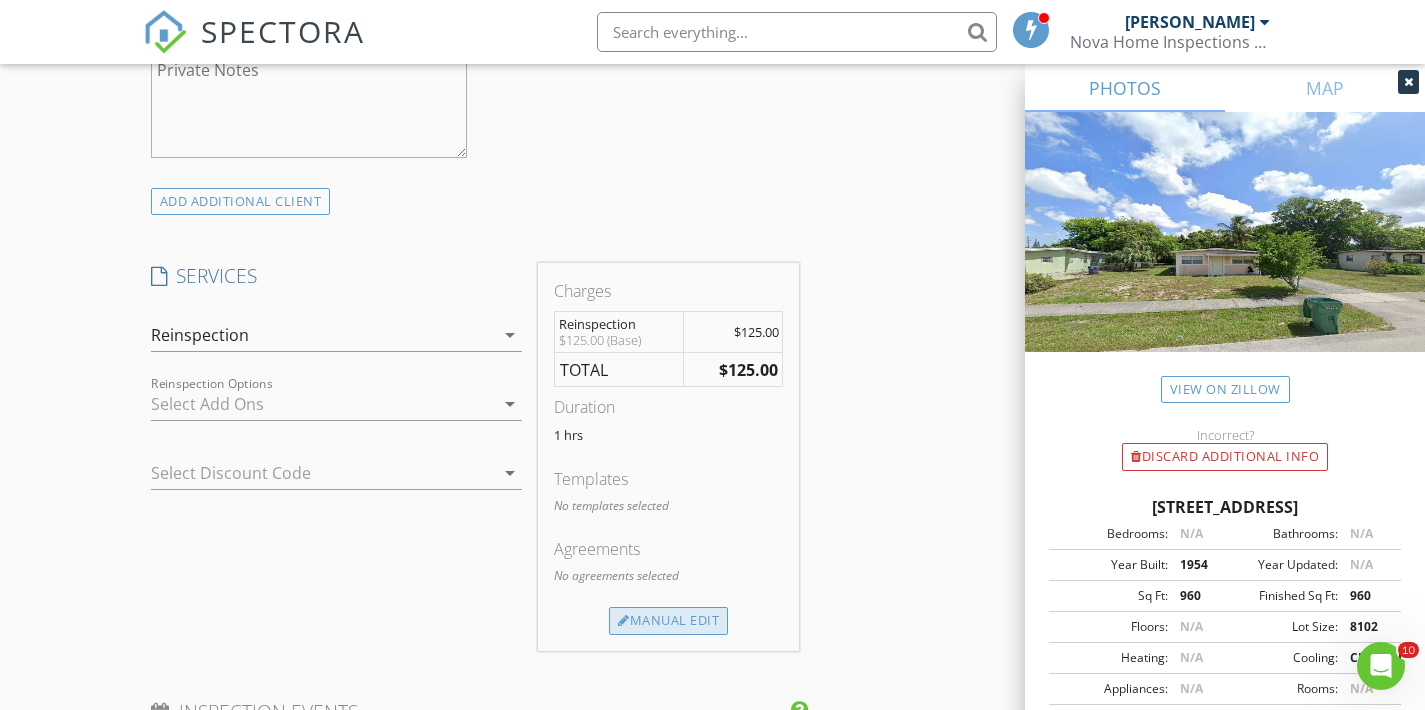 click on "Manual Edit" at bounding box center [668, 621] 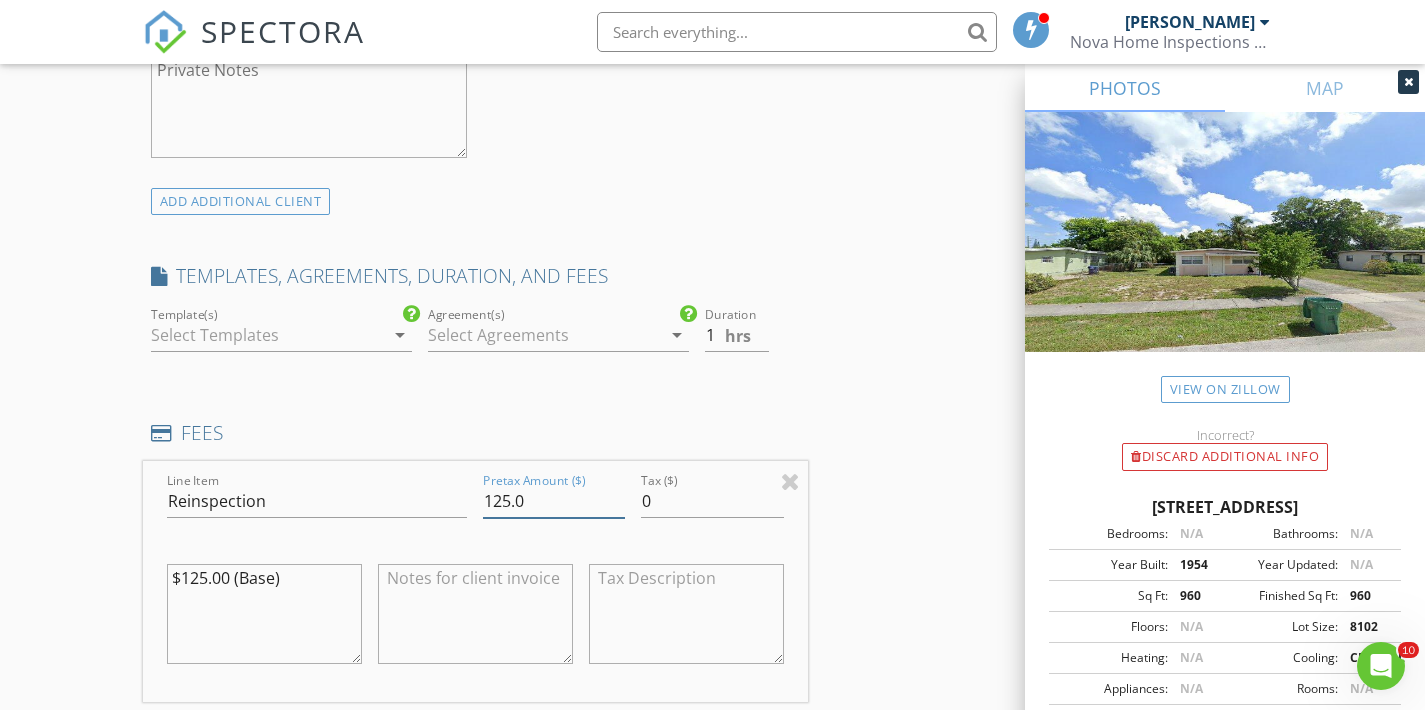drag, startPoint x: 534, startPoint y: 498, endPoint x: 467, endPoint y: 505, distance: 67.36468 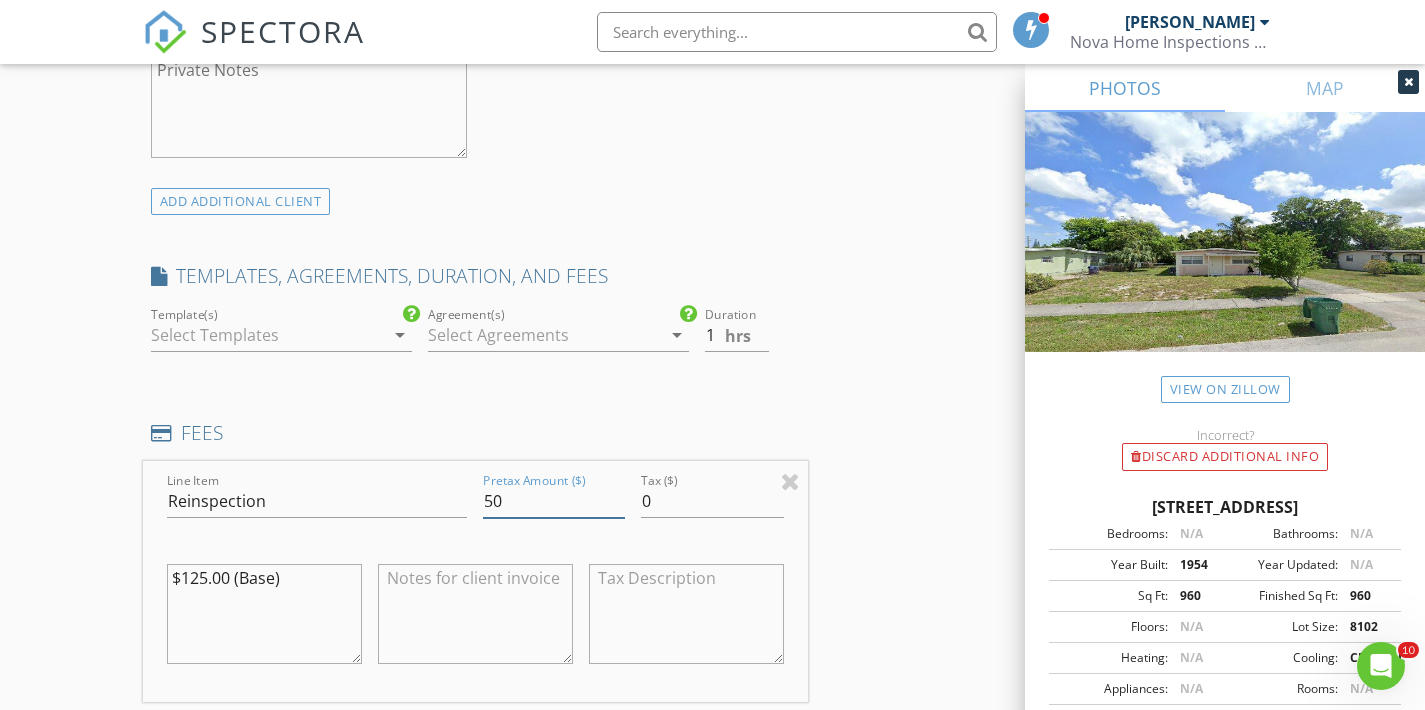 type on "50" 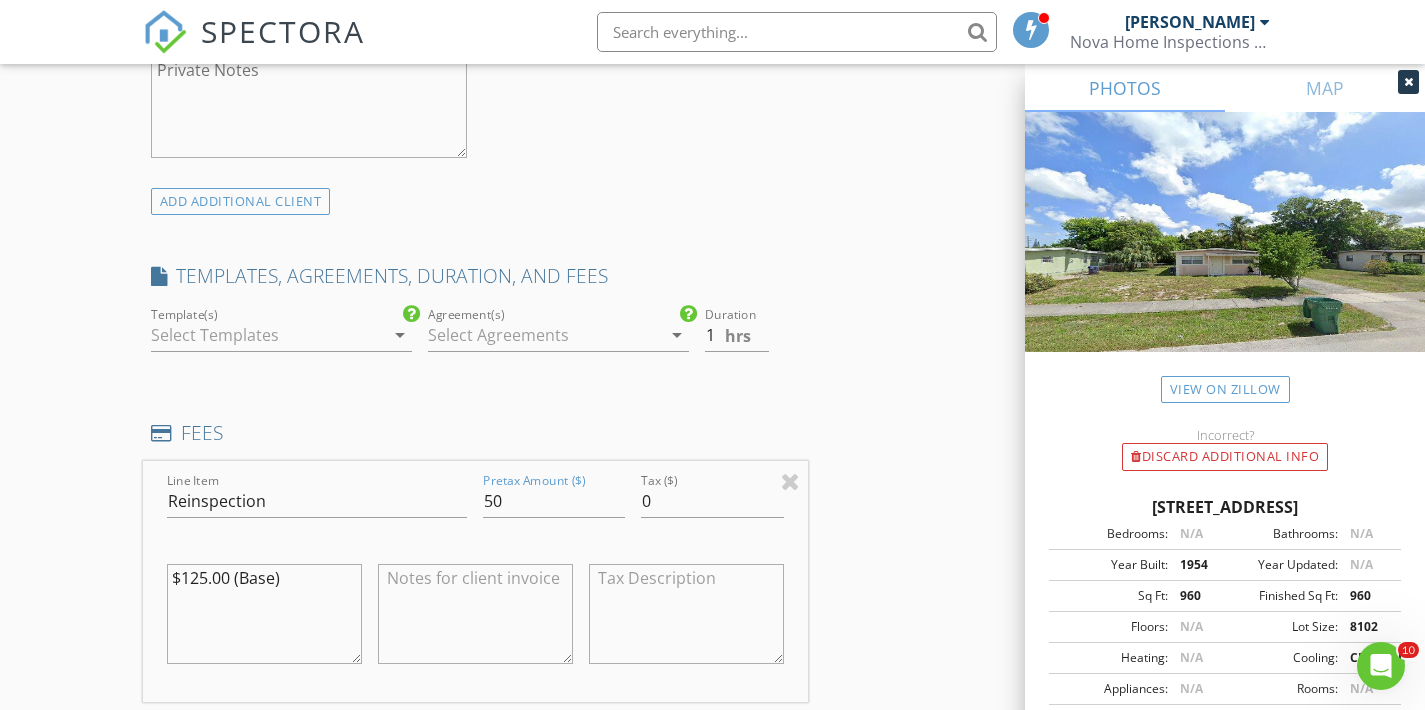 click on "INSPECTOR(S)
check_box   Mario Fernandez   PRIMARY   check_box_outline_blank   Luis Fernandez     check_box_outline_blank   Eduardo Bautista     Mario Fernandez arrow_drop_down   check_box_outline_blank Mario Fernandez specifically requested
Date/Time
07/10/2025 2:00 PM
Location
Address Search       Address 3140 NW 3rd St   Unit   City Fort Lauderdale   State FL   Zip 33311   County Broward     Square Feet 960   Year Built 1954   Foundation arrow_drop_down     Mario Fernandez     53.1 miles     (an hour)
client
check_box Enable Client CC email for this inspection   Client Search     check_box_outline_blank Client is a Company/Organization     First Name Aderson   Last Name Romero   Email aderson655@gmail.com   CC Email   Phone           Notes   Private Notes
ADD ADDITIONAL client
check_box_outline_blank" at bounding box center (713, 615) 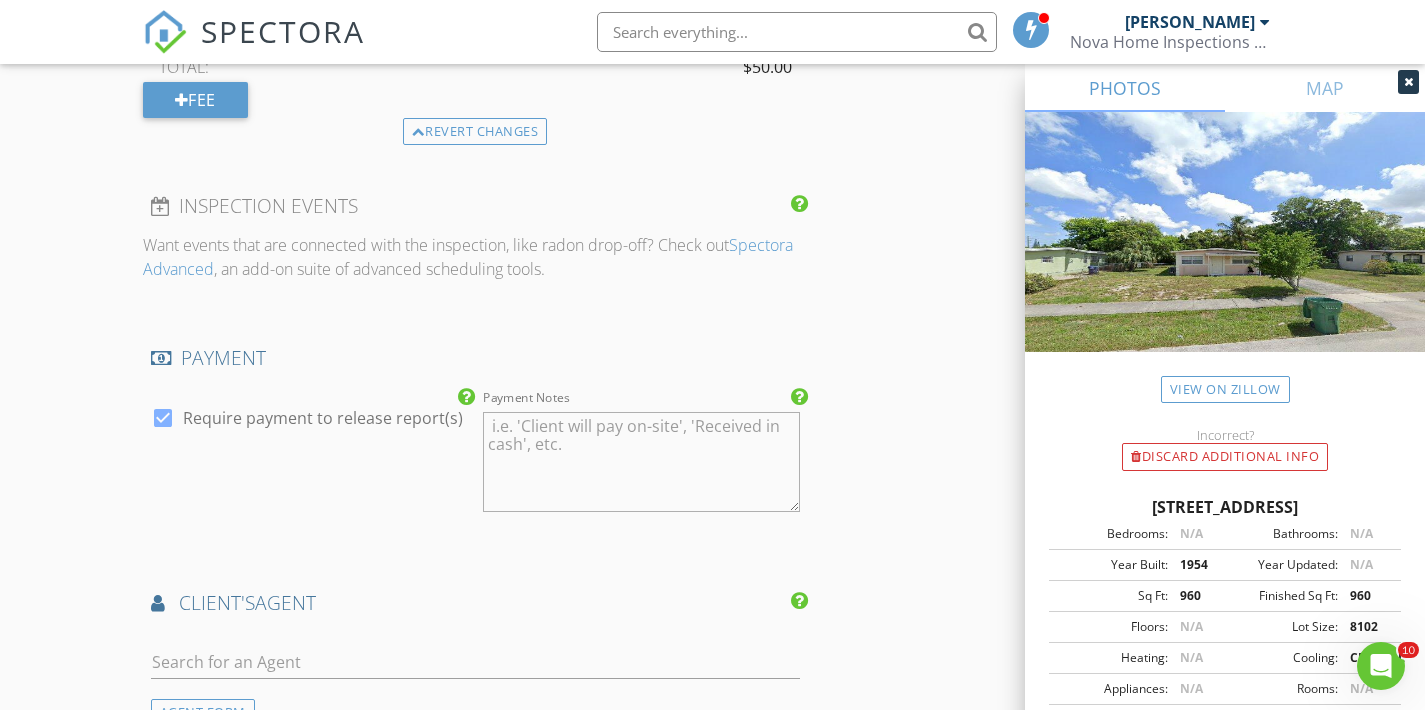 scroll, scrollTop: 2147, scrollLeft: 0, axis: vertical 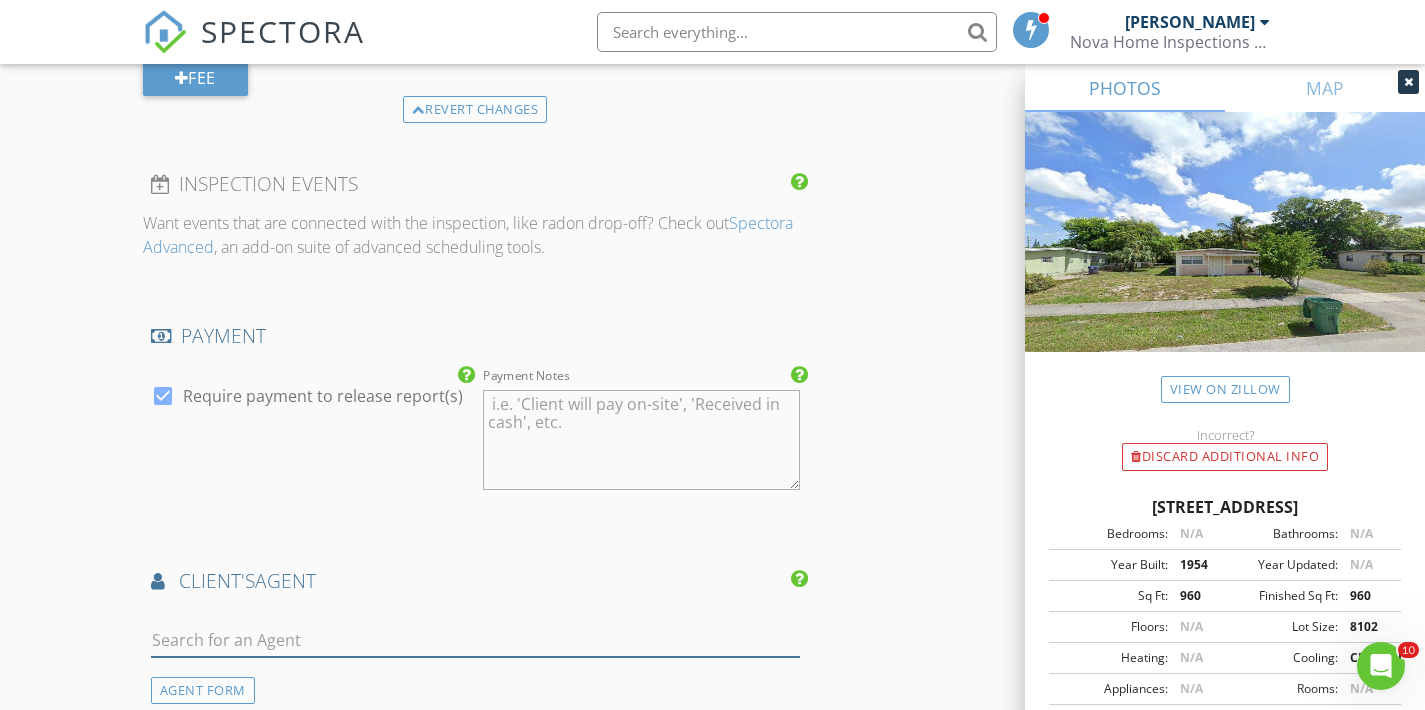click at bounding box center [475, 640] 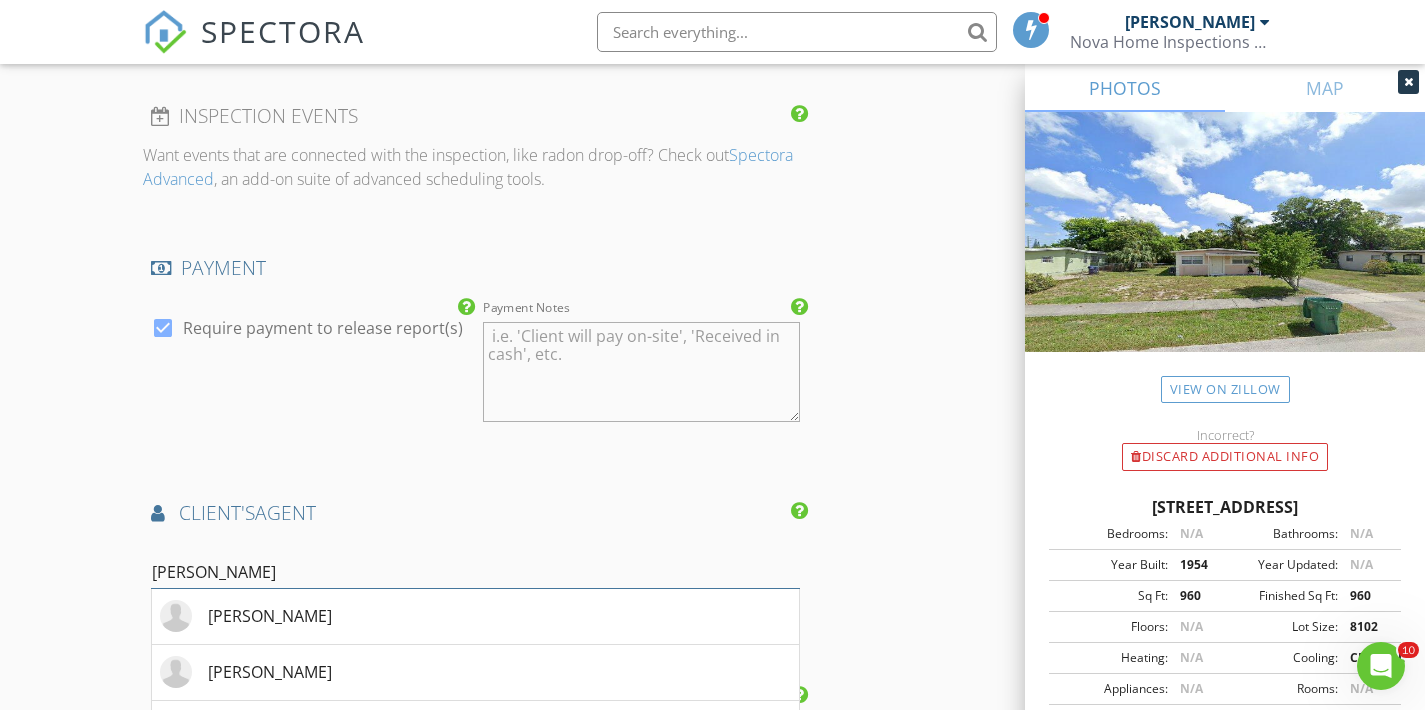 scroll, scrollTop: 2273, scrollLeft: 0, axis: vertical 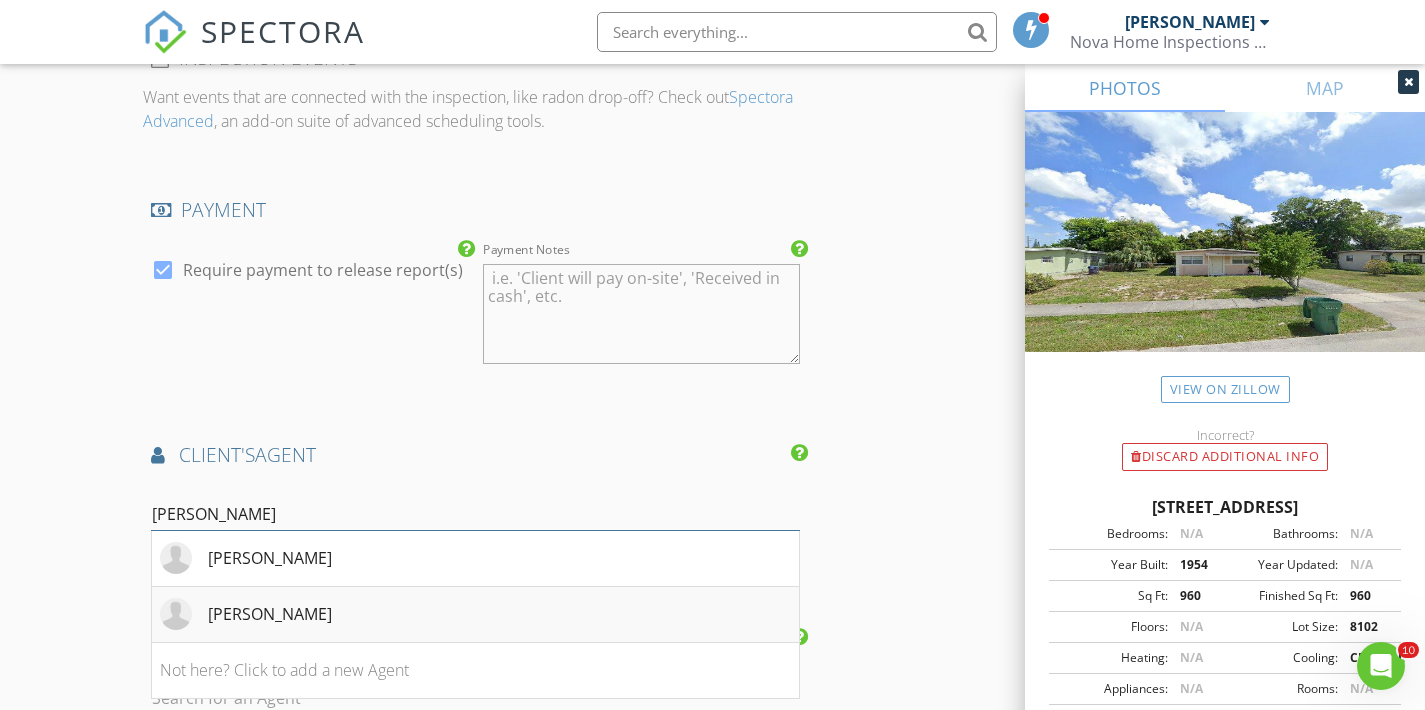type on "gerard" 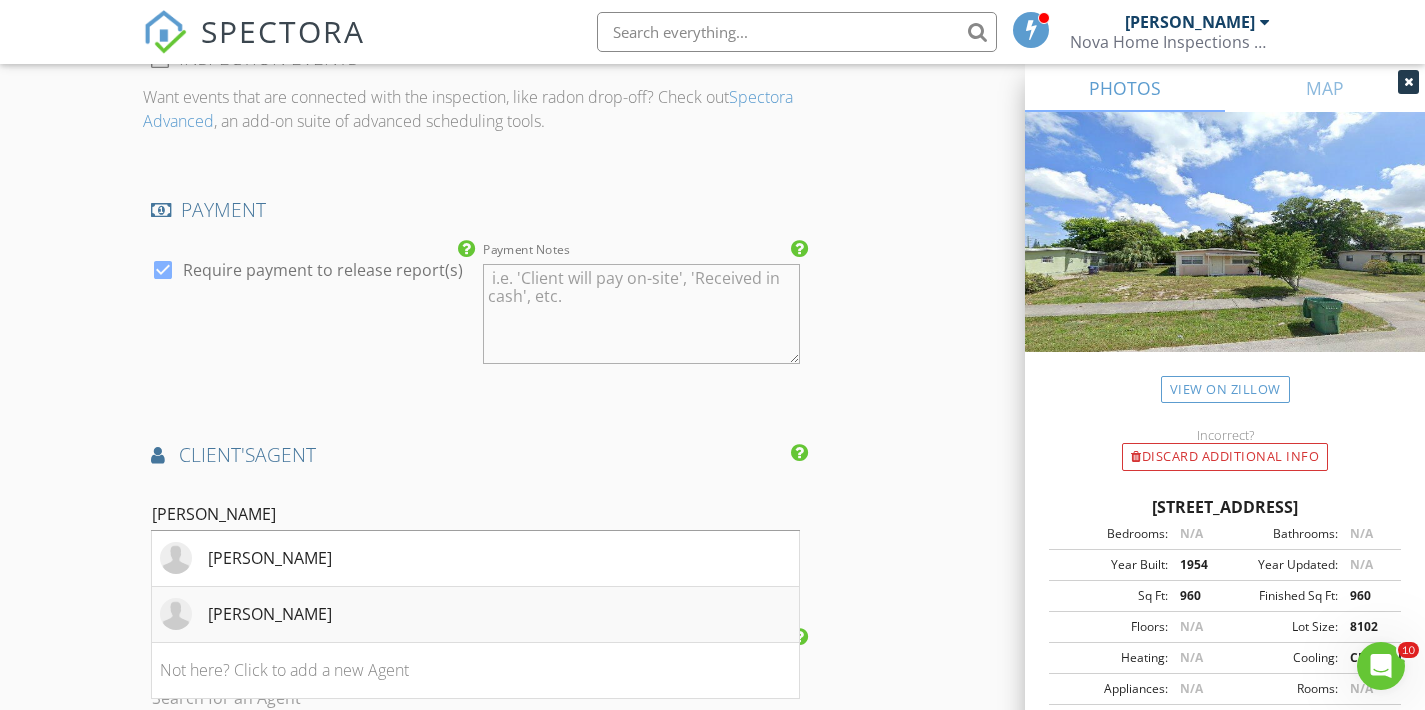 click on "Gerard Gutierrez" at bounding box center (475, 615) 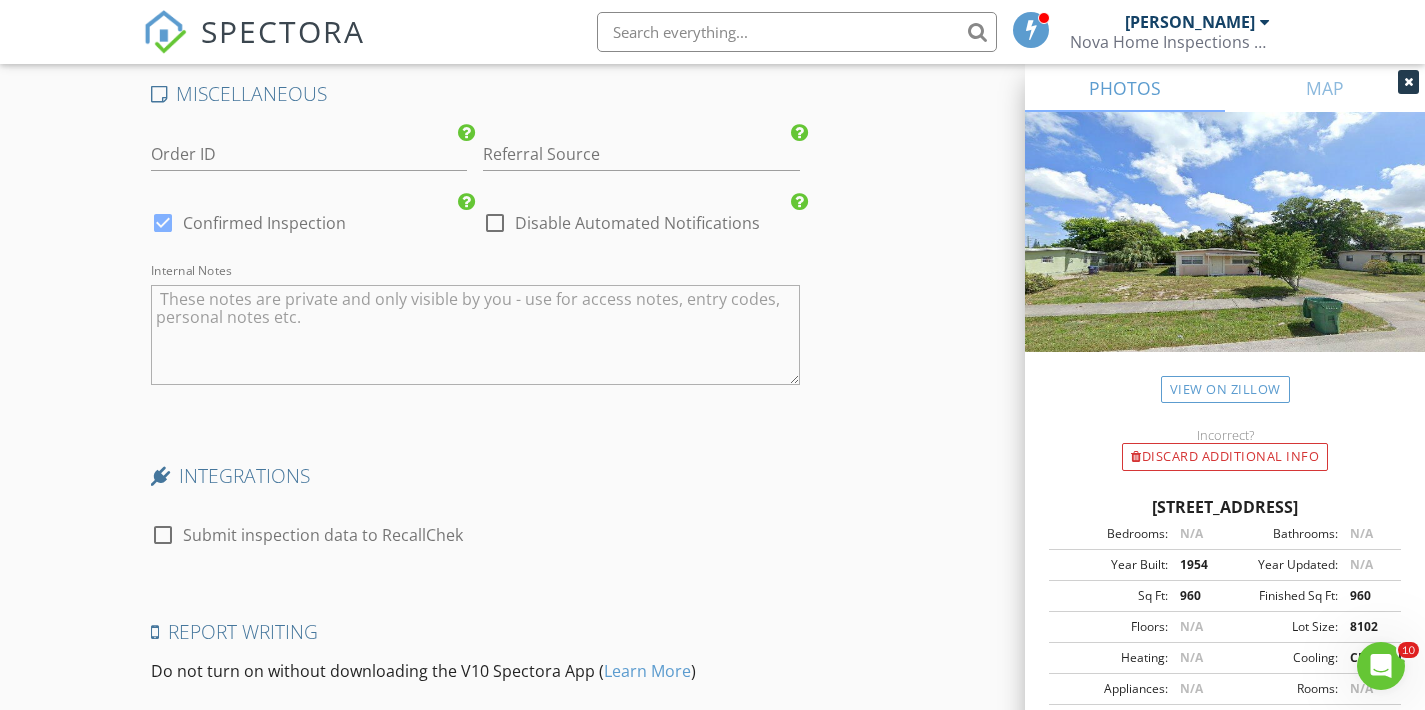 scroll, scrollTop: 3485, scrollLeft: 0, axis: vertical 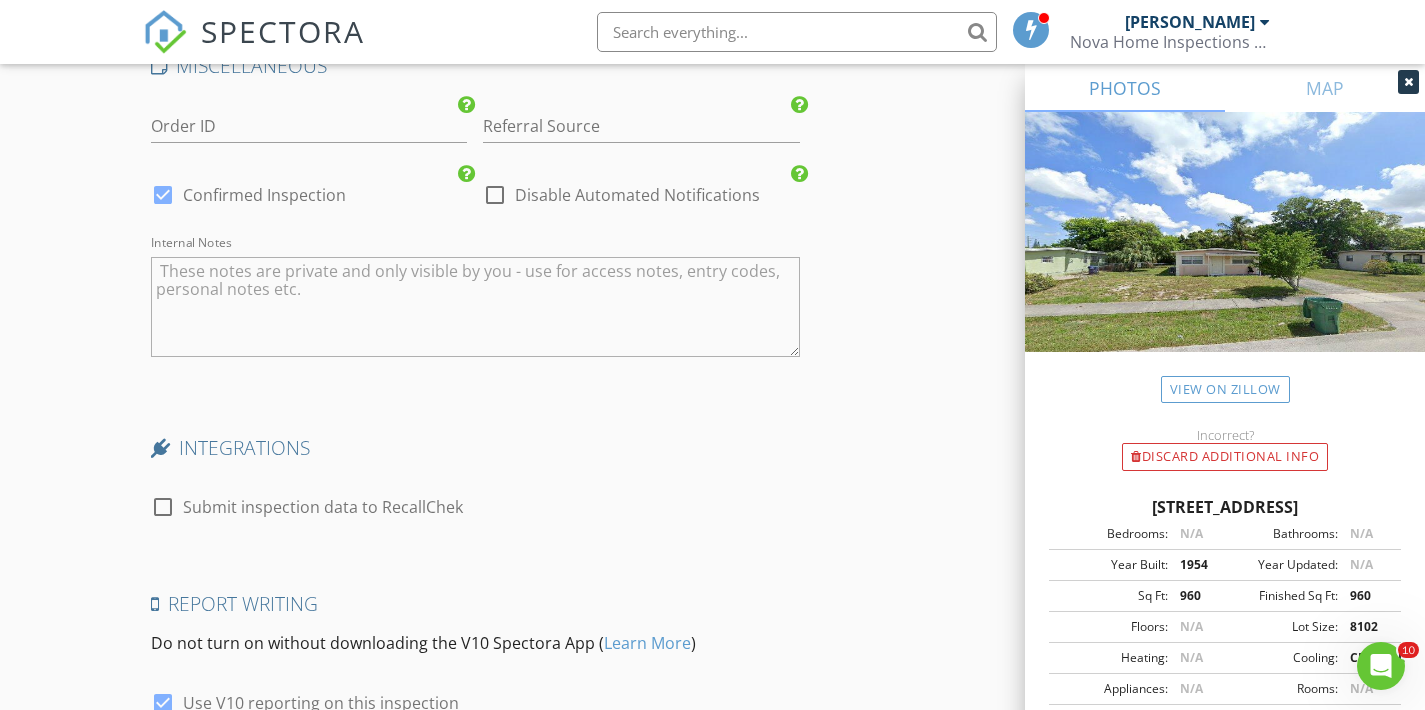 click at bounding box center (475, 307) 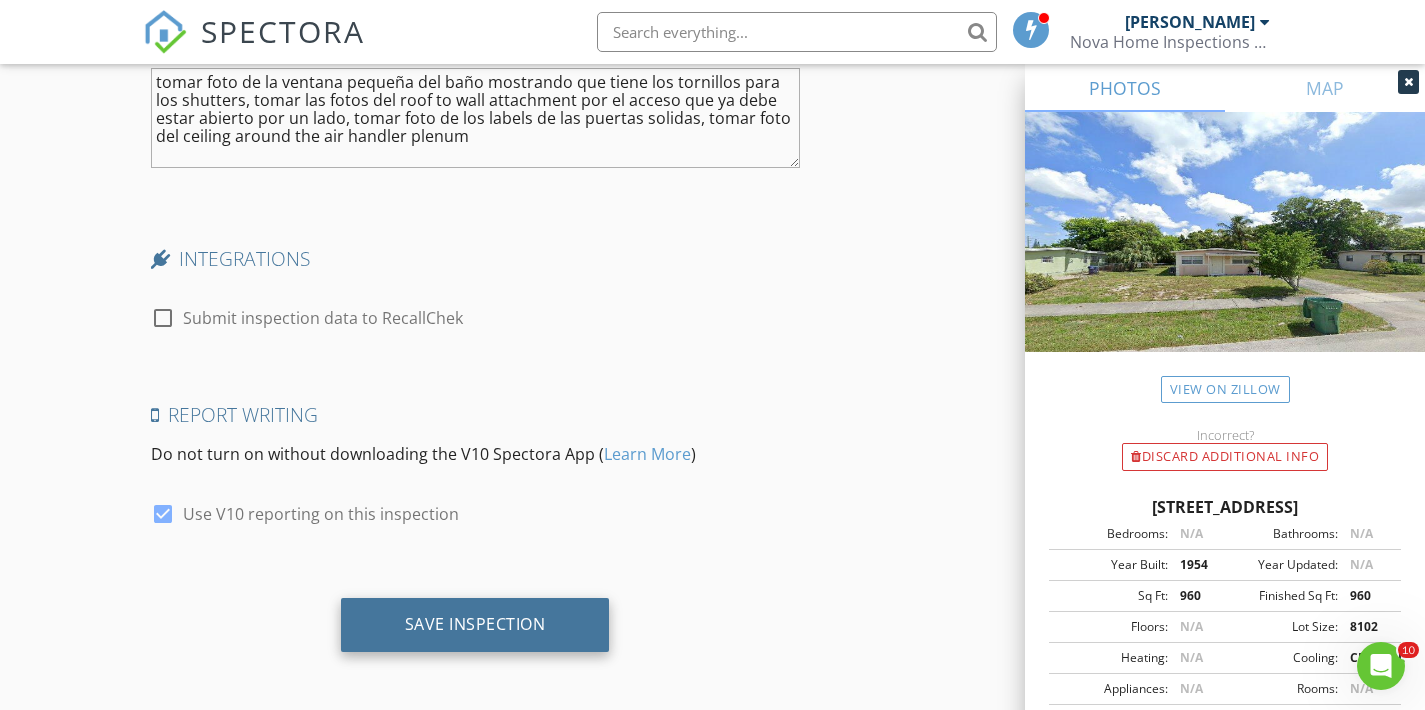 scroll, scrollTop: 3667, scrollLeft: 0, axis: vertical 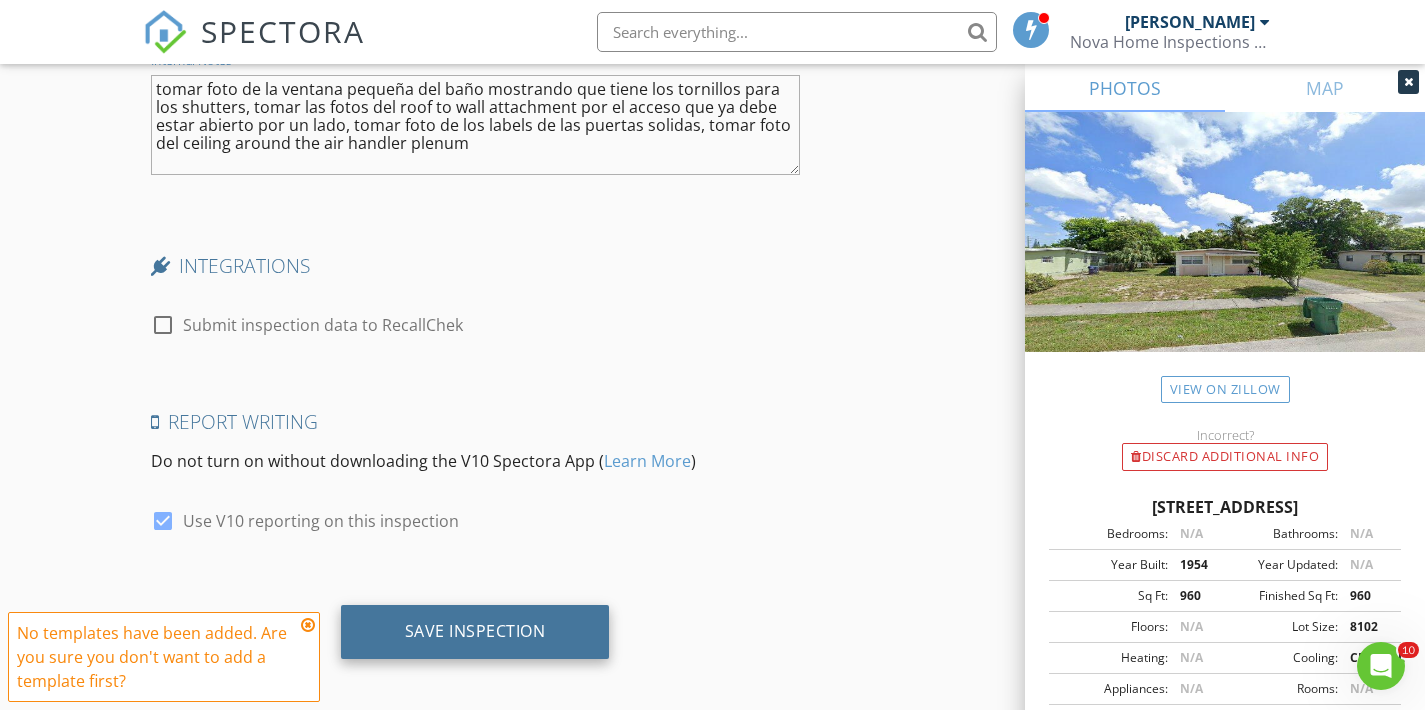 type on "tomar foto de la ventana pequeña del baño mostrando que tiene los tornillos para los shutters, tomar las fotos del roof to wall attachment por el acceso que ya debe estar abierto por un lado, tomar foto de los labels de las puertas solidas, tomar foto del ceiling around the air handler plenum" 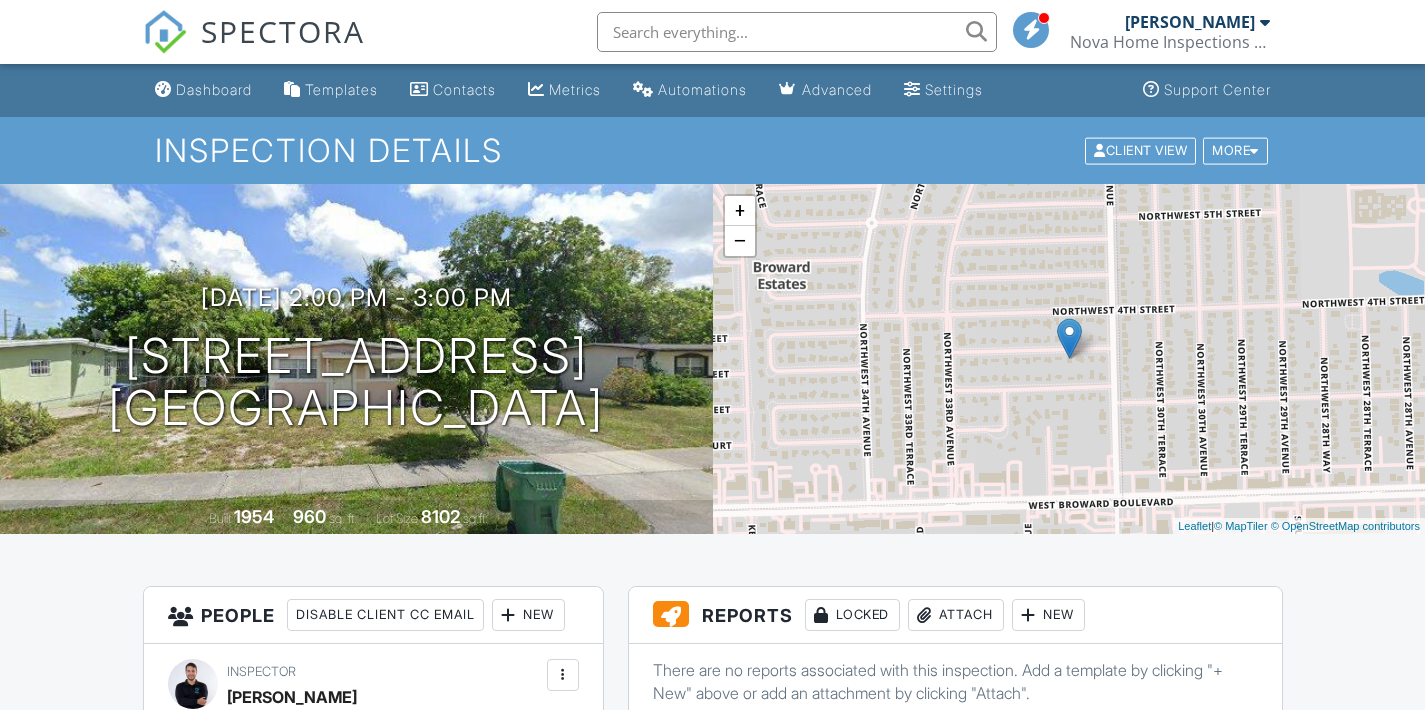 scroll, scrollTop: 467, scrollLeft: 0, axis: vertical 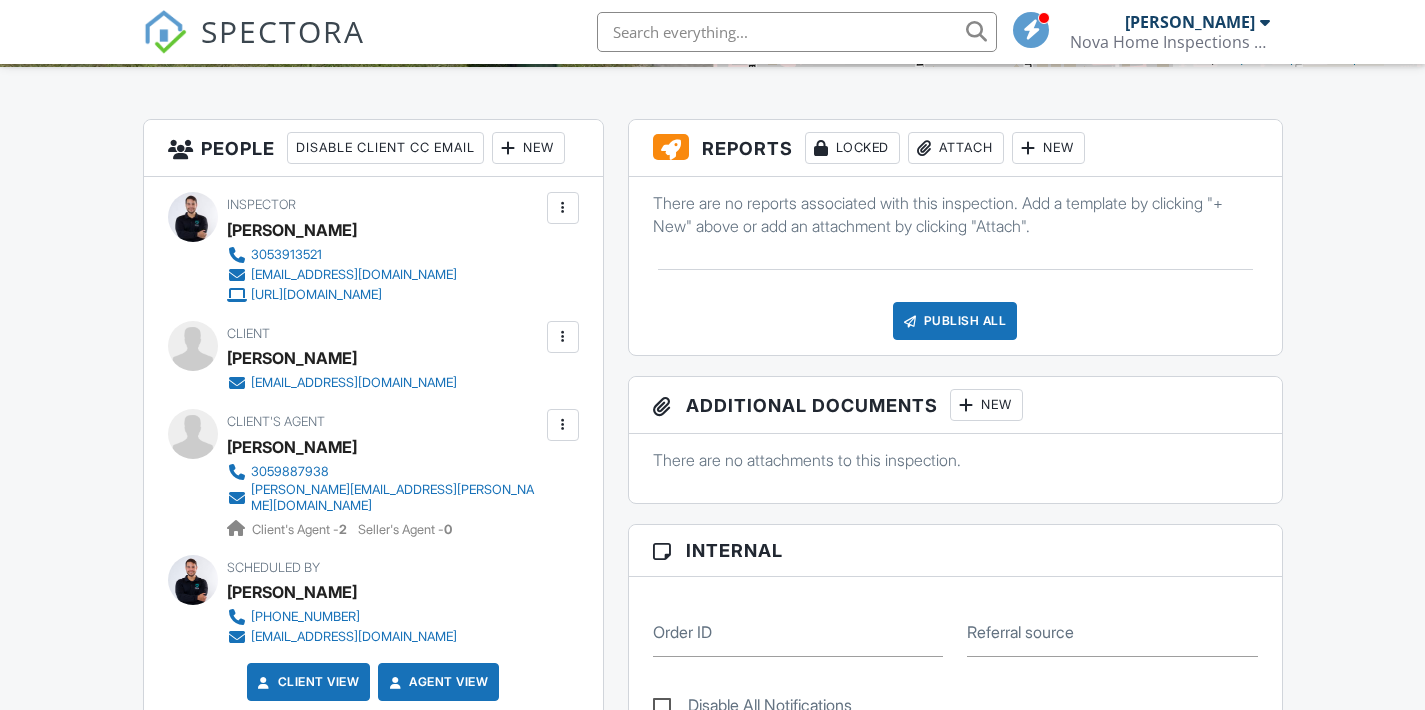 click at bounding box center (563, 208) 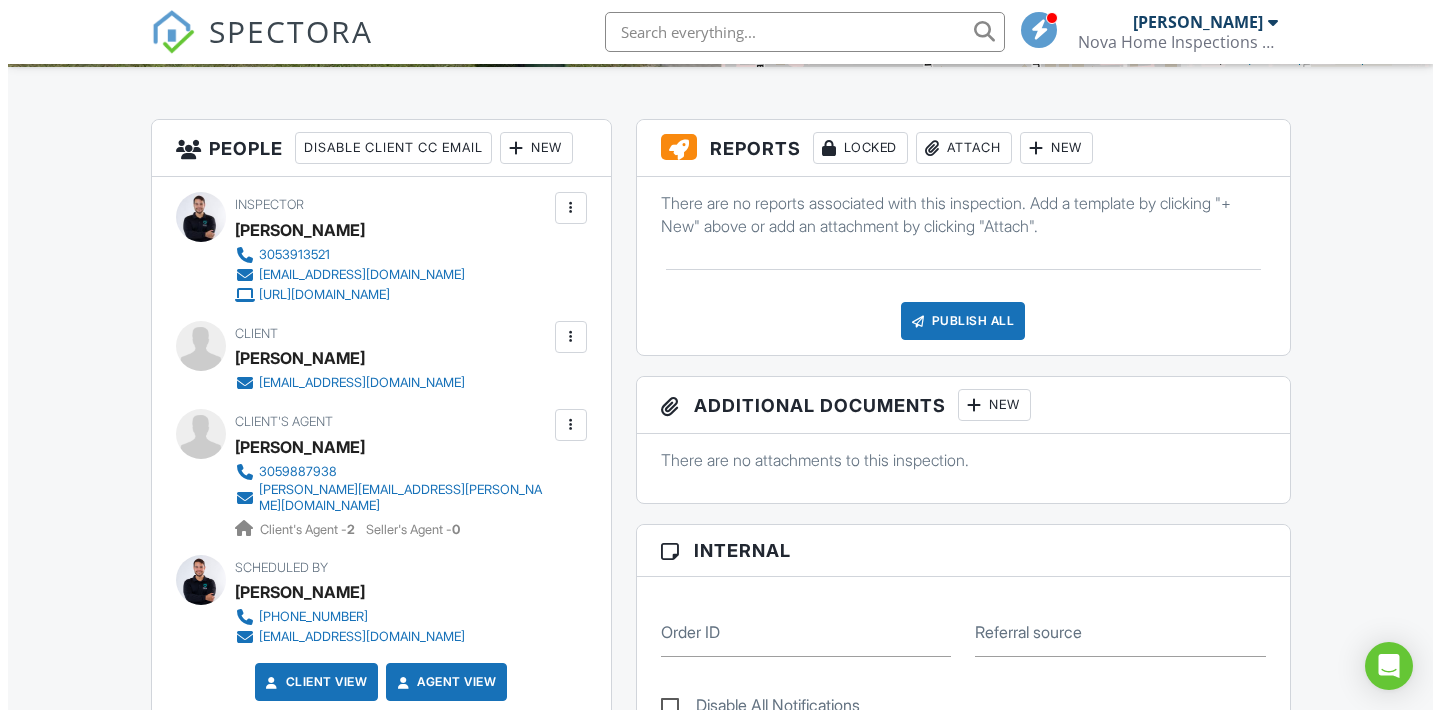 scroll, scrollTop: 467, scrollLeft: 0, axis: vertical 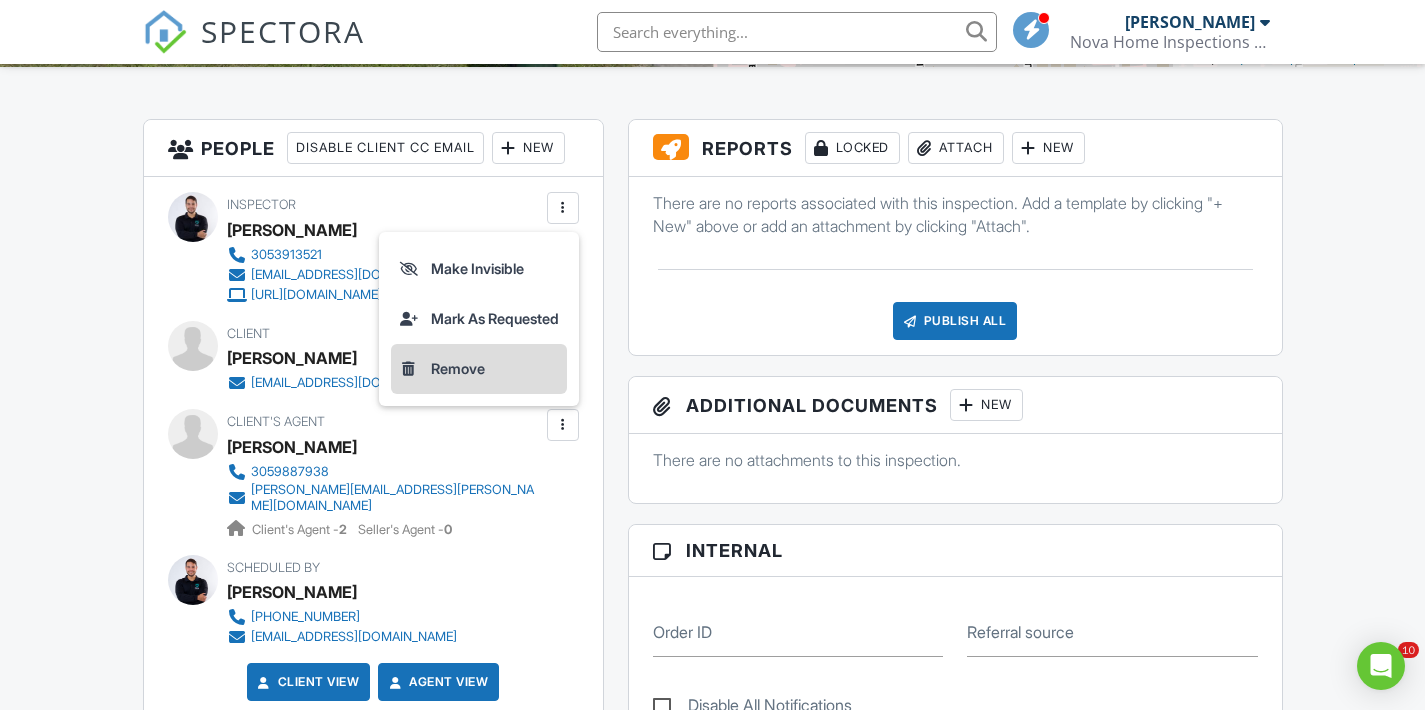 click on "Remove" at bounding box center (479, 369) 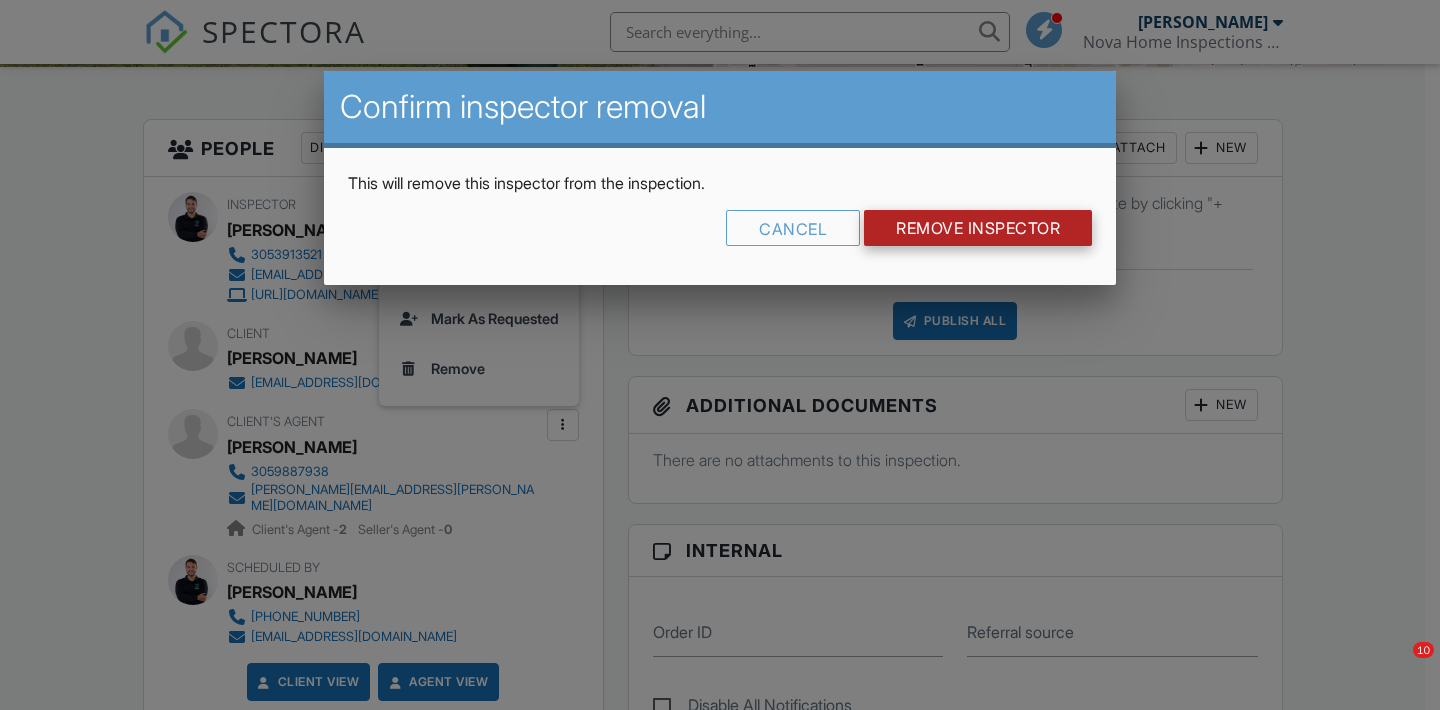 click on "Remove Inspector" at bounding box center [978, 228] 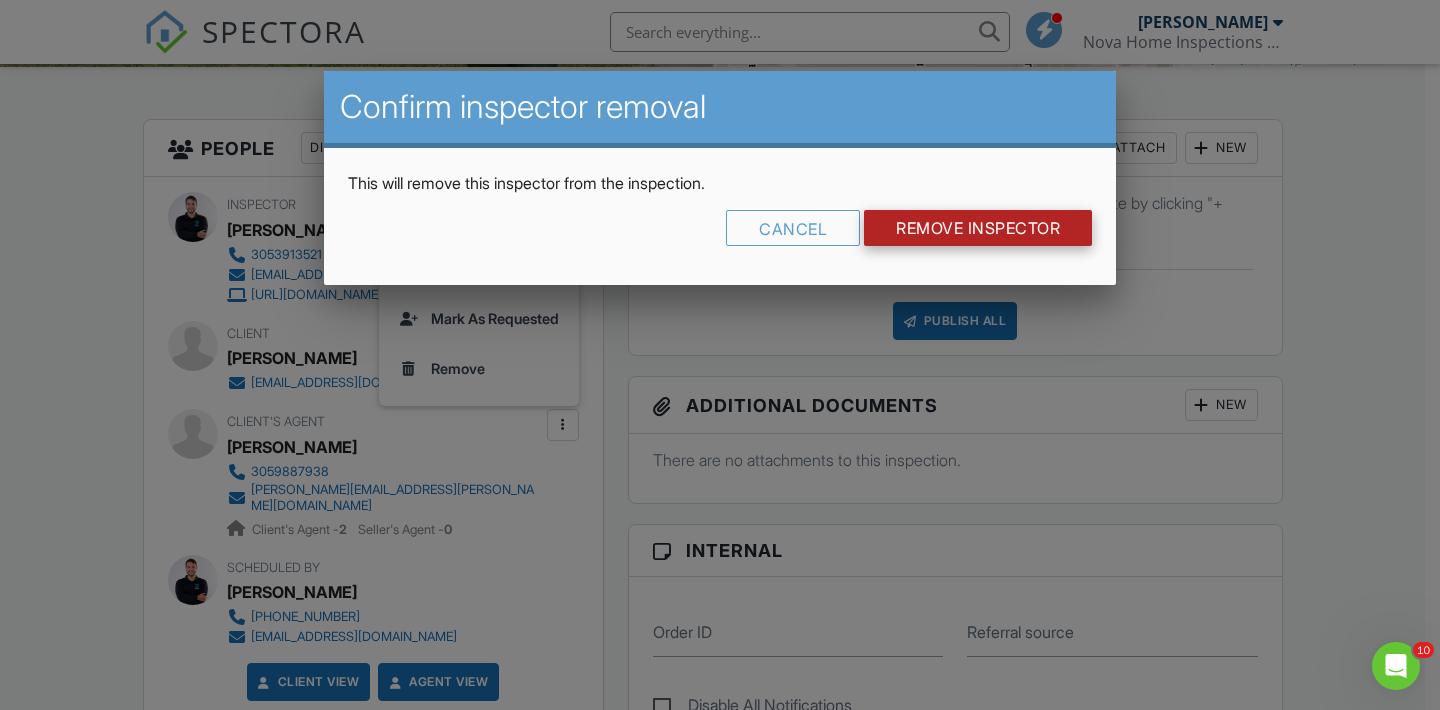 scroll, scrollTop: 0, scrollLeft: 0, axis: both 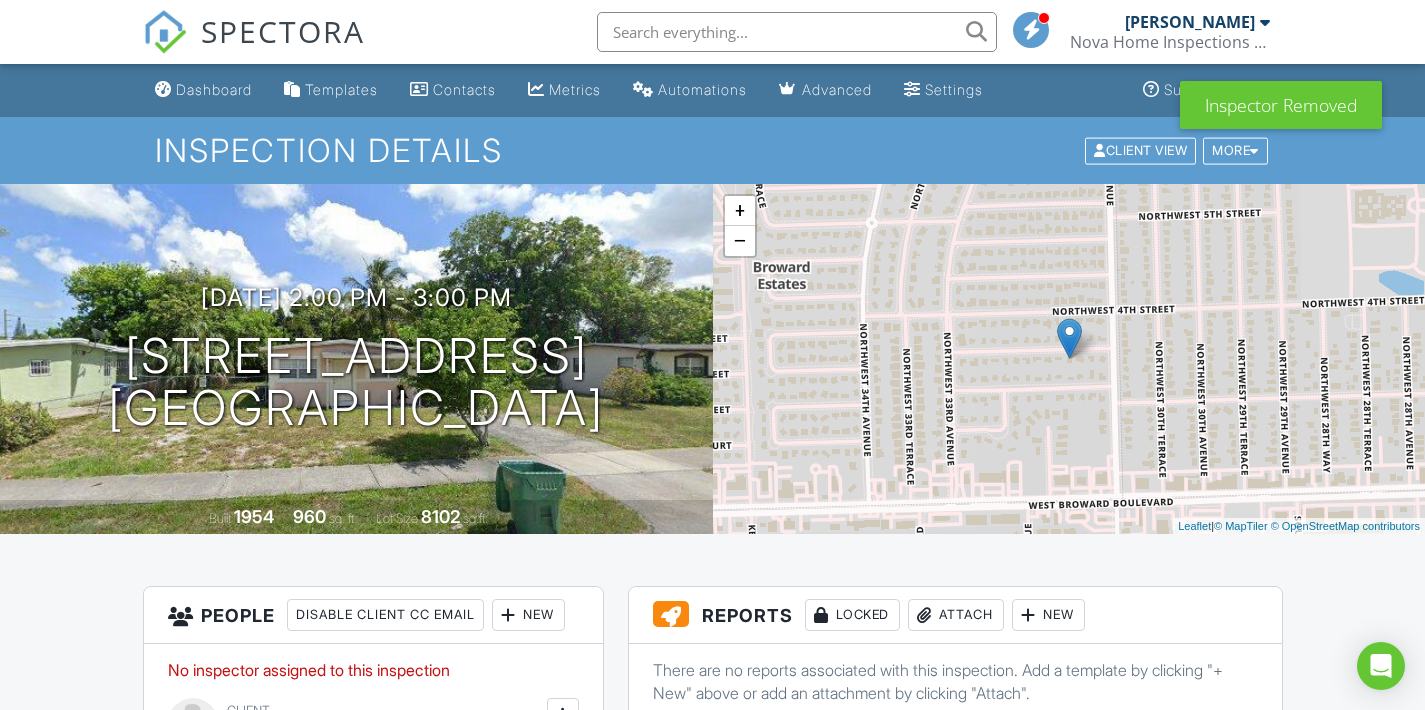 click on "New" at bounding box center (528, 615) 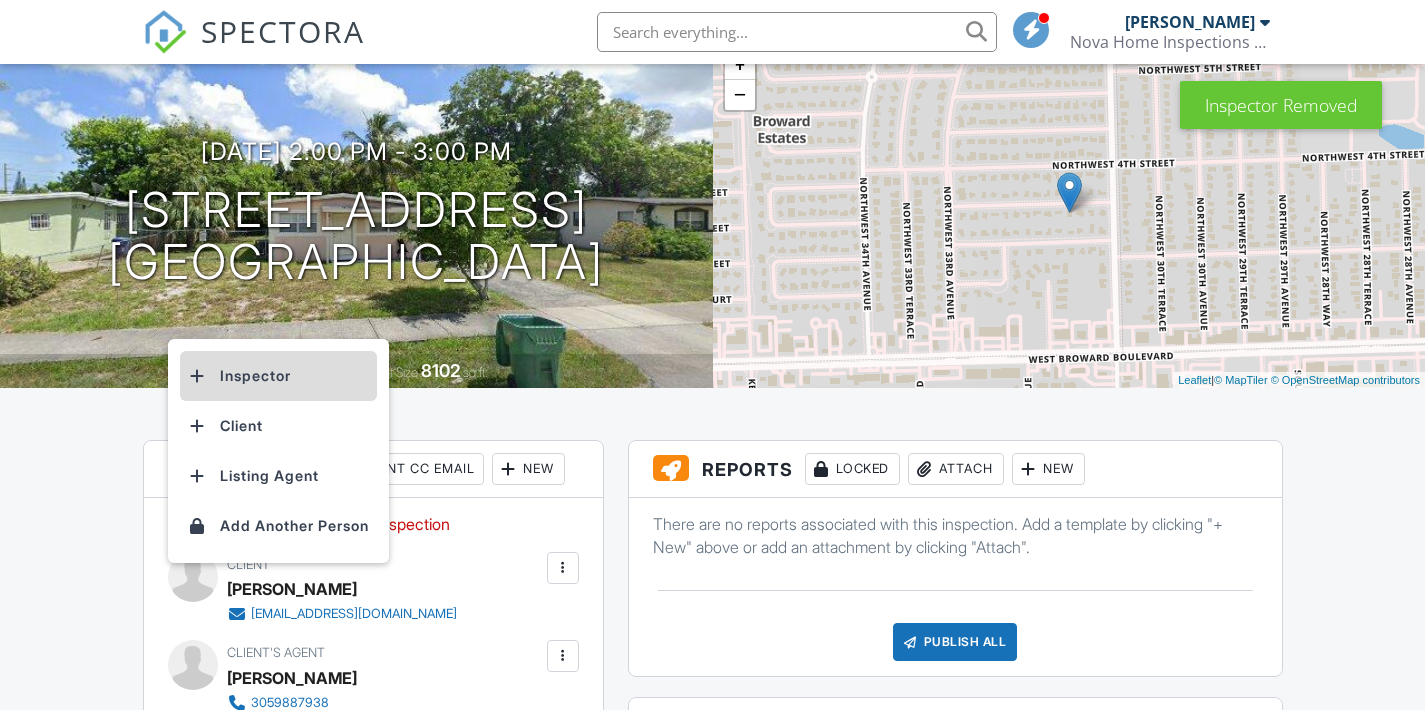 scroll, scrollTop: 146, scrollLeft: 0, axis: vertical 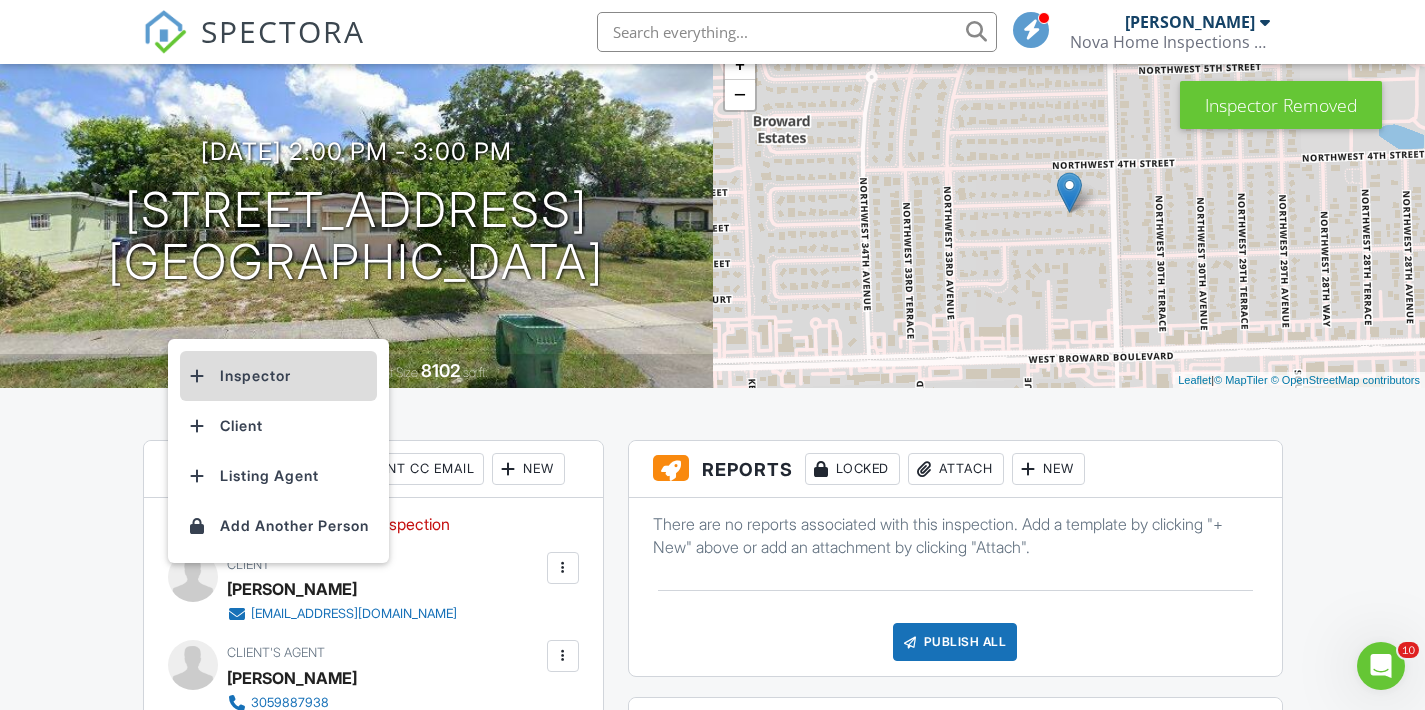 click on "Inspector" at bounding box center (278, 376) 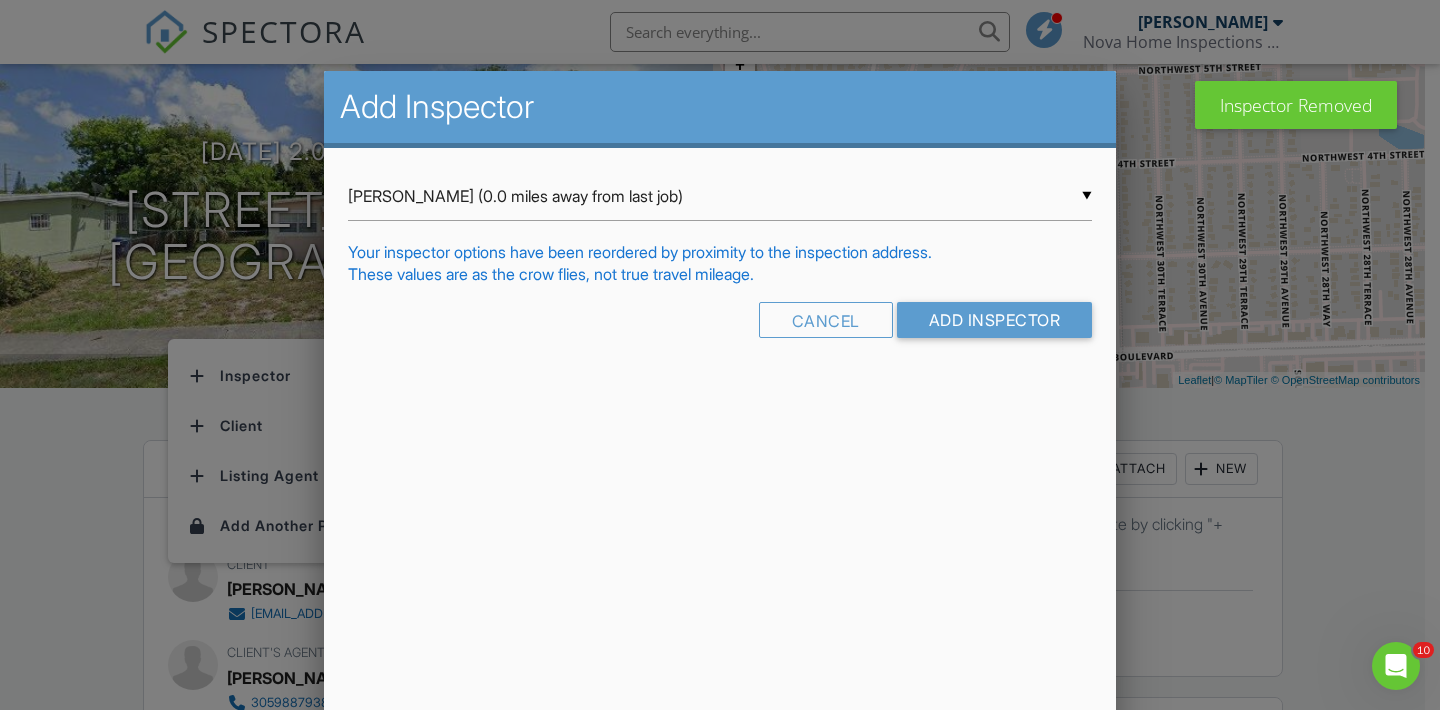 click on "▼ [PERSON_NAME] (0.0 miles away from last job) [PERSON_NAME] (0.0 miles away from last job) [PERSON_NAME] (4.4 miles away from home) [PERSON_NAME] (35.5 miles away from home) [PERSON_NAME] (0.0 miles away from last job) [PERSON_NAME] (4.4 miles away from home) [PERSON_NAME] (35.5 miles away from home)" at bounding box center (720, 196) 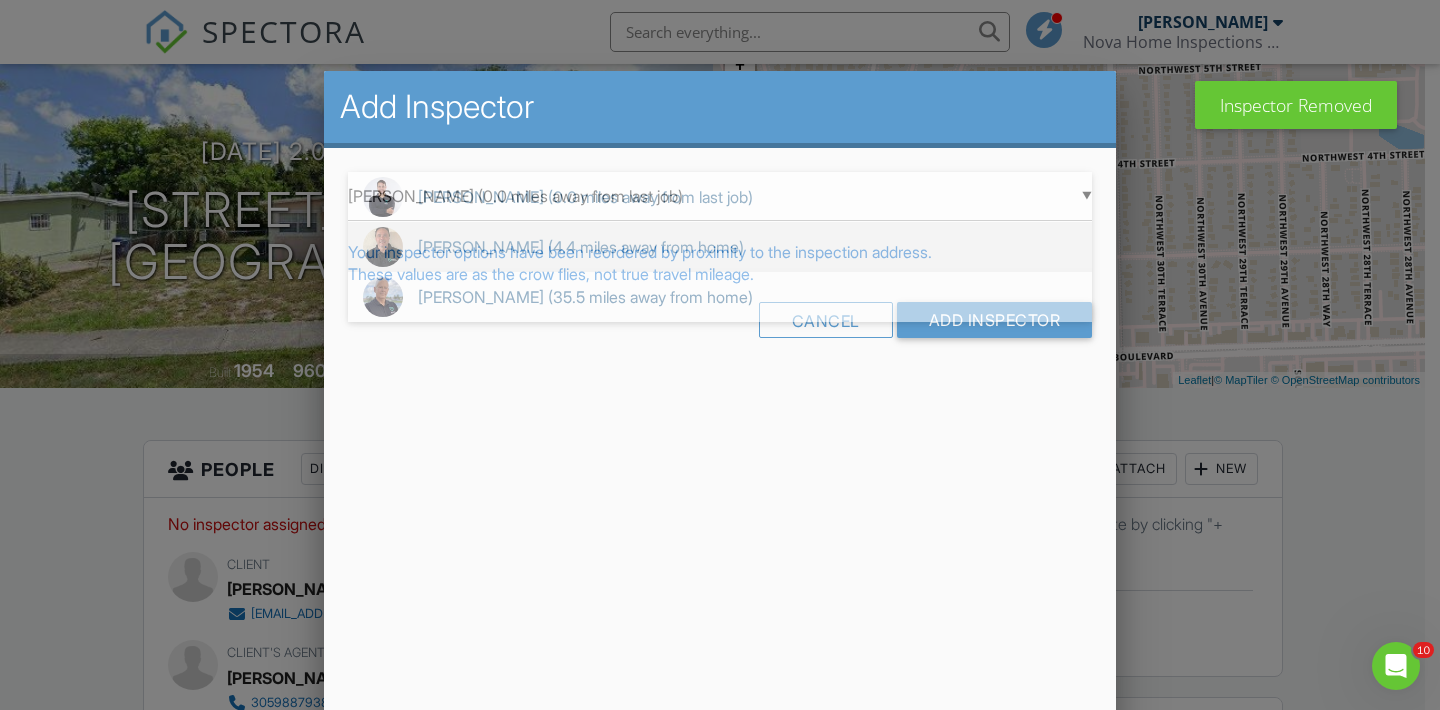 click on "[PERSON_NAME] (4.4 miles away from home)" at bounding box center [720, 247] 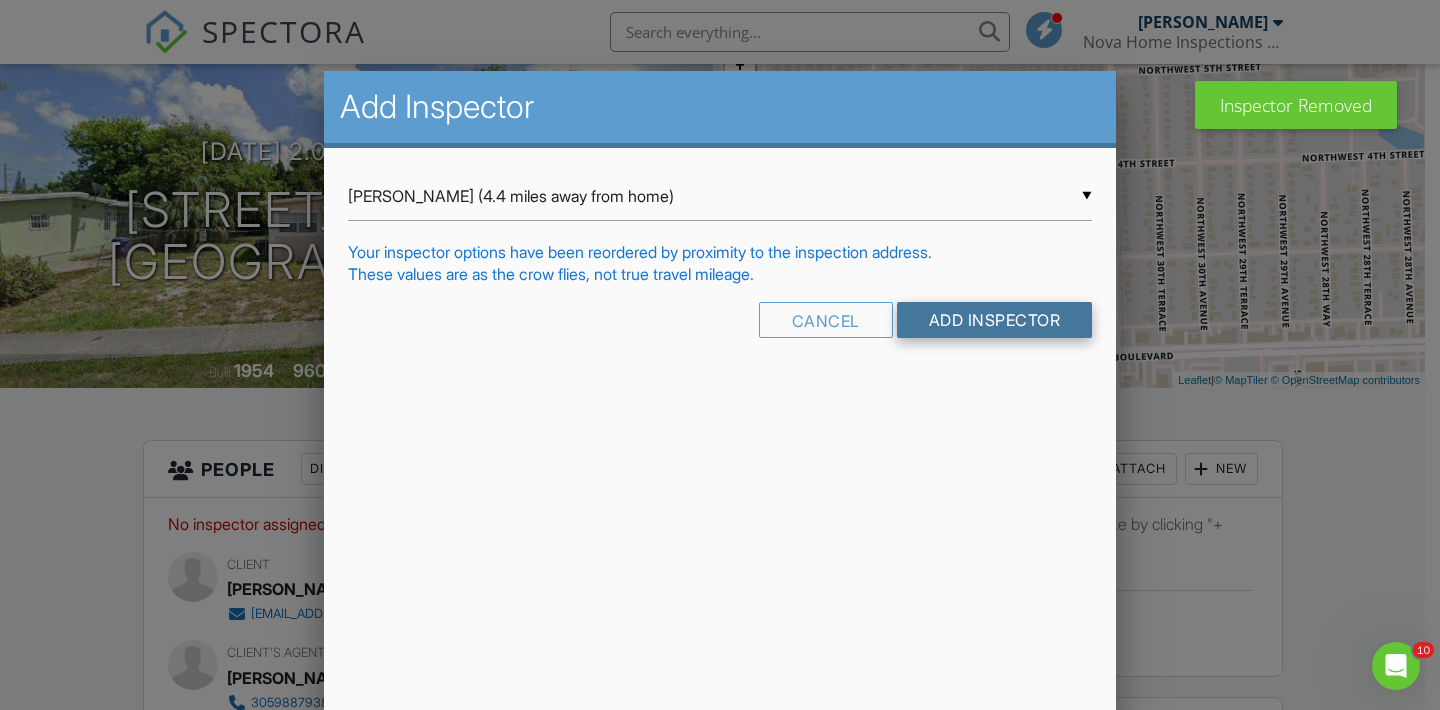 click on "Add Inspector" at bounding box center (995, 320) 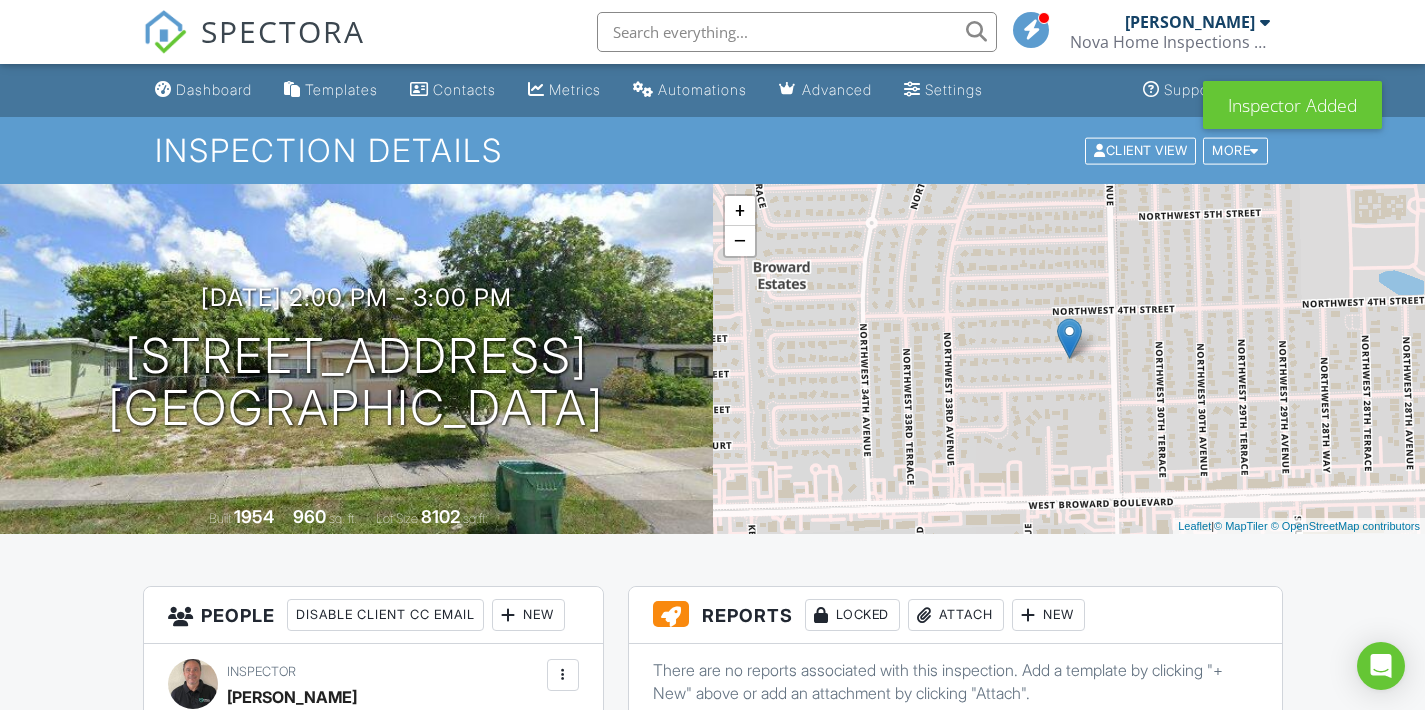 scroll, scrollTop: 0, scrollLeft: 0, axis: both 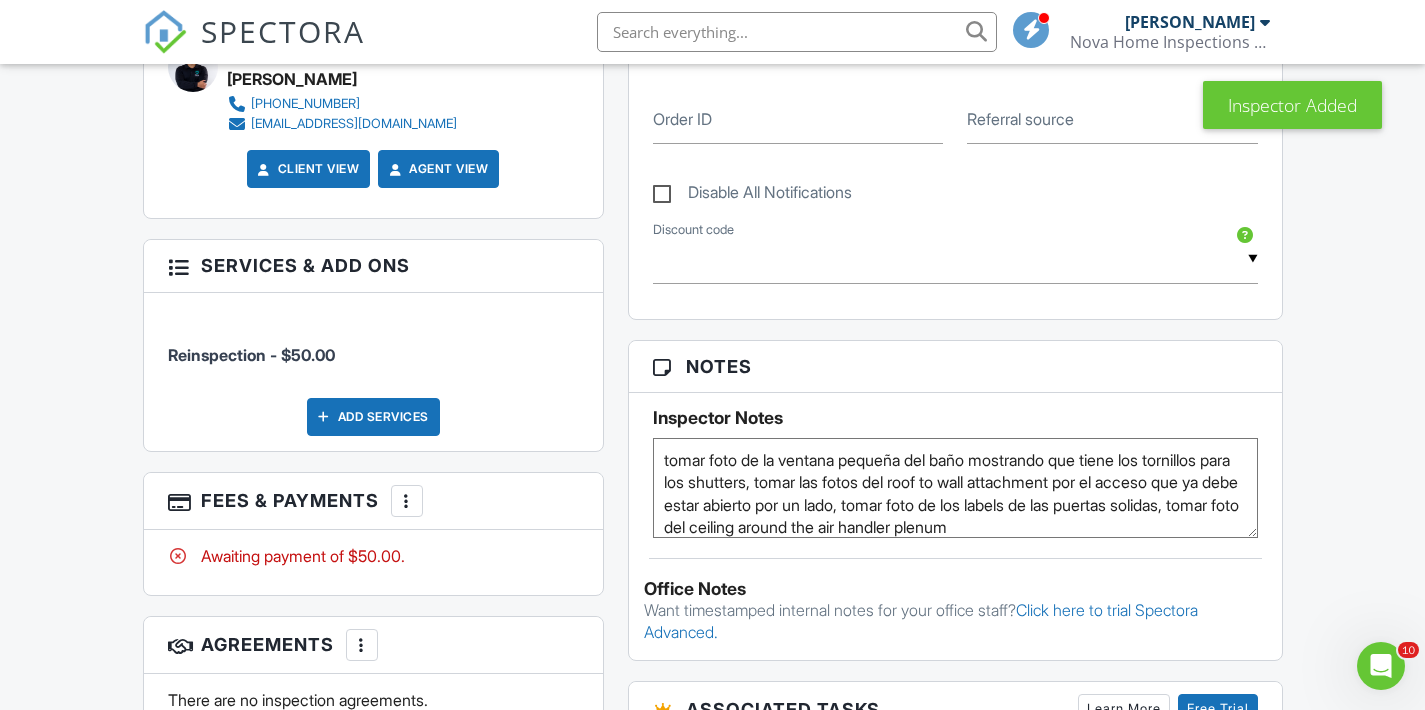 click on "tomar foto de la ventana pequeña del baño mostrando que tiene los tornillos para los shutters, tomar las fotos del roof to wall attachment por el acceso que ya debe estar abierto por un lado, tomar foto de los labels de las puertas solidas, tomar foto del ceiling around the air handler plenum" at bounding box center (955, 488) 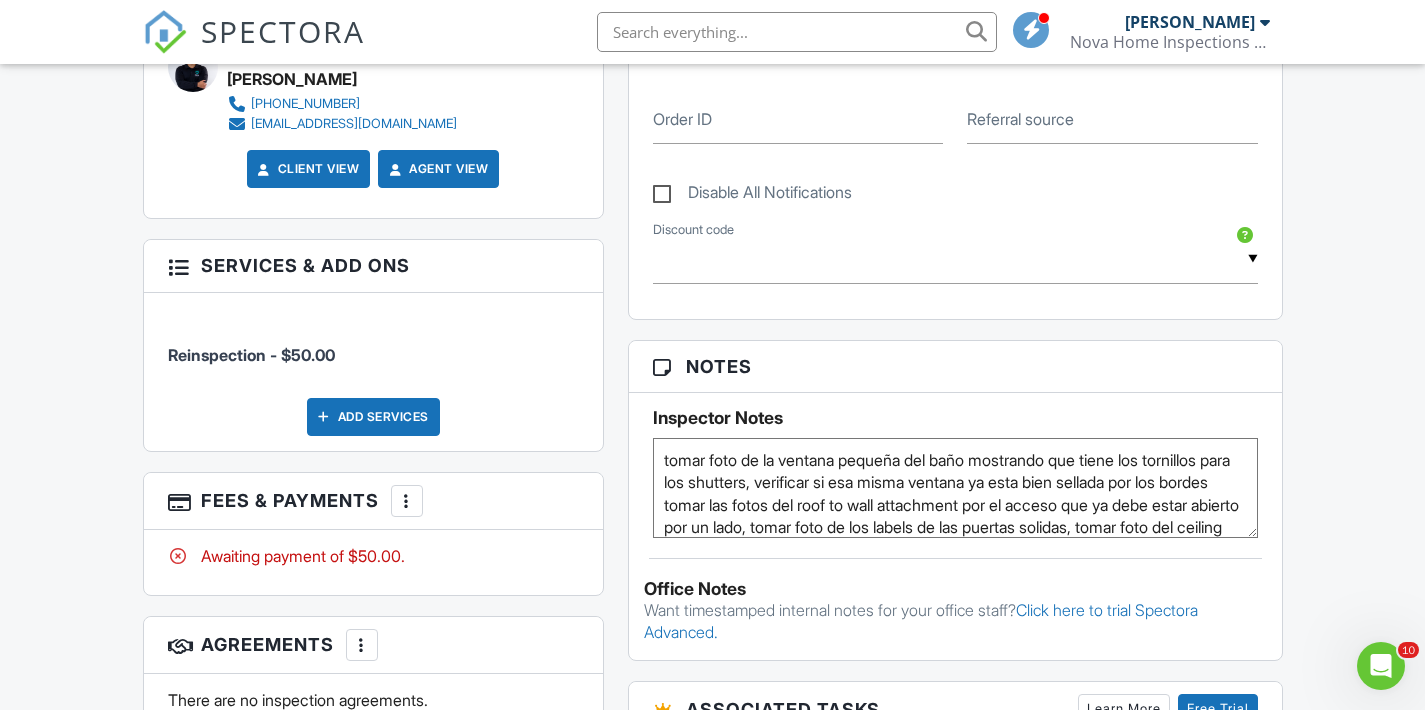 click on "tomar foto de la ventana pequeña del baño mostrando que tiene los tornillos para los shutters, tomar las fotos del roof to wall attachment por el acceso que ya debe estar abierto por un lado, tomar foto de los labels de las puertas solidas, tomar foto del ceiling around the air handler plenum" at bounding box center (955, 488) 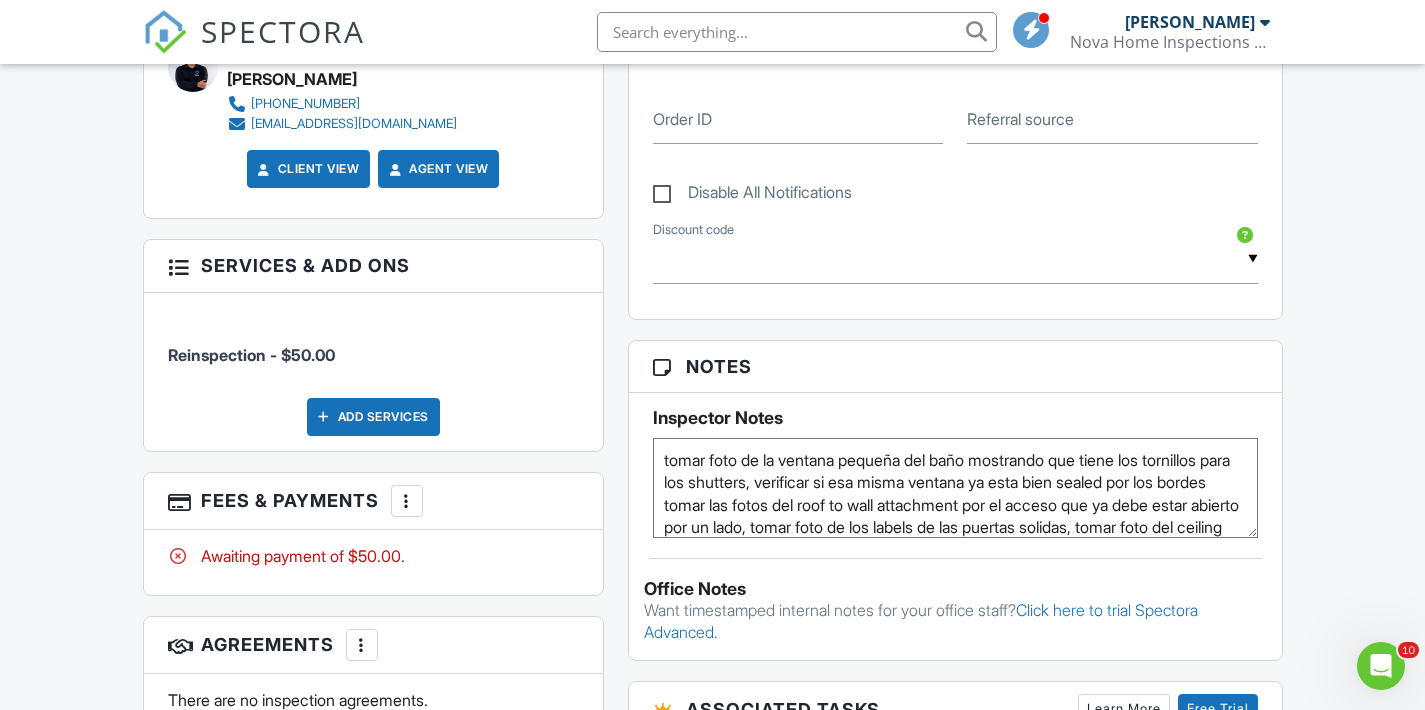 type on "tomar foto de la ventana pequeña del baño mostrando que tiene los tornillos para los shutters, verificar si esa misma ventana ya esta bien sealed por los bordes tomar las fotos del roof to wall attachment por el acceso que ya debe estar abierto por un lado, tomar foto de los labels de las puertas solidas, tomar foto del ceiling around the air handler plenum" 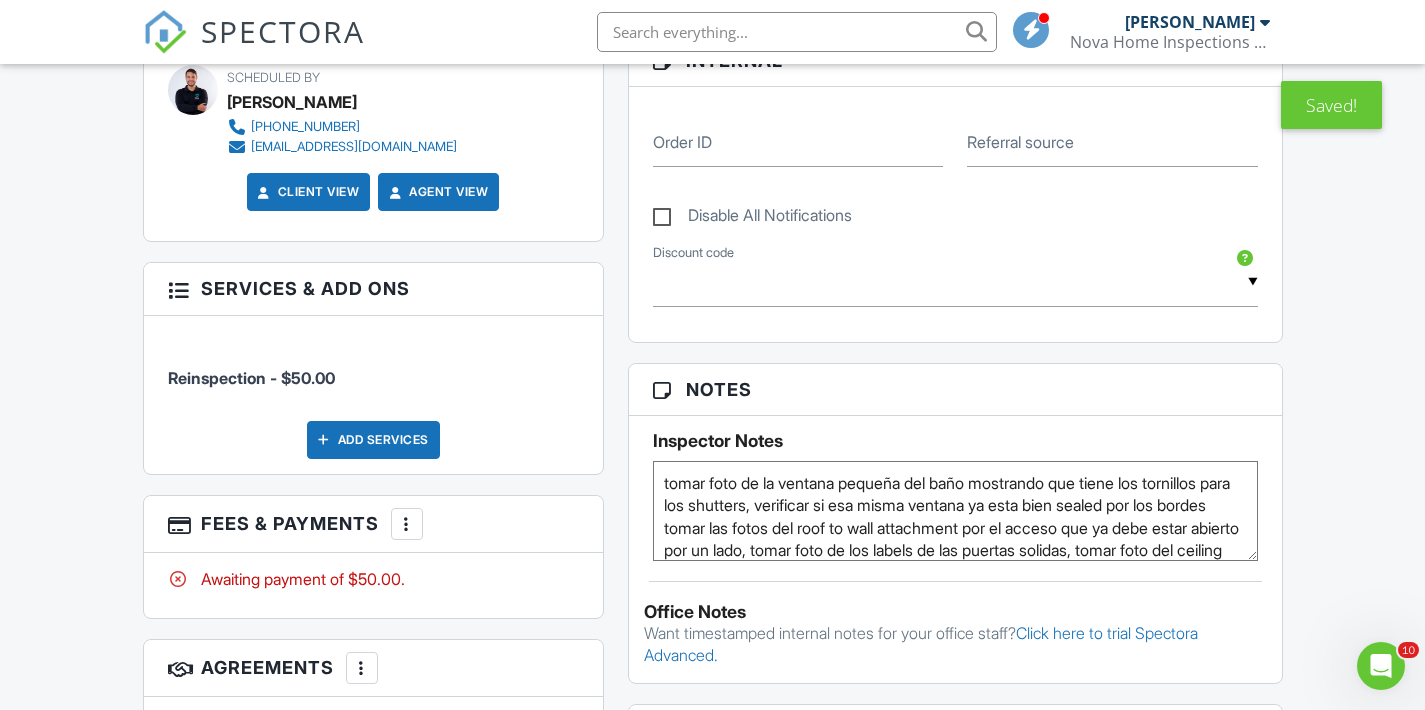 scroll, scrollTop: 954, scrollLeft: 0, axis: vertical 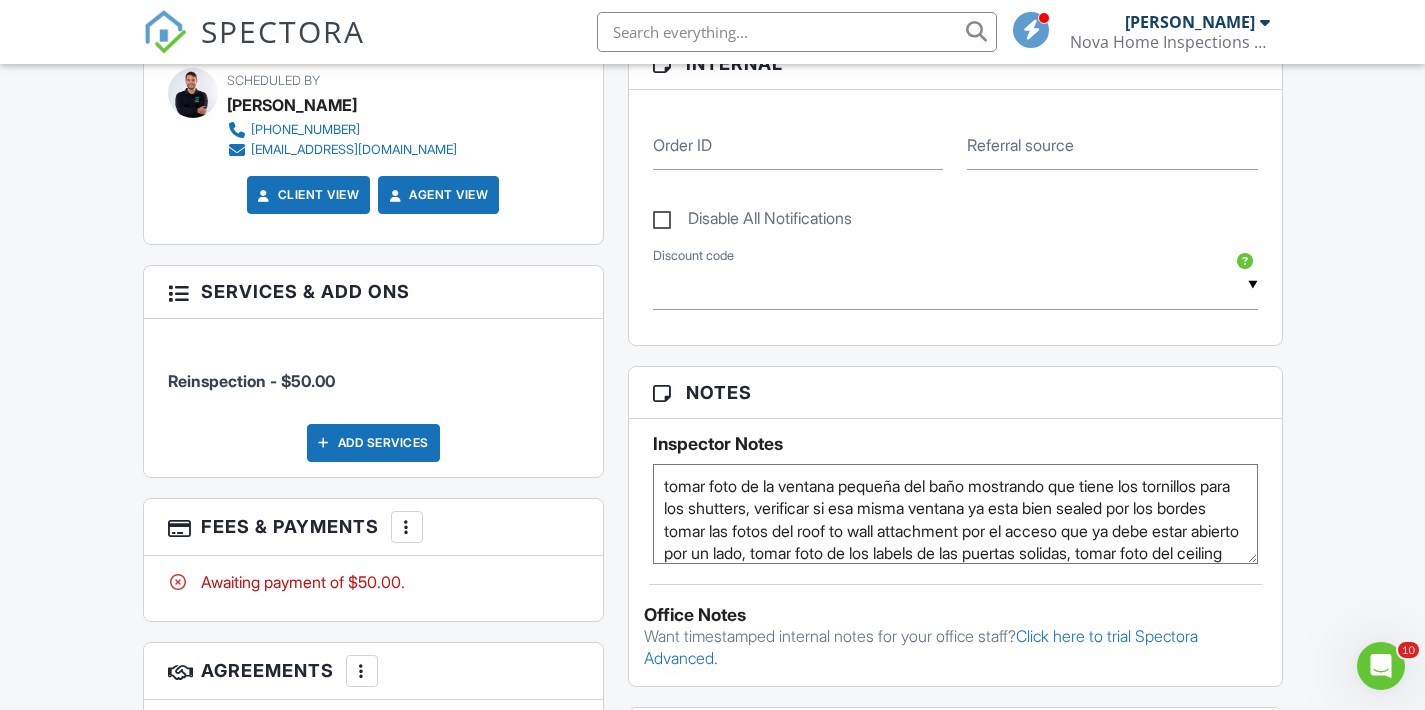 click on "More" at bounding box center [407, 527] 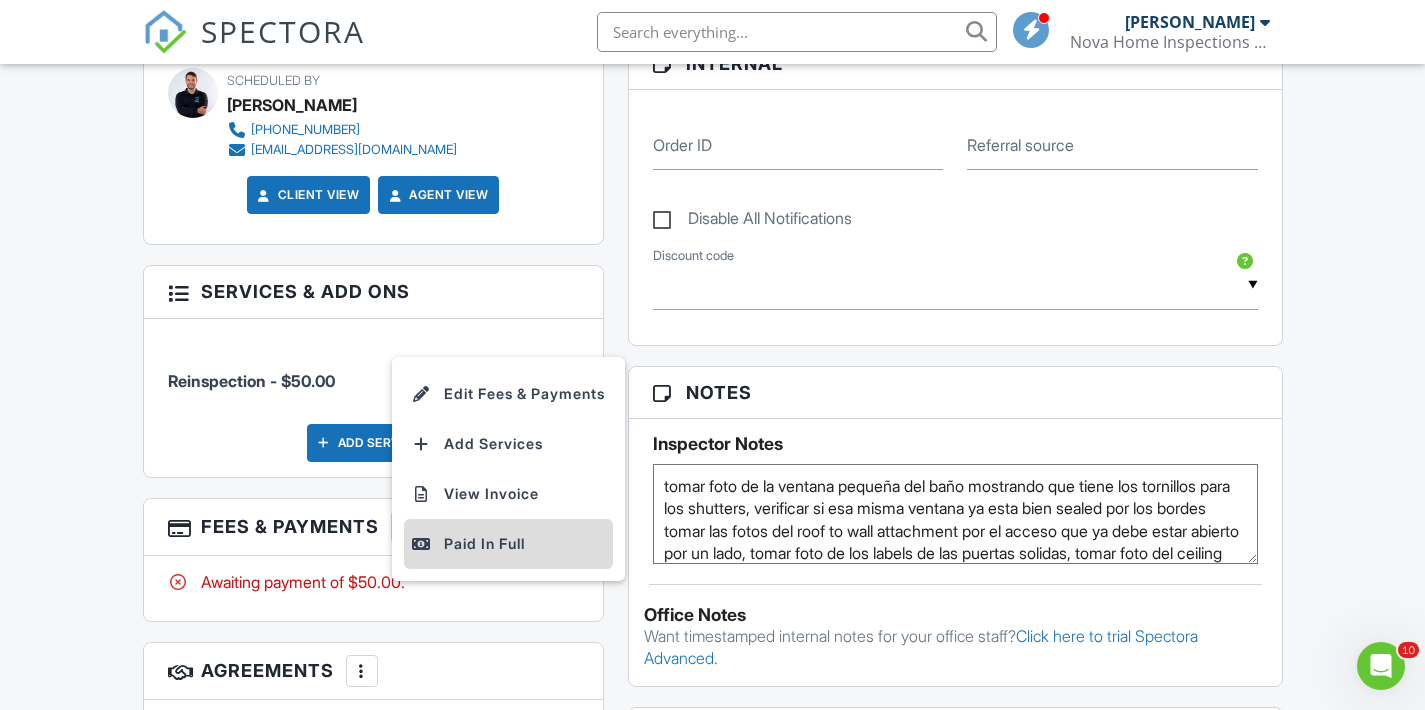 click on "Paid In Full" at bounding box center (508, 544) 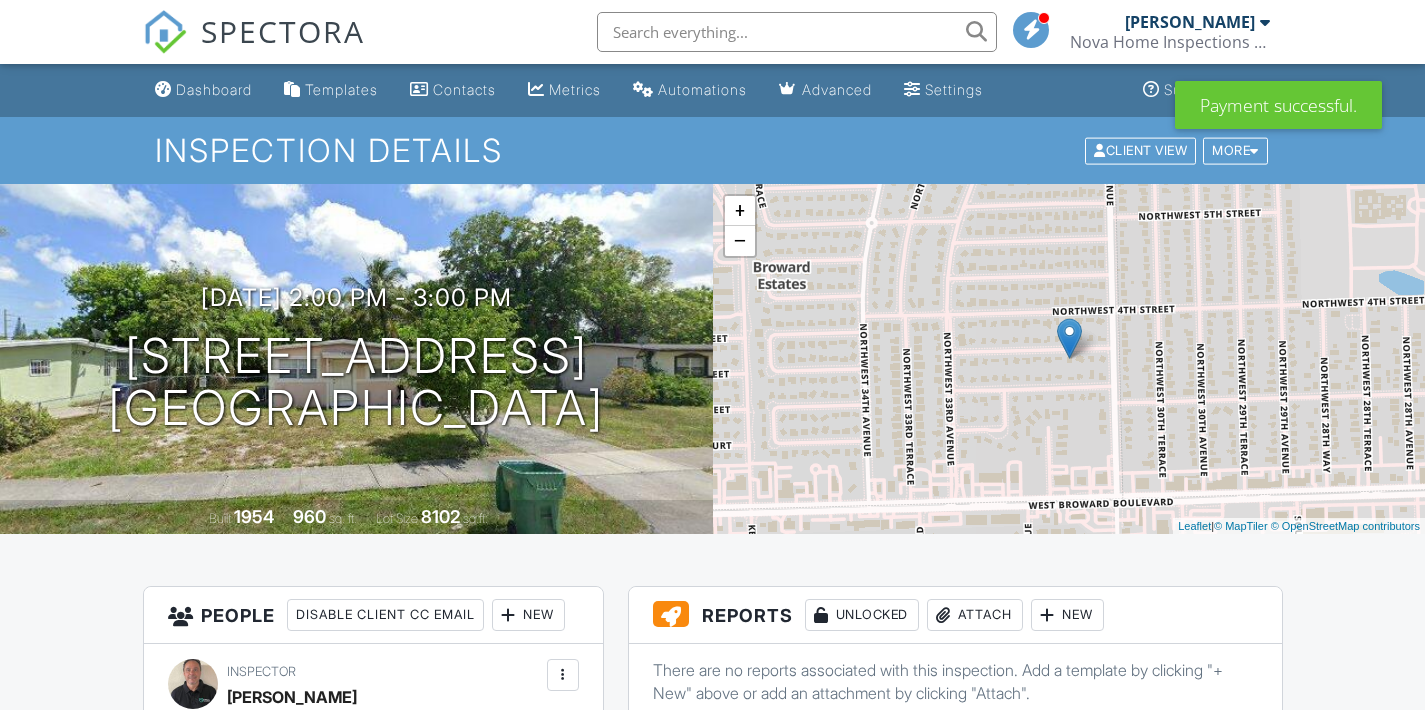 click on "Dashboard" at bounding box center (203, 90) 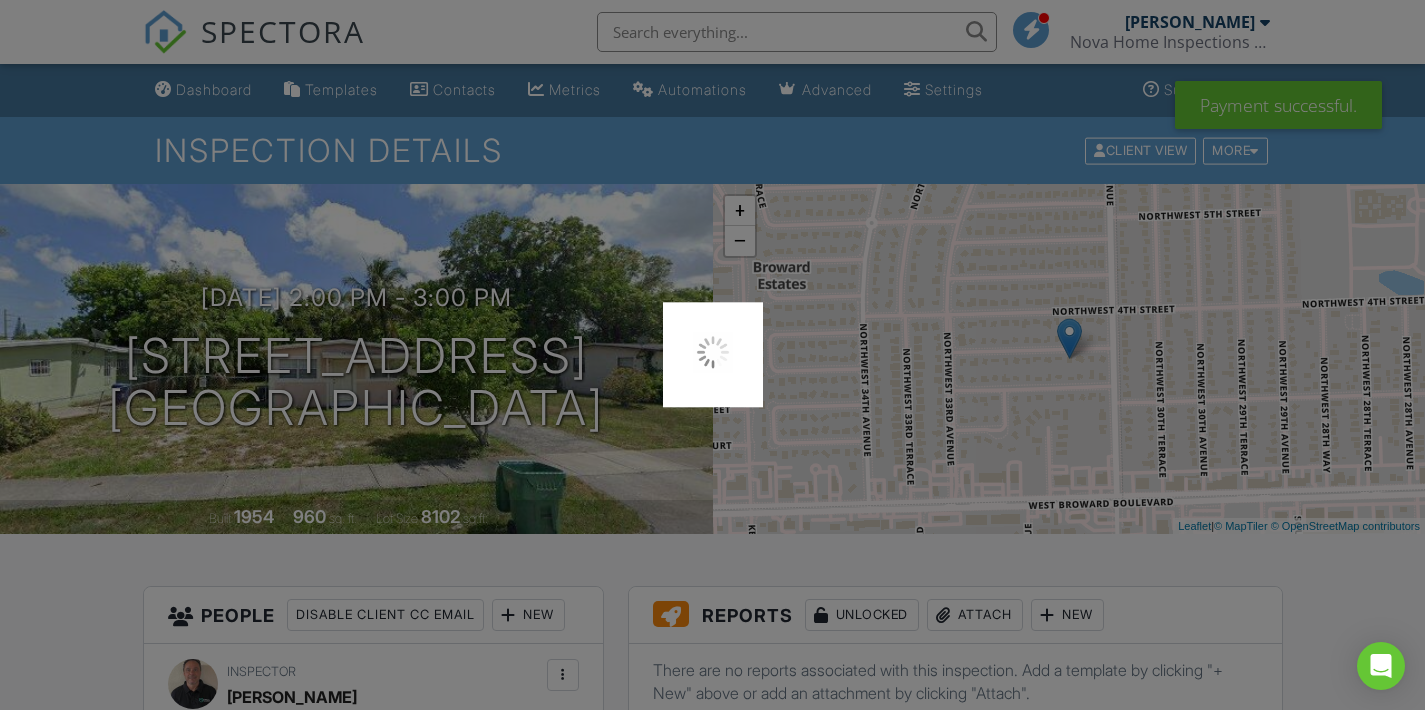scroll, scrollTop: 0, scrollLeft: 0, axis: both 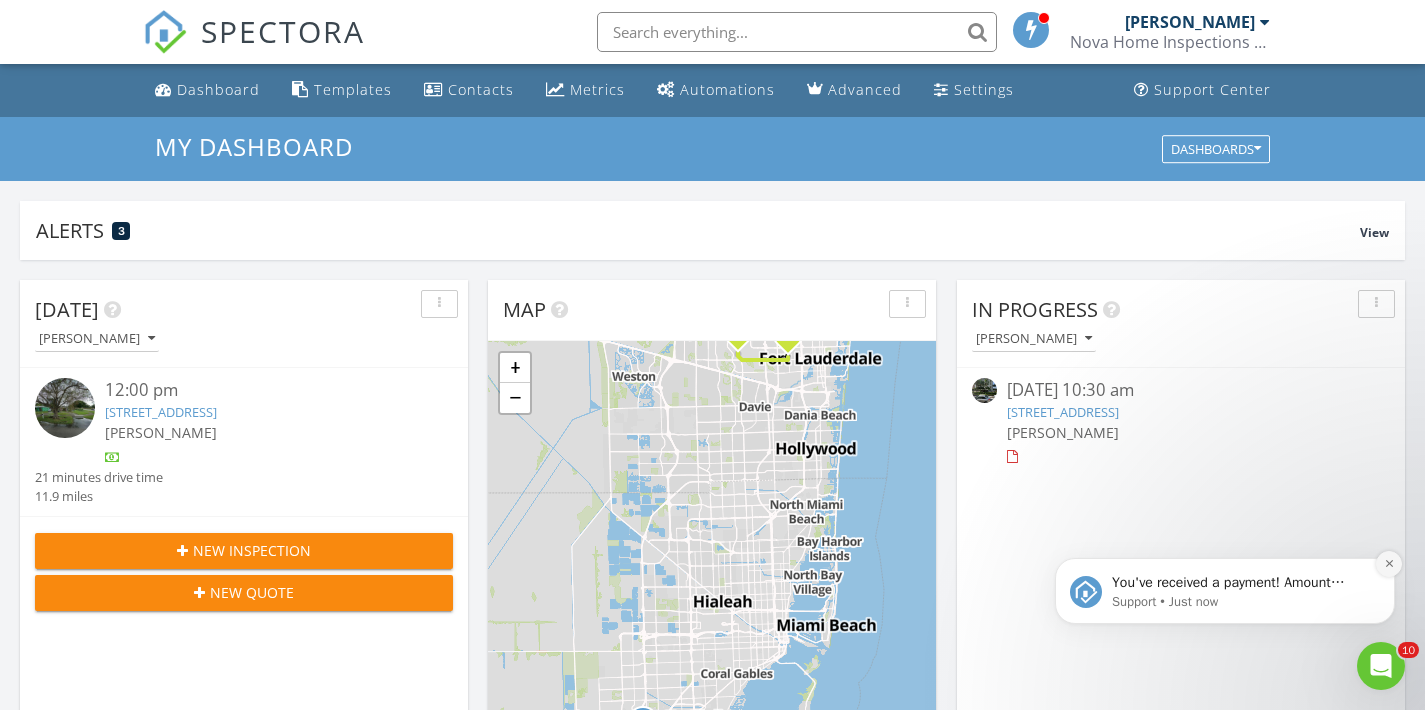 click 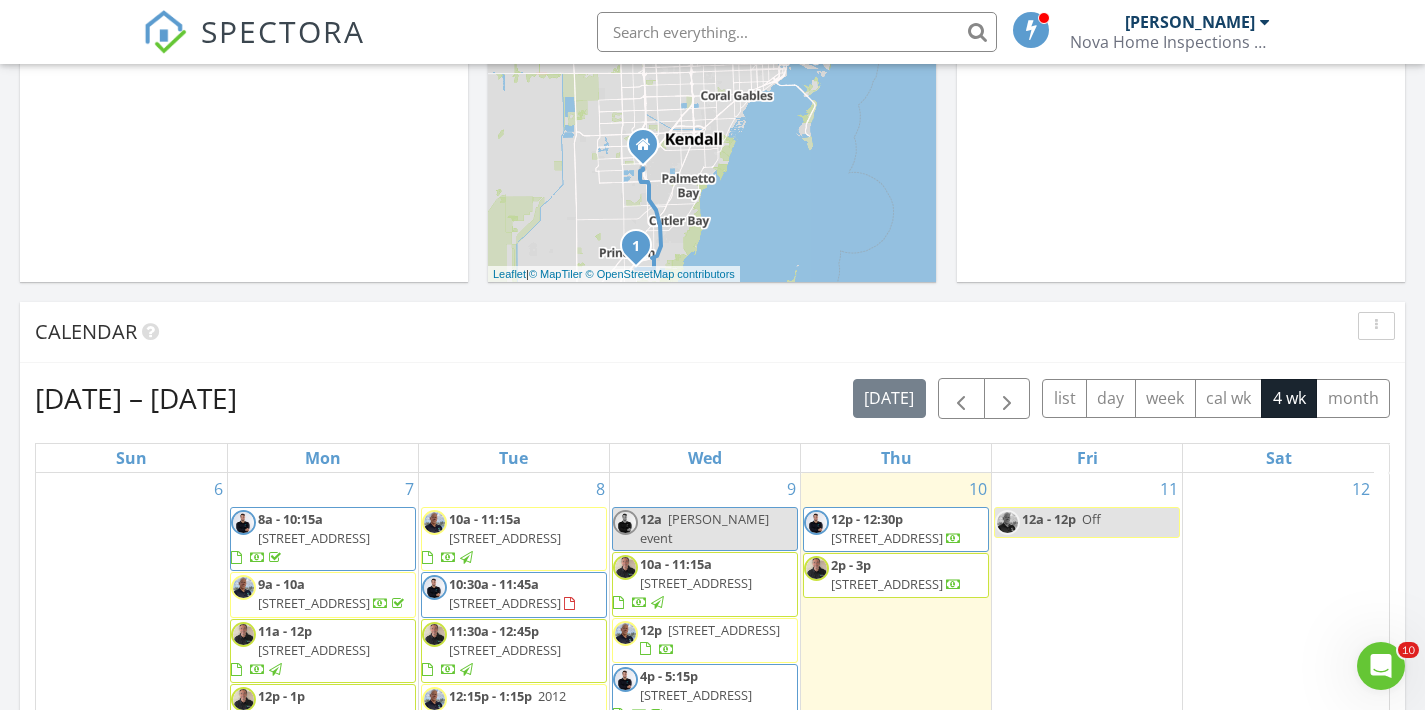 scroll, scrollTop: 581, scrollLeft: 0, axis: vertical 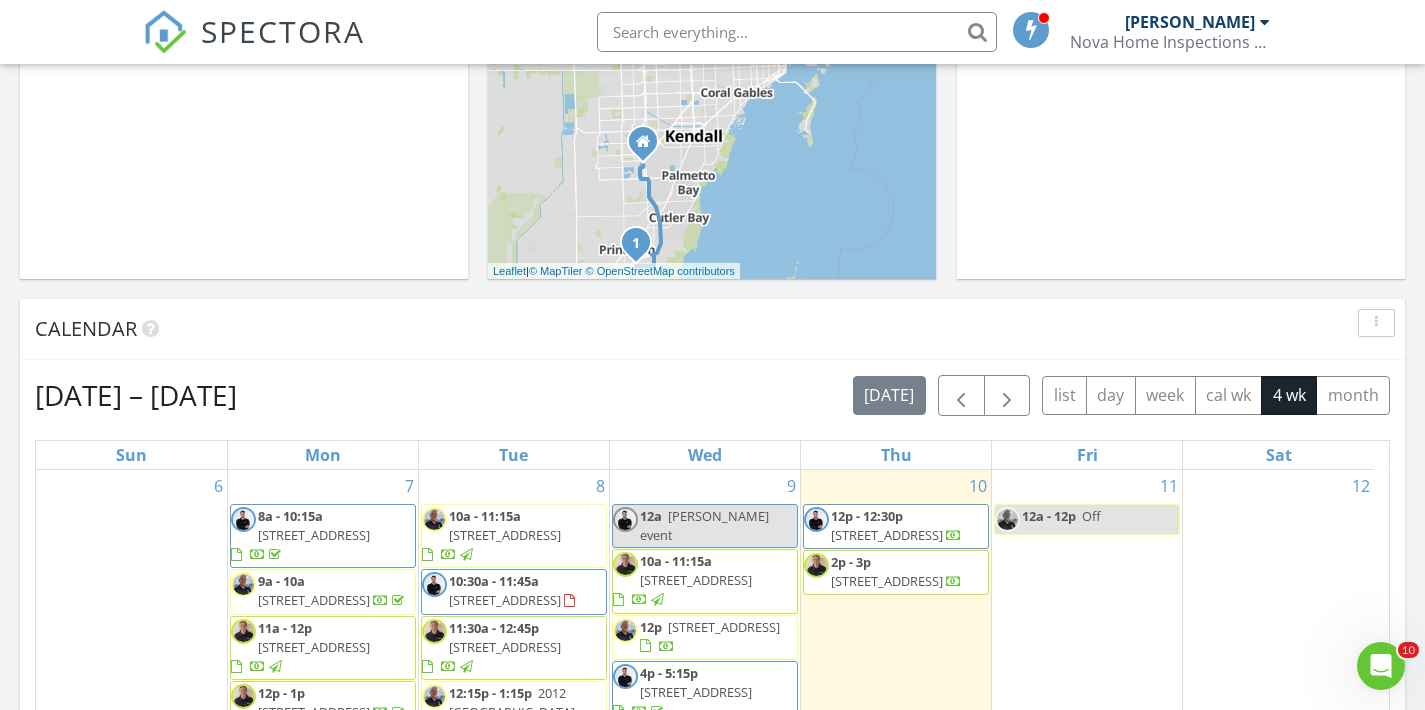 click 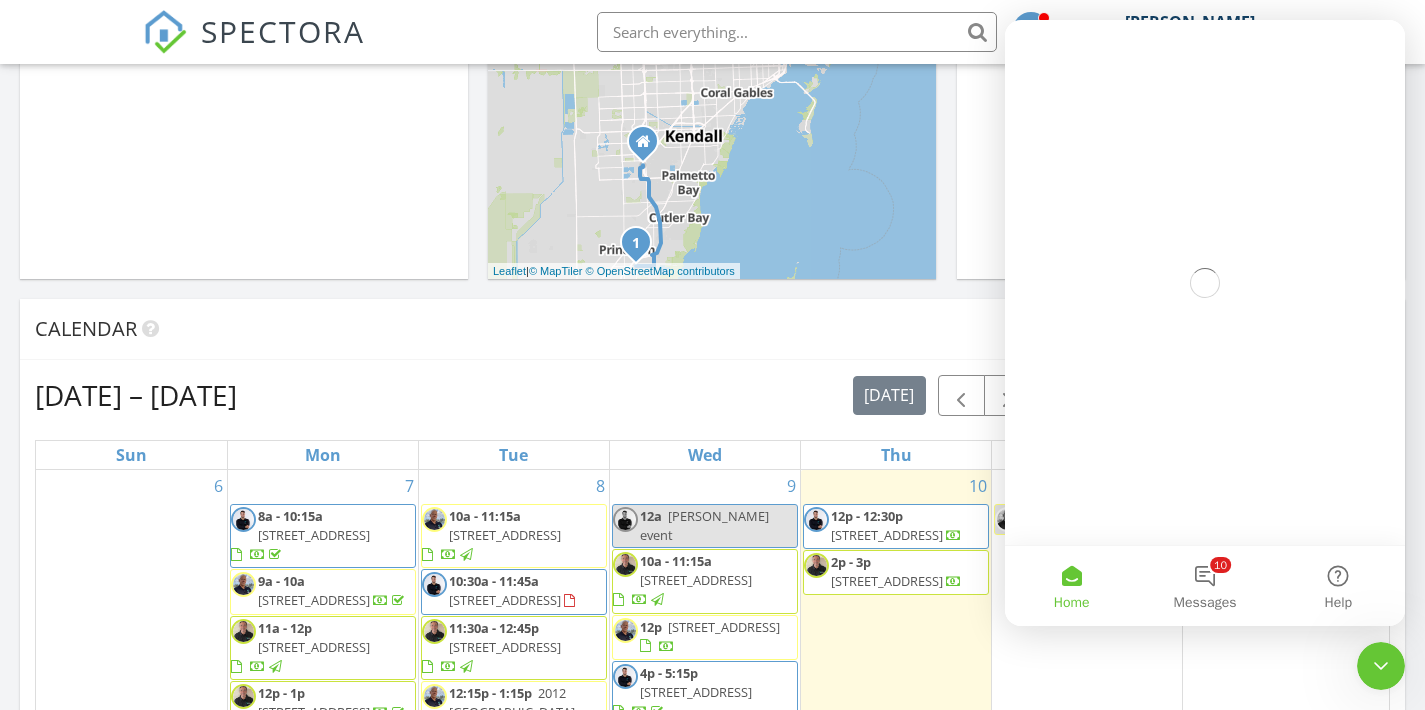 scroll, scrollTop: 0, scrollLeft: 0, axis: both 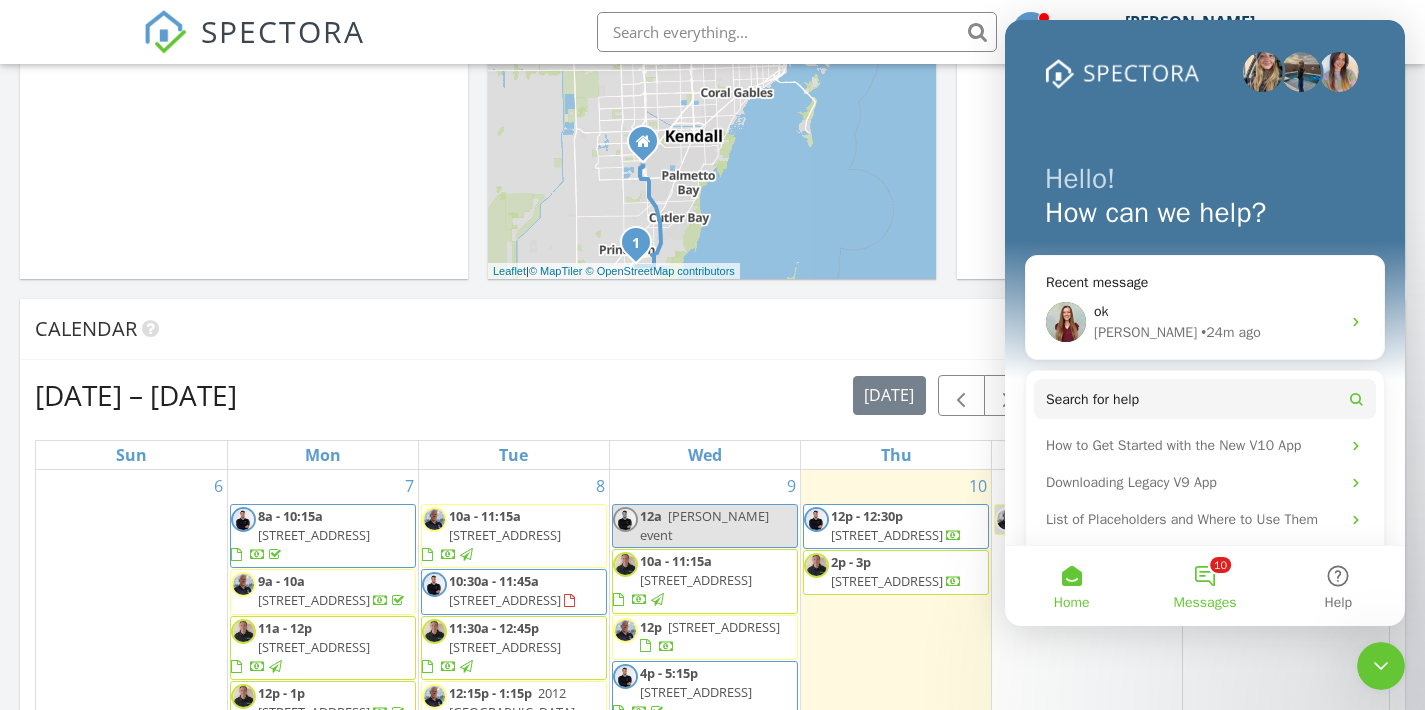 click on "10 Messages" at bounding box center (1204, 586) 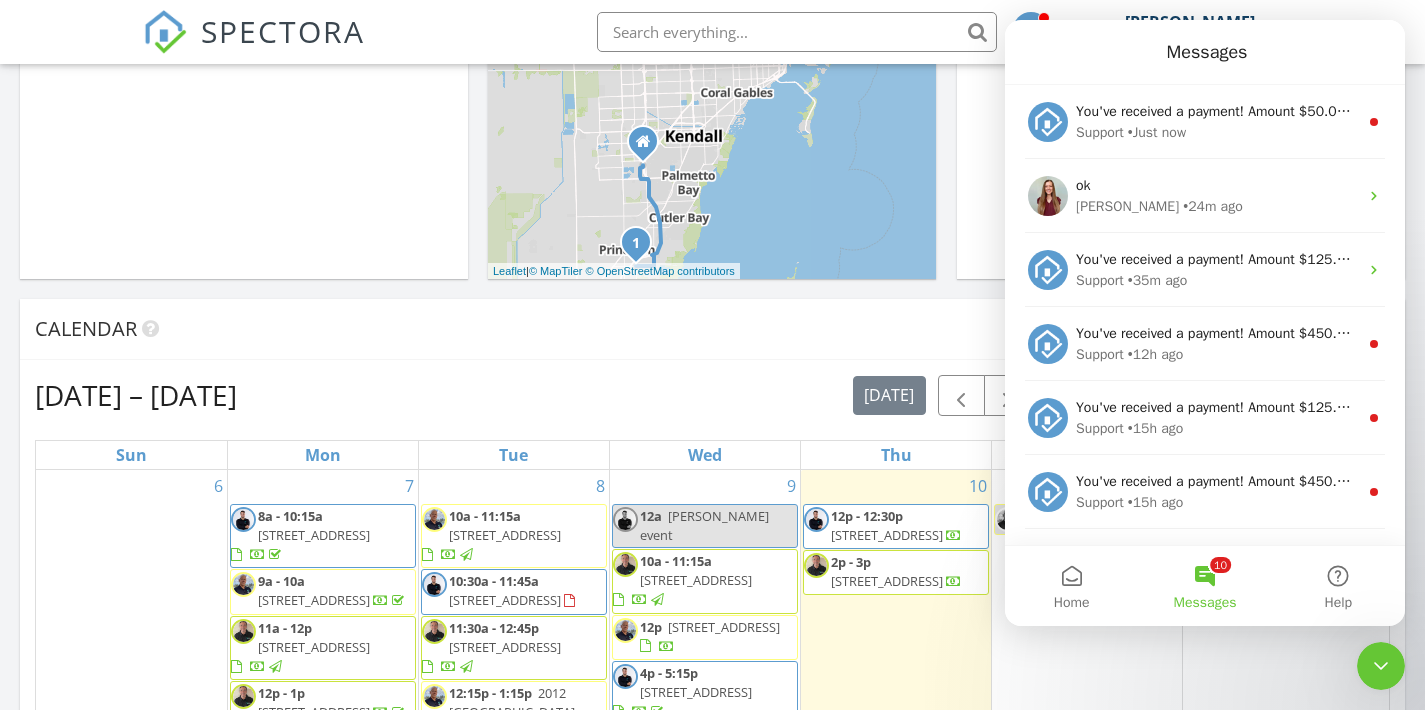 click 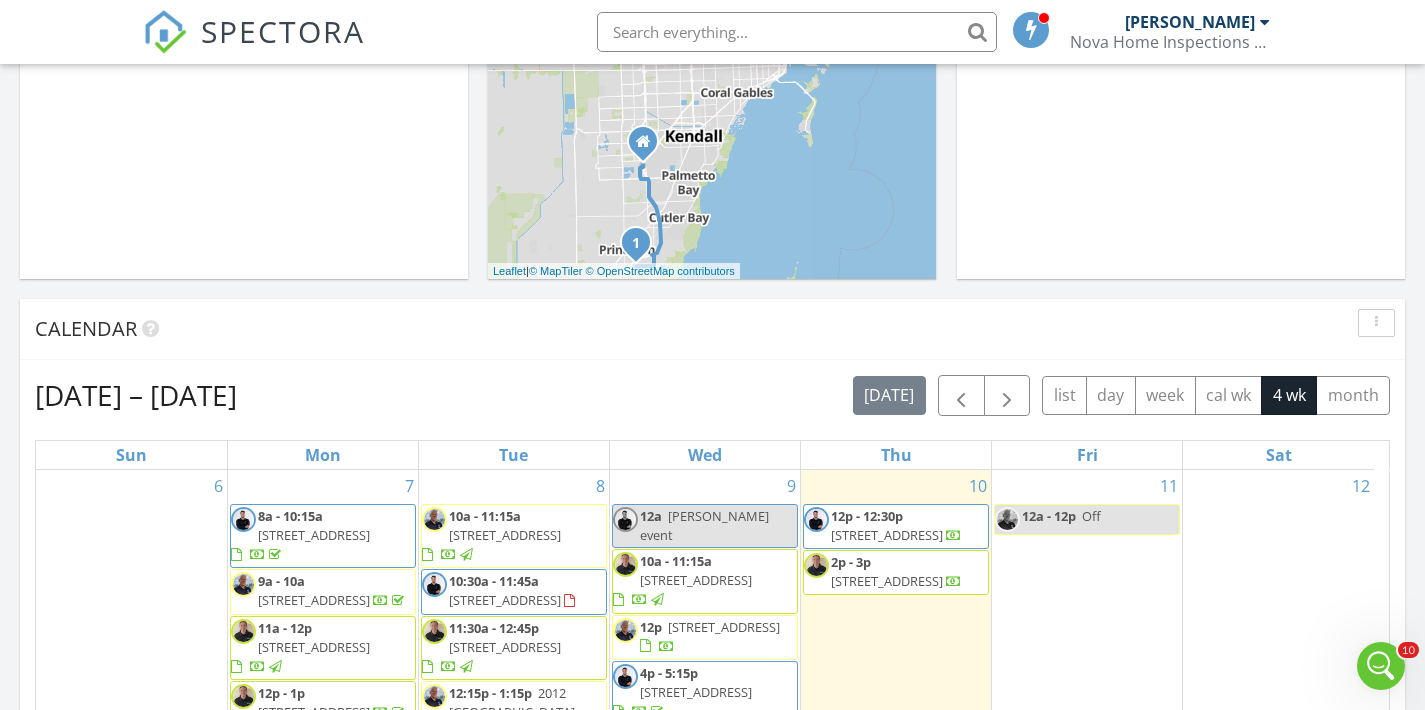click on "26741 SW 127th Ave, Homestead 33032" at bounding box center [887, 535] 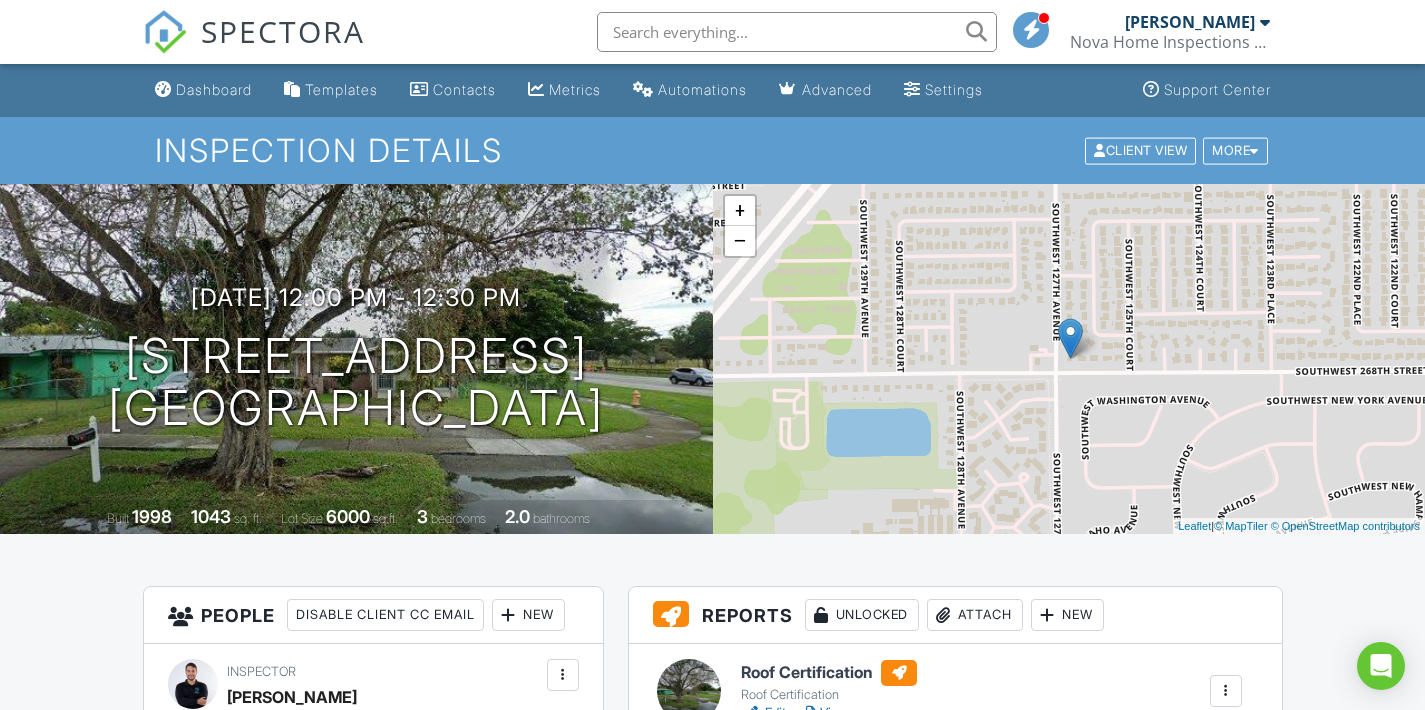 scroll, scrollTop: 0, scrollLeft: 0, axis: both 